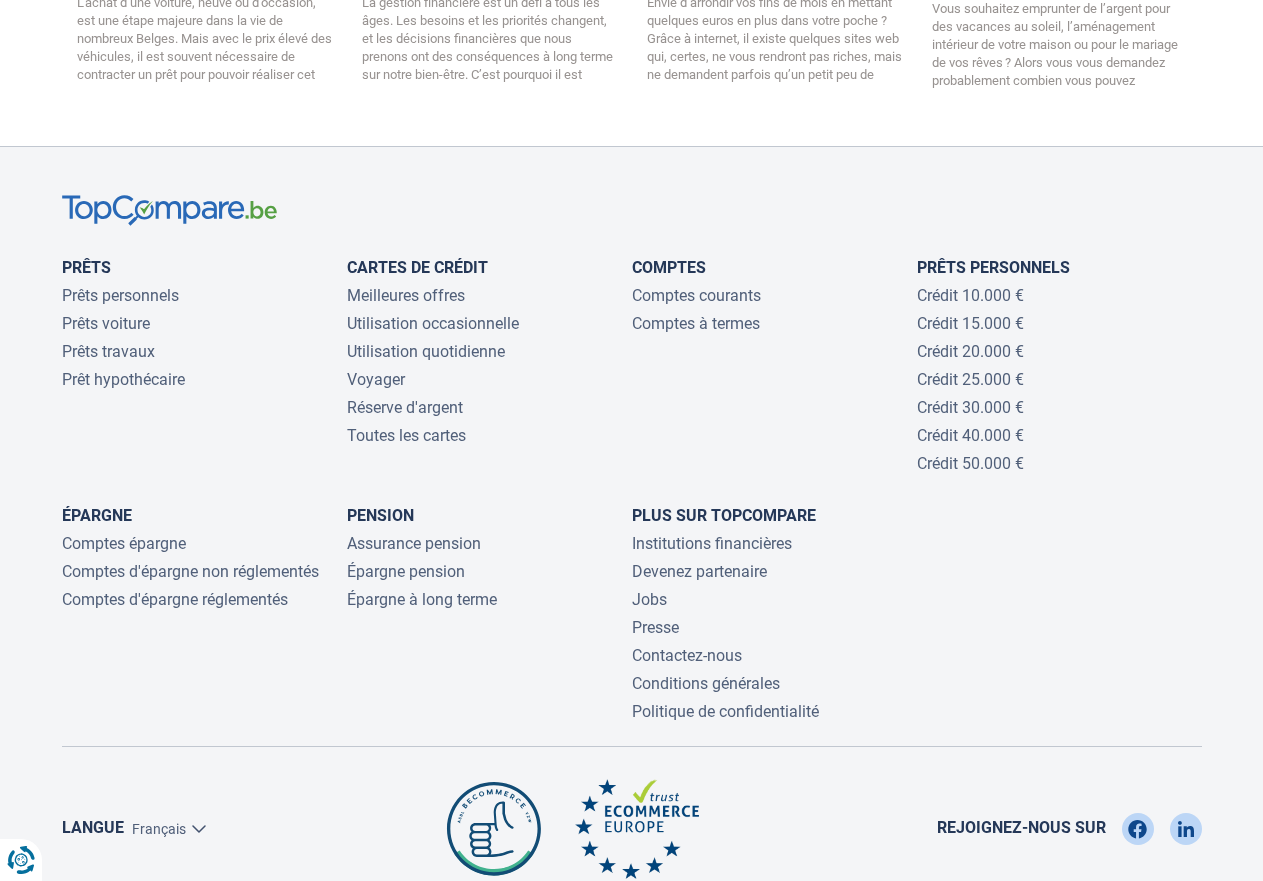 scroll, scrollTop: 4182, scrollLeft: 0, axis: vertical 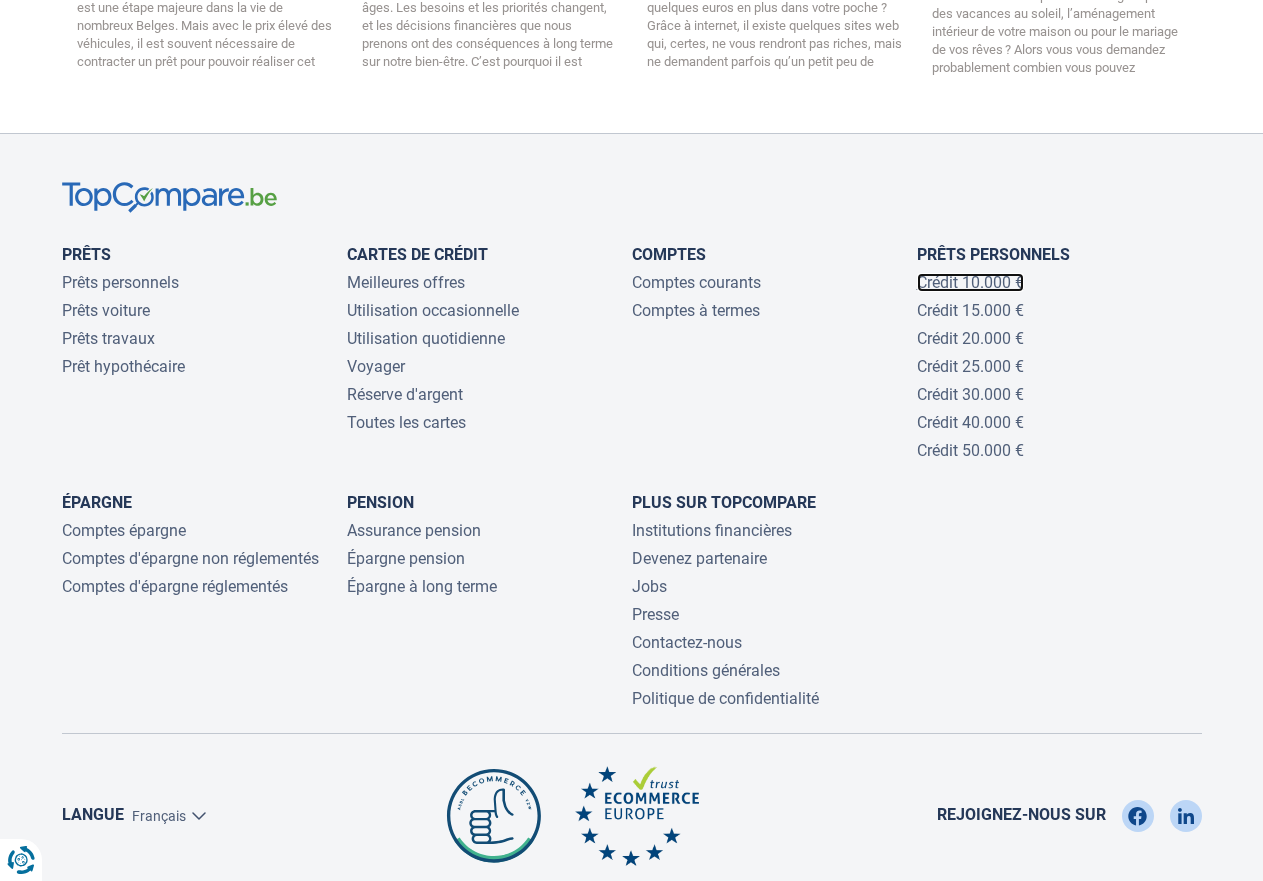 click on "Crédit 10.000 €" at bounding box center (970, 282) 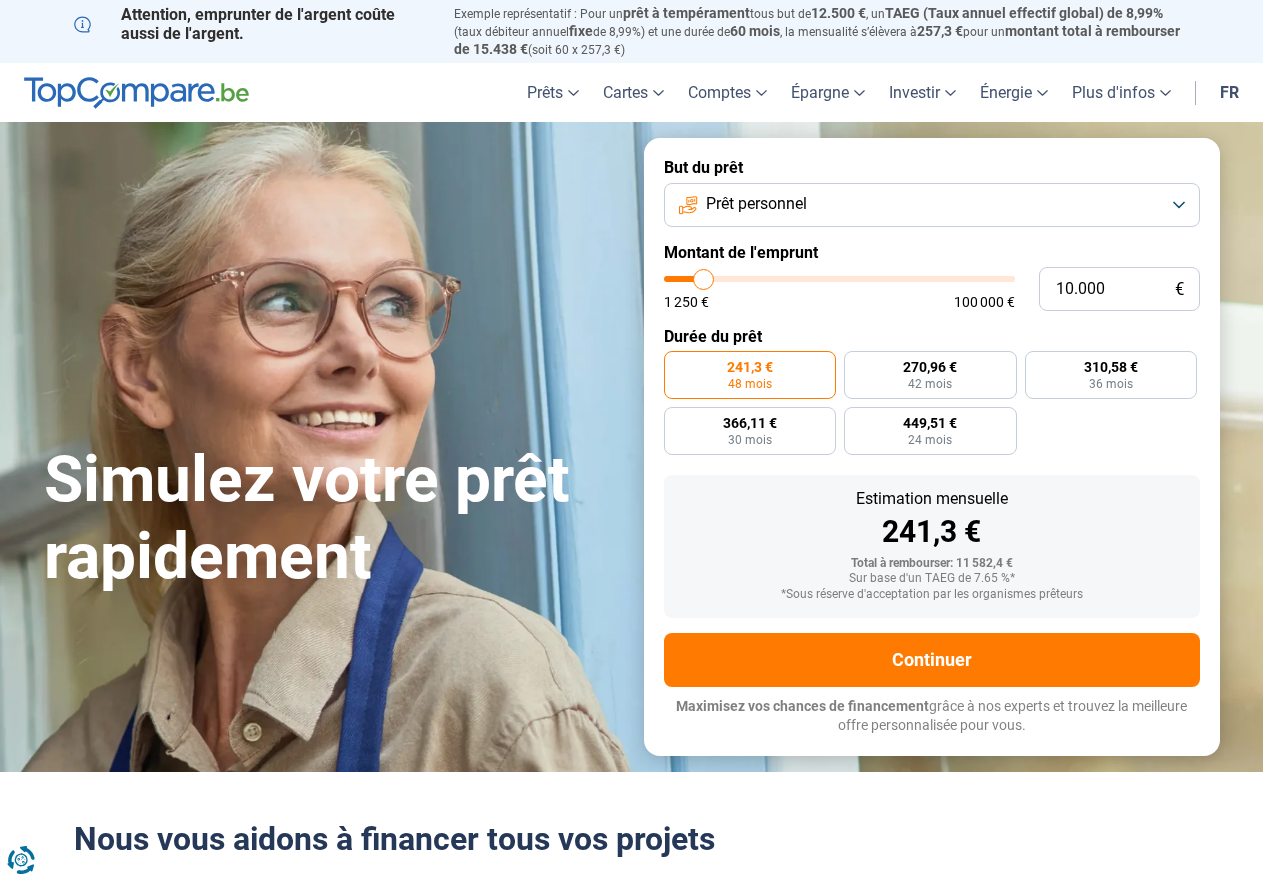 scroll, scrollTop: 0, scrollLeft: 0, axis: both 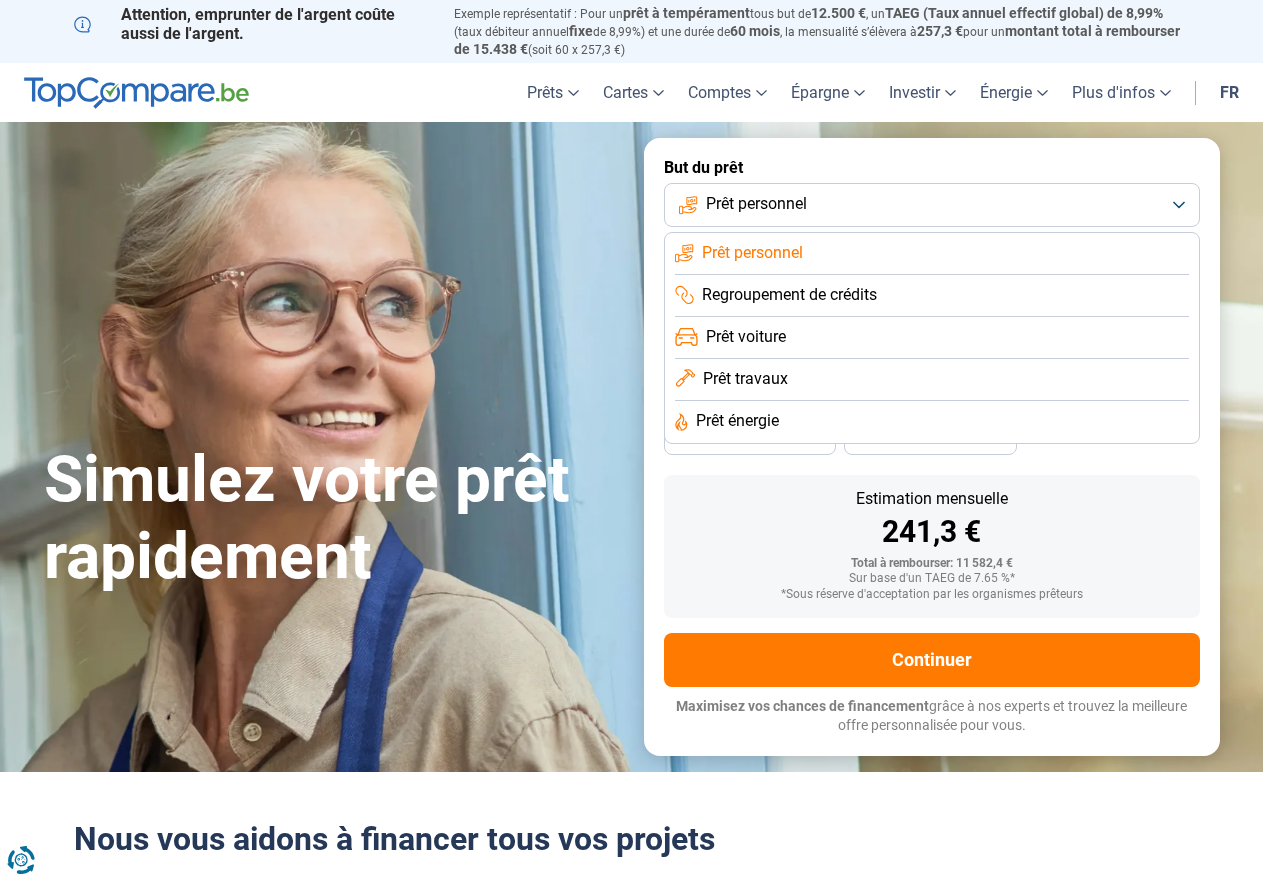 click on "Regroupement de crédits" at bounding box center (789, 295) 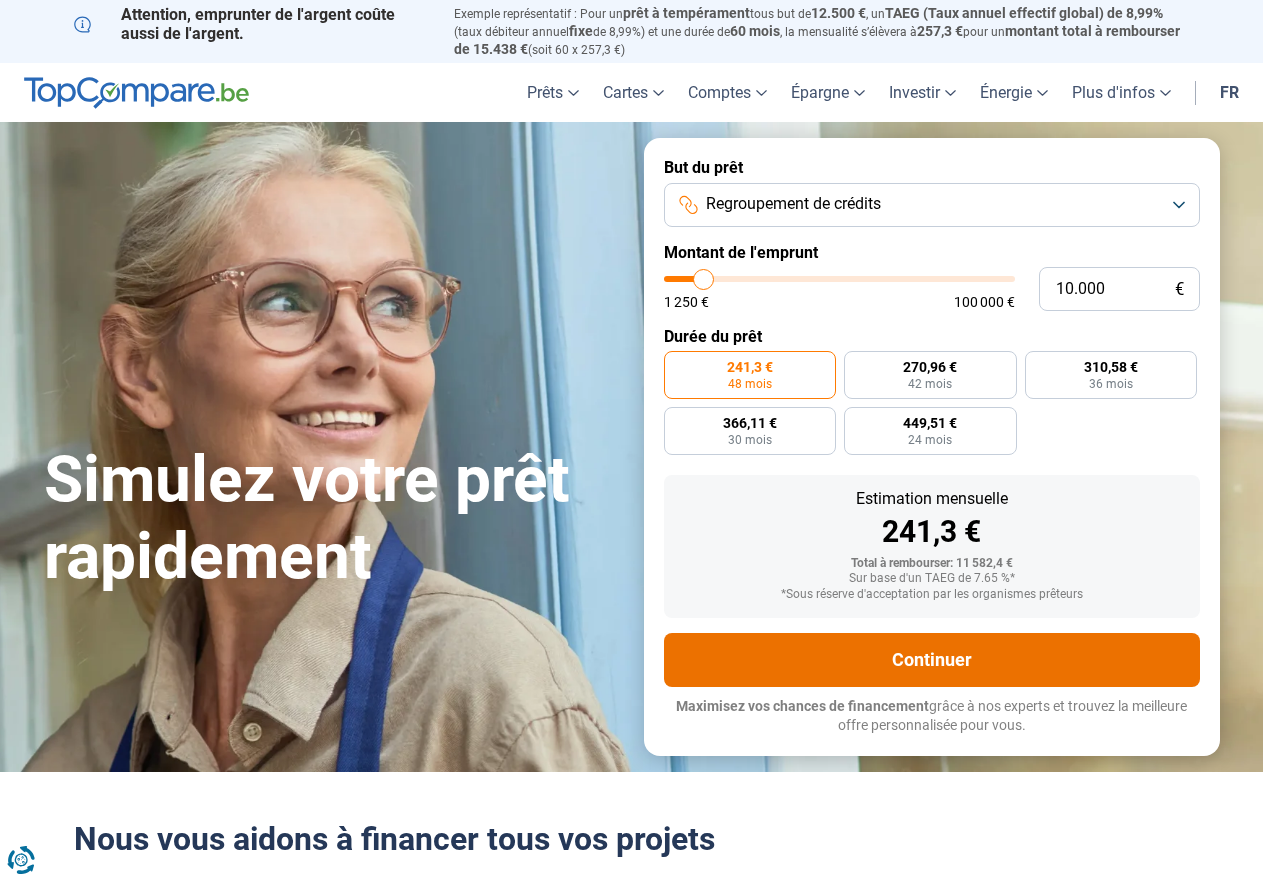 click on "Continuer" at bounding box center (932, 660) 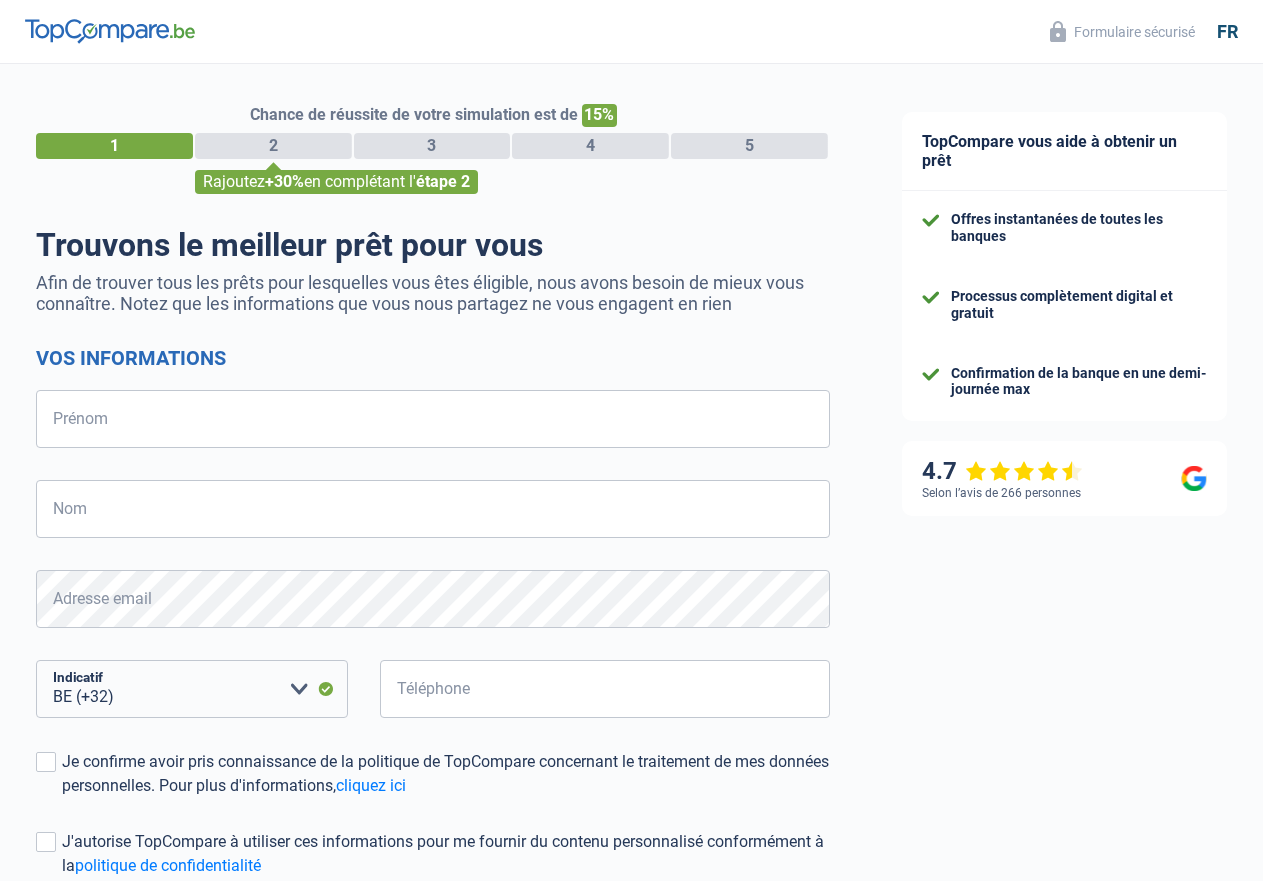 select on "32" 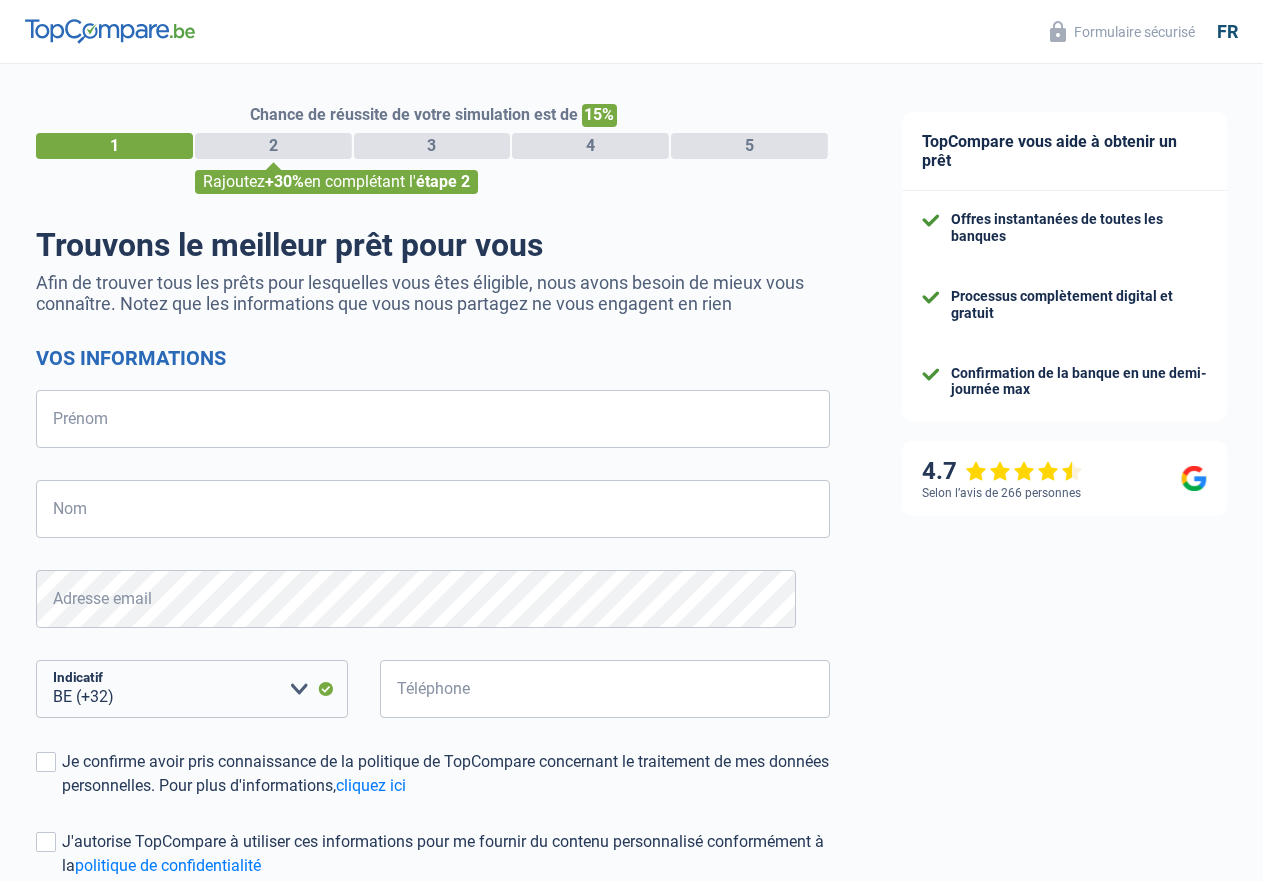 scroll, scrollTop: 0, scrollLeft: 0, axis: both 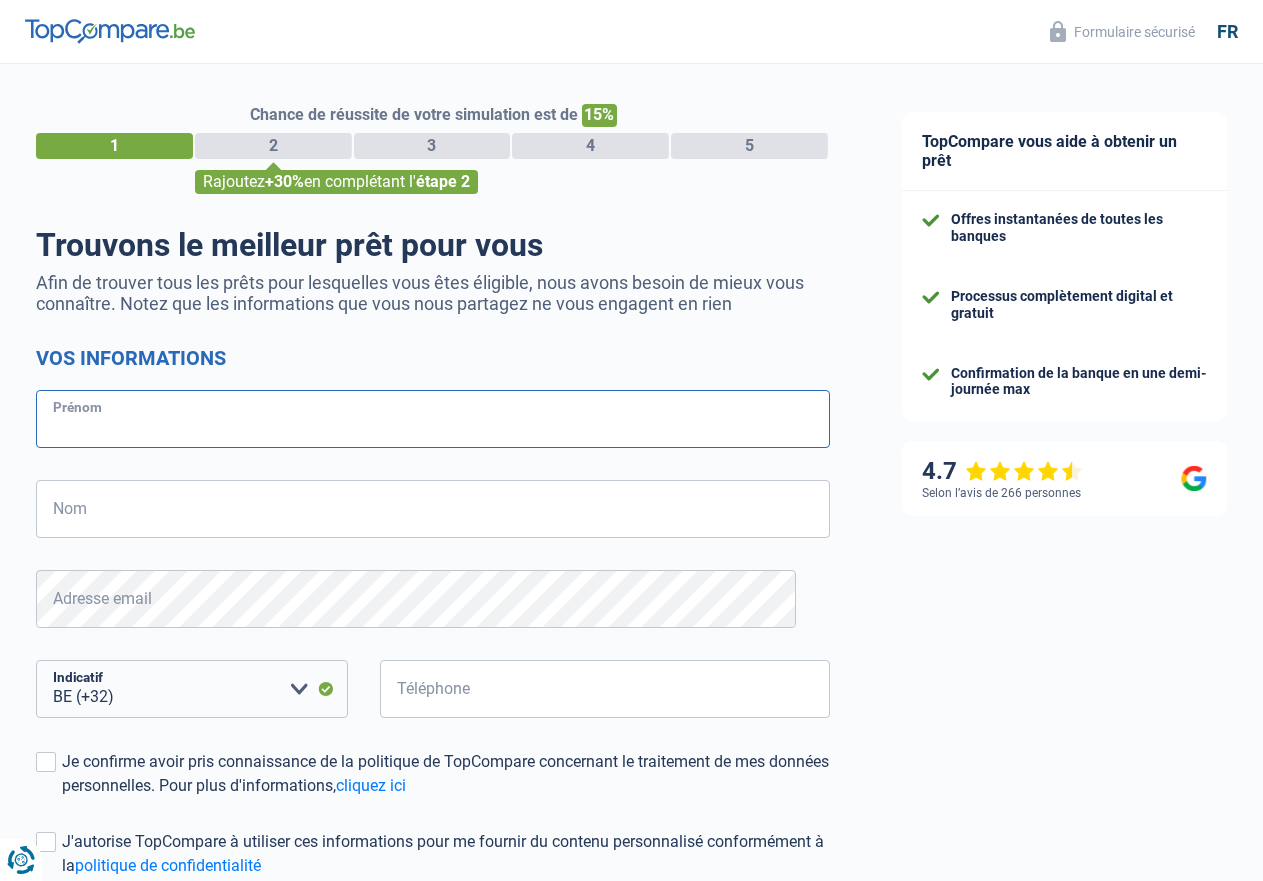 click on "Prénom" at bounding box center (433, 419) 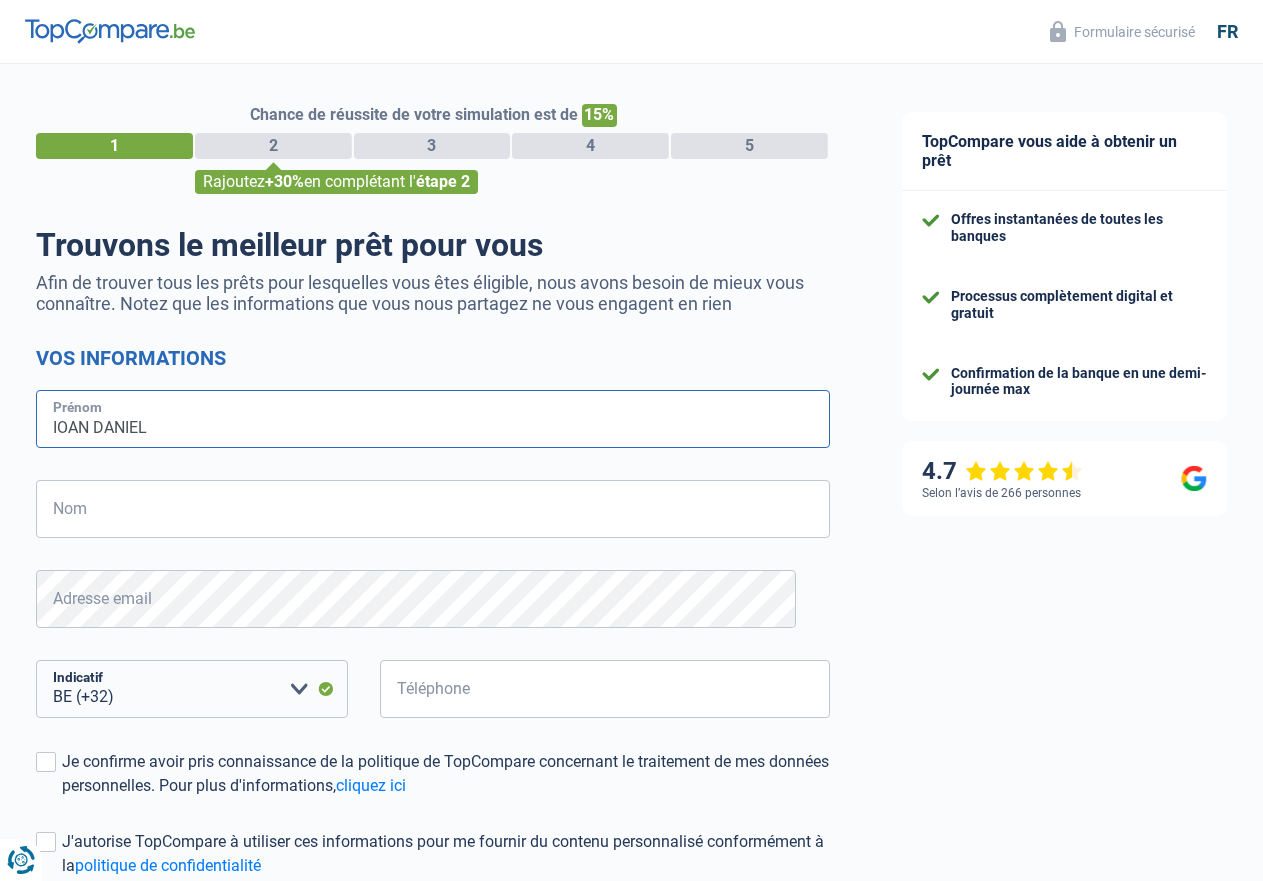 type on "IOAN DANIEL" 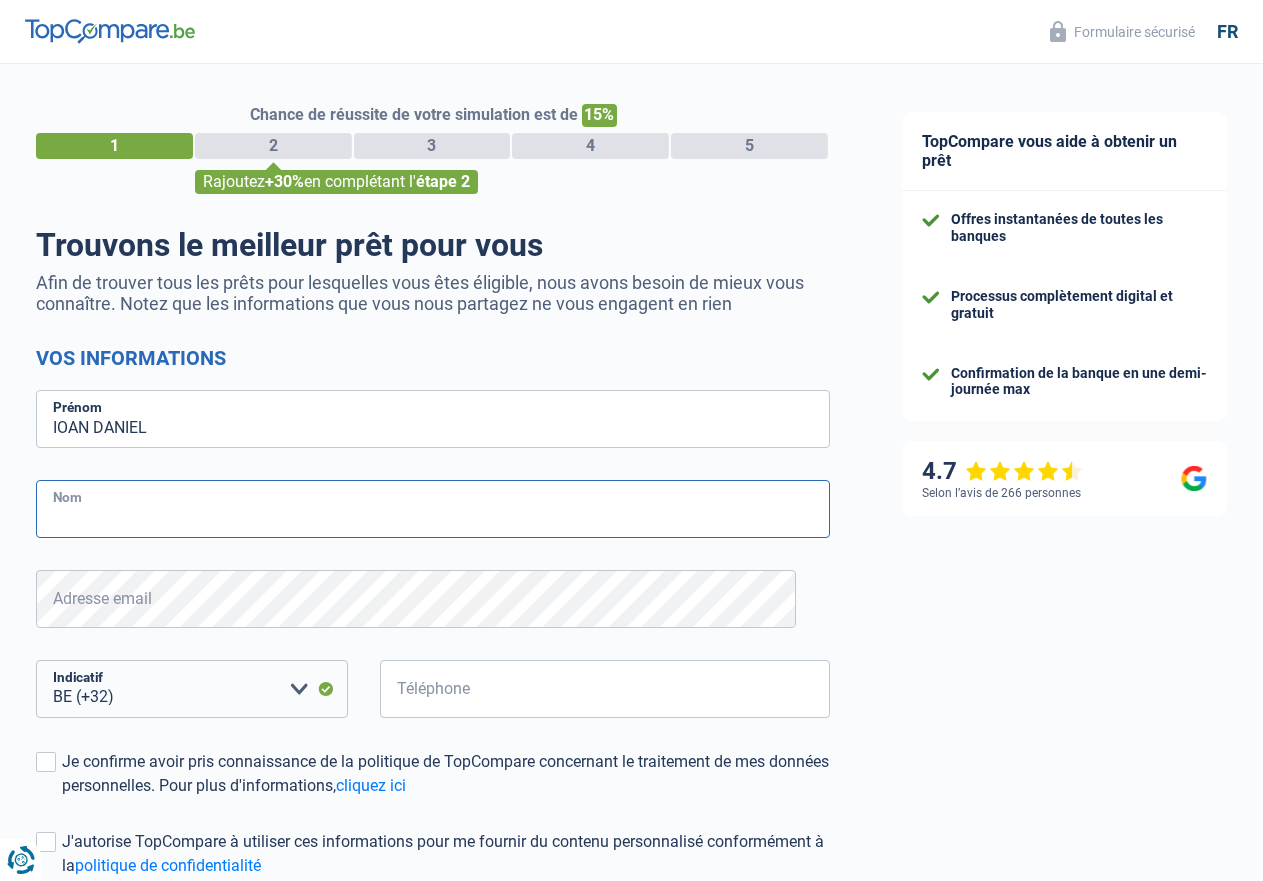 click on "Nom" at bounding box center [433, 509] 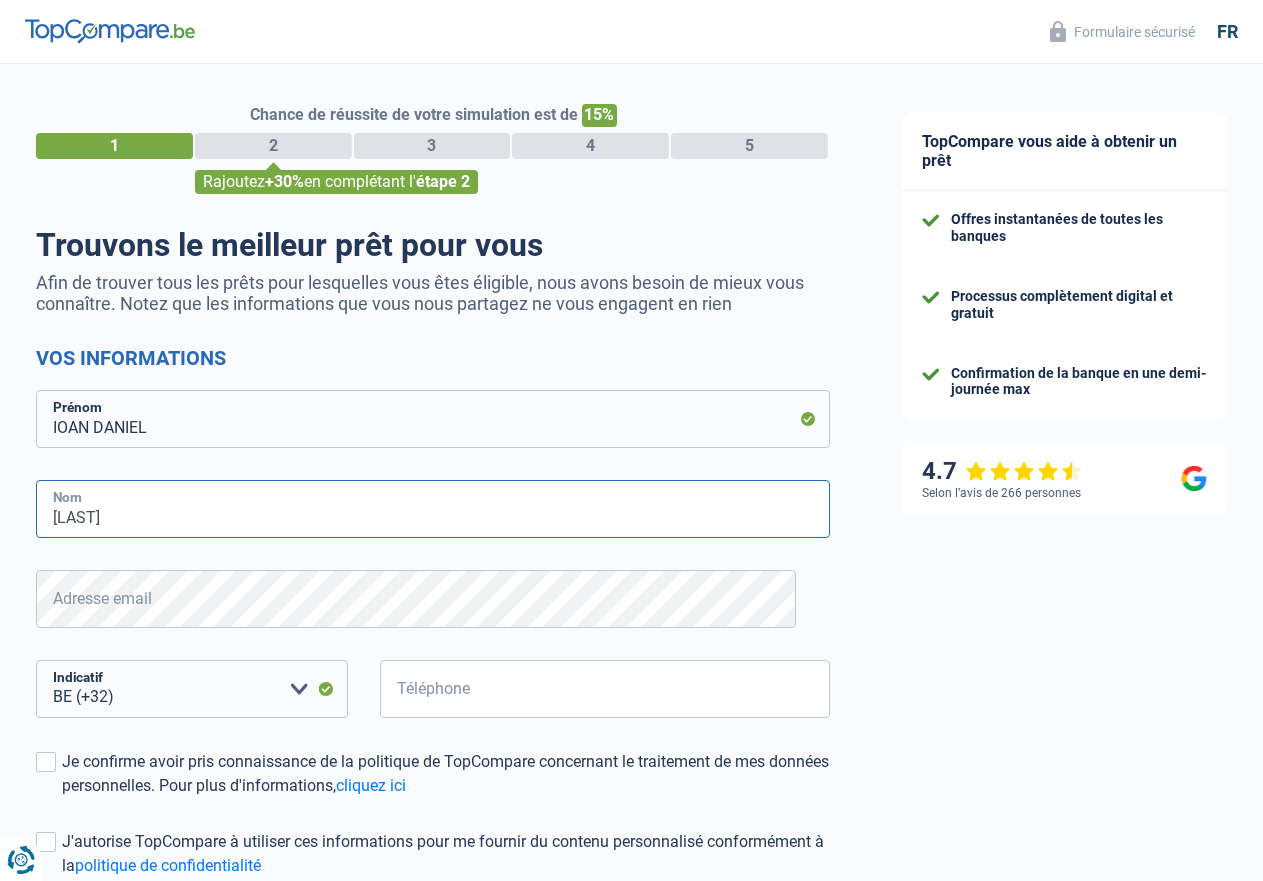 type on "[LAST]" 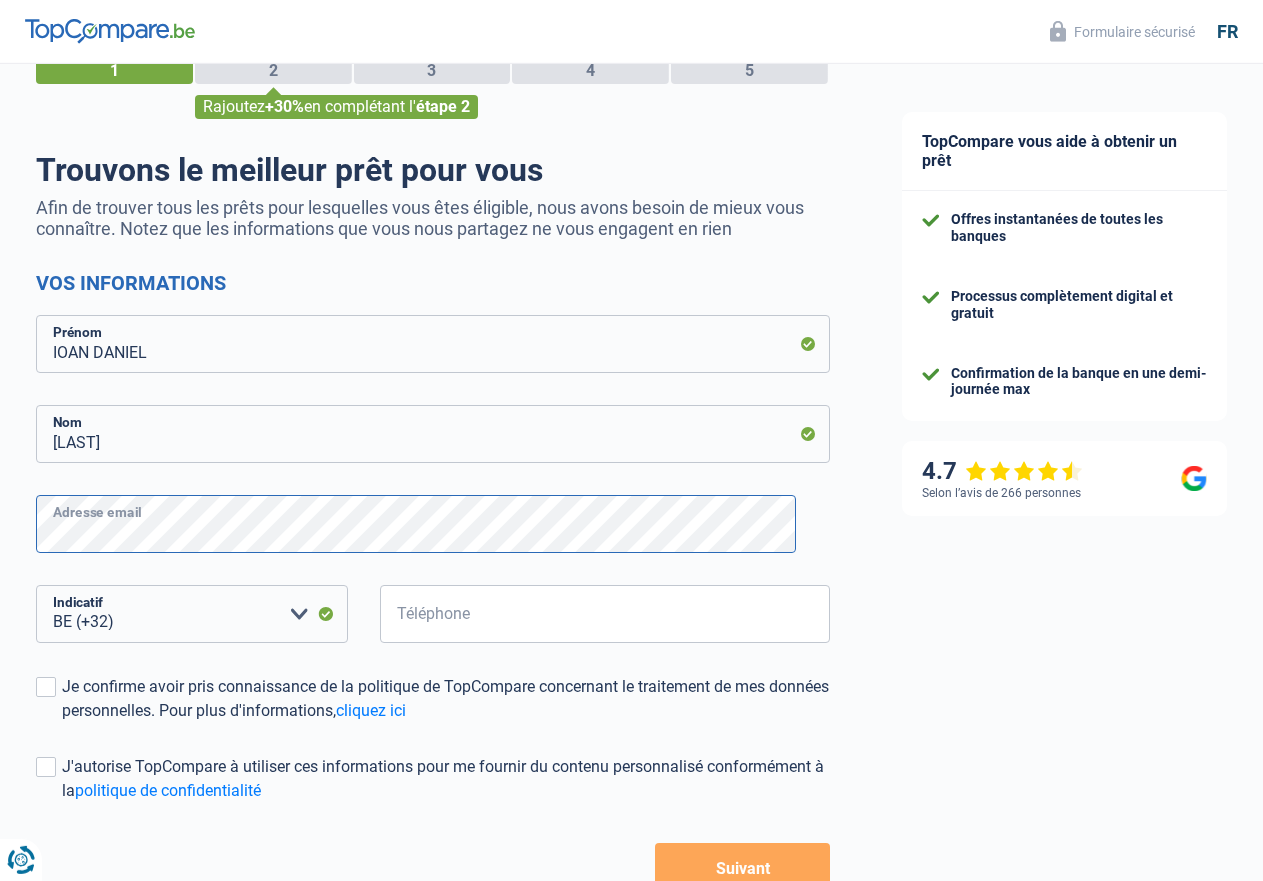 scroll, scrollTop: 204, scrollLeft: 0, axis: vertical 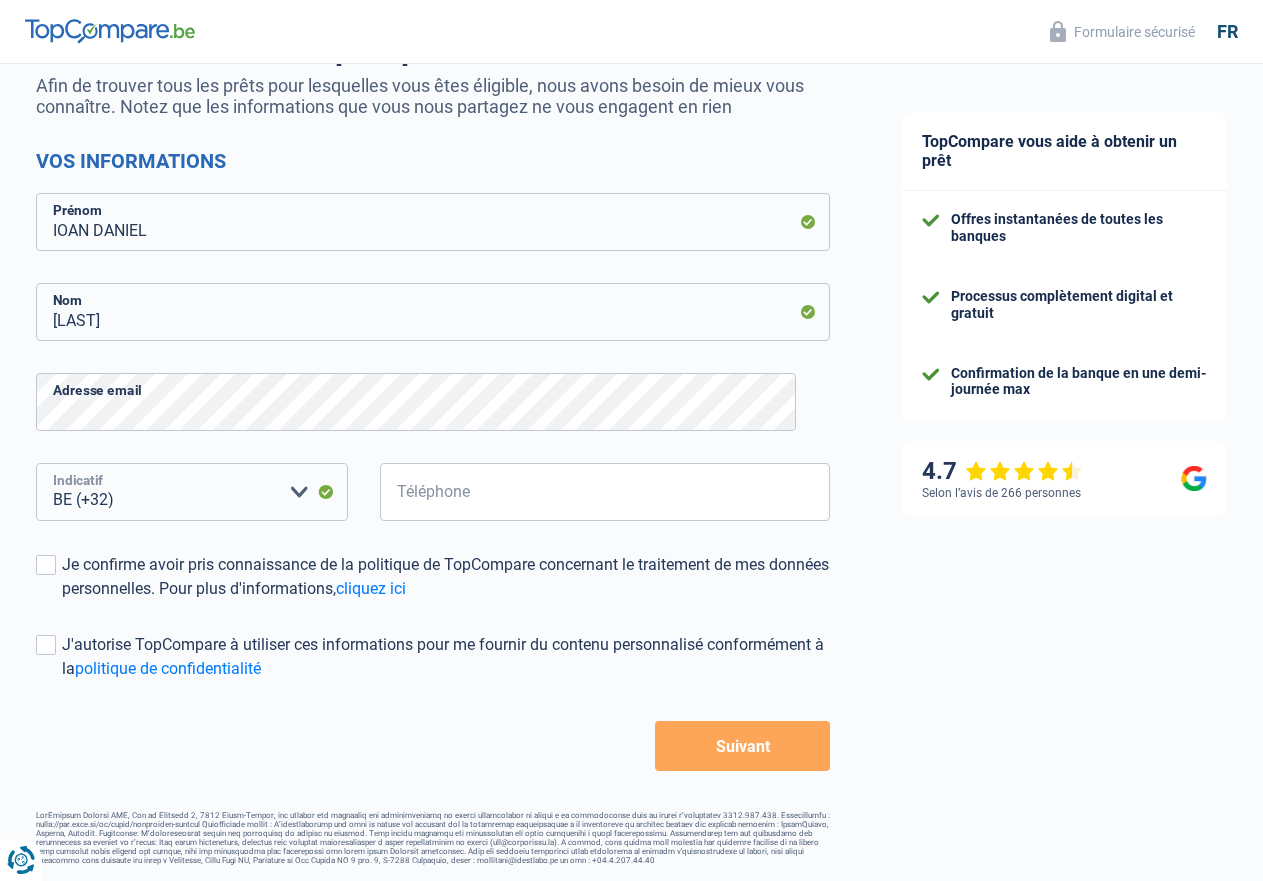 click on "BE (+32) LU (+352)
Veuillez sélectionner une option" at bounding box center (192, 492) 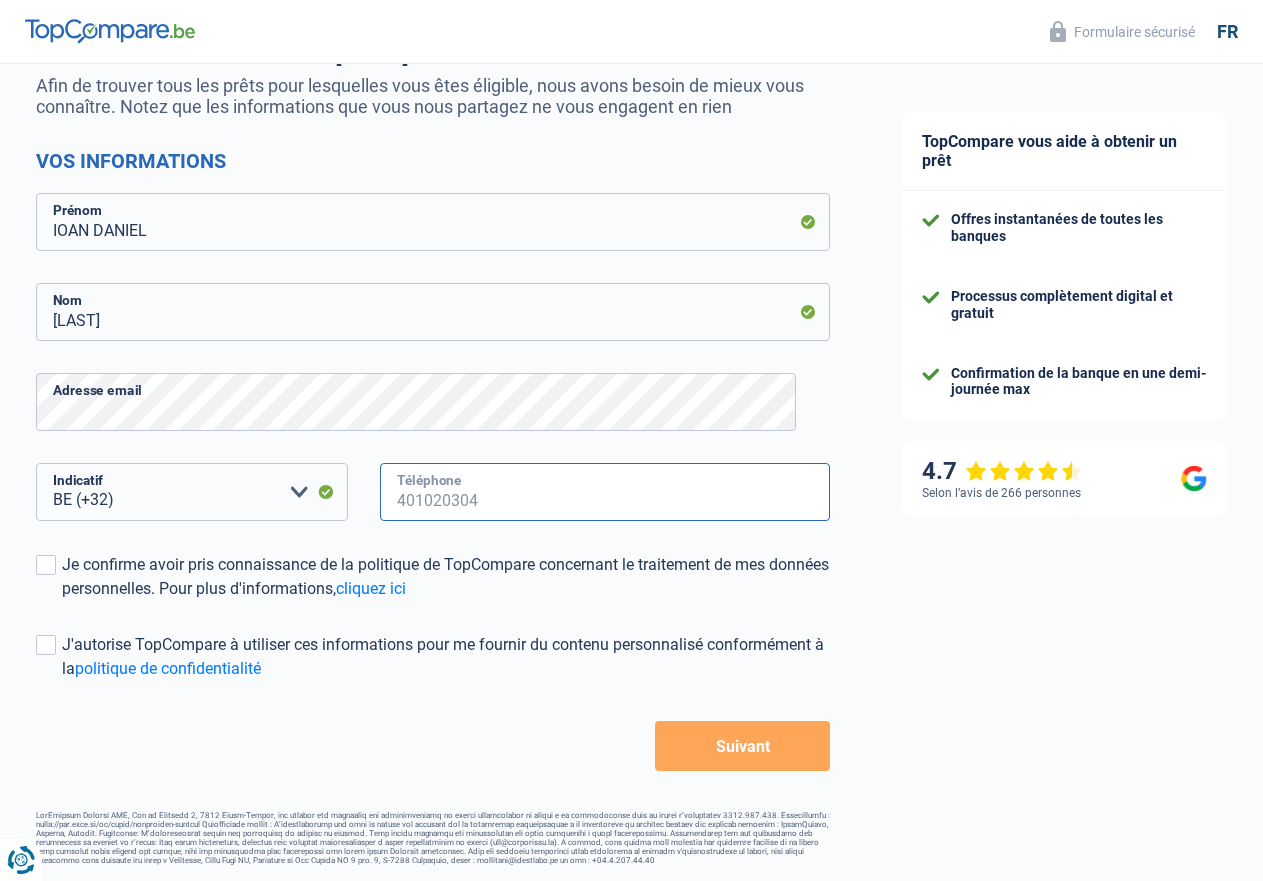 click on "Téléphone" at bounding box center [605, 492] 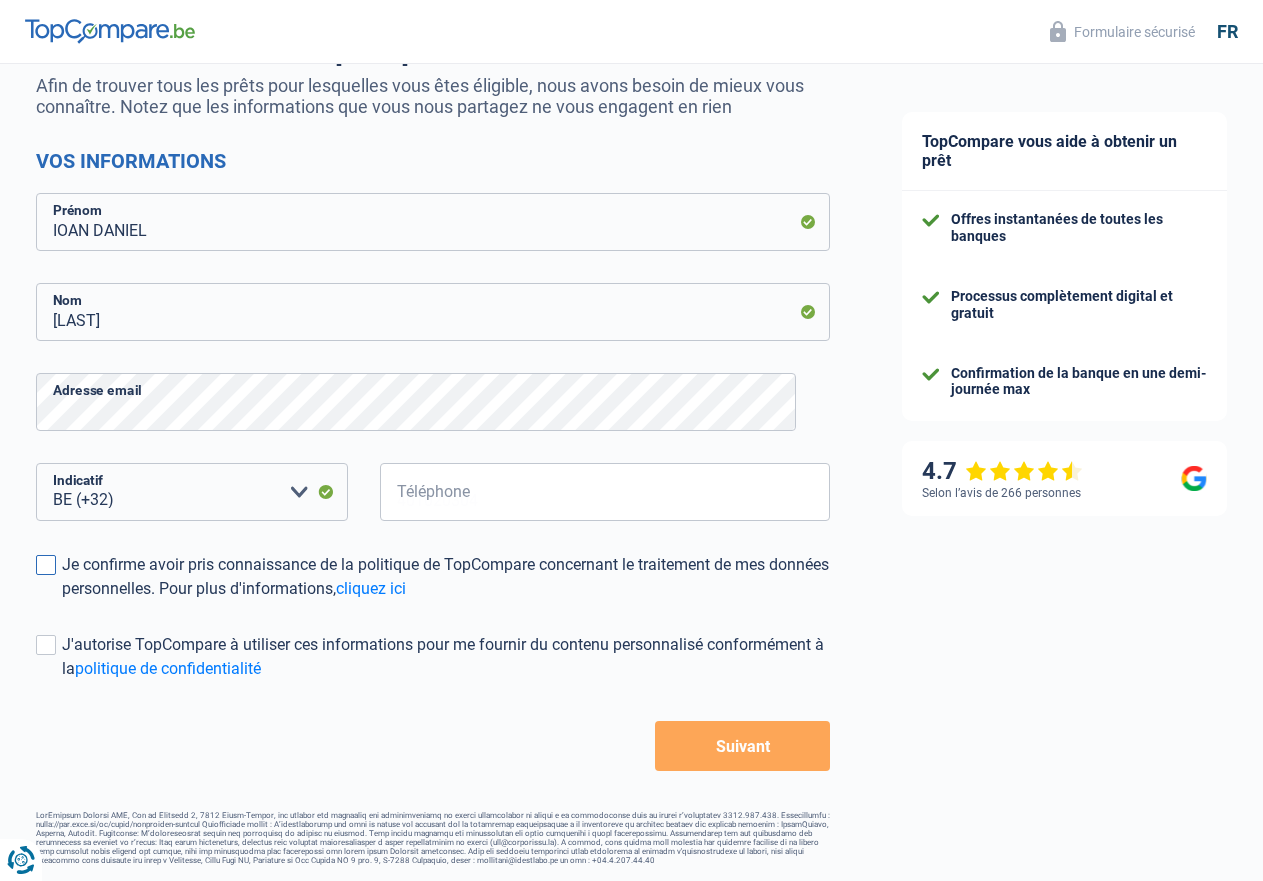 drag, startPoint x: 58, startPoint y: 561, endPoint x: 314, endPoint y: 588, distance: 257.4199 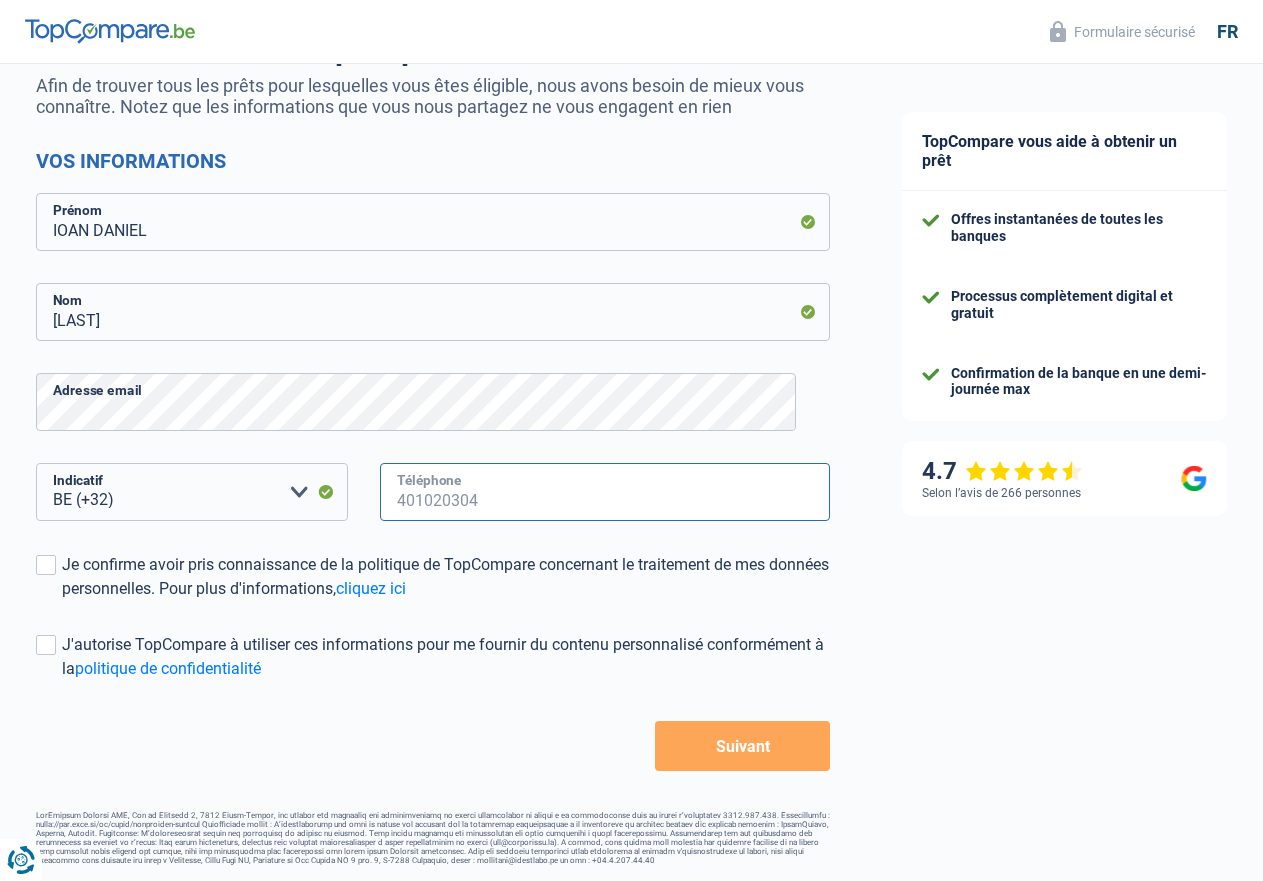 click on "Téléphone" at bounding box center [605, 492] 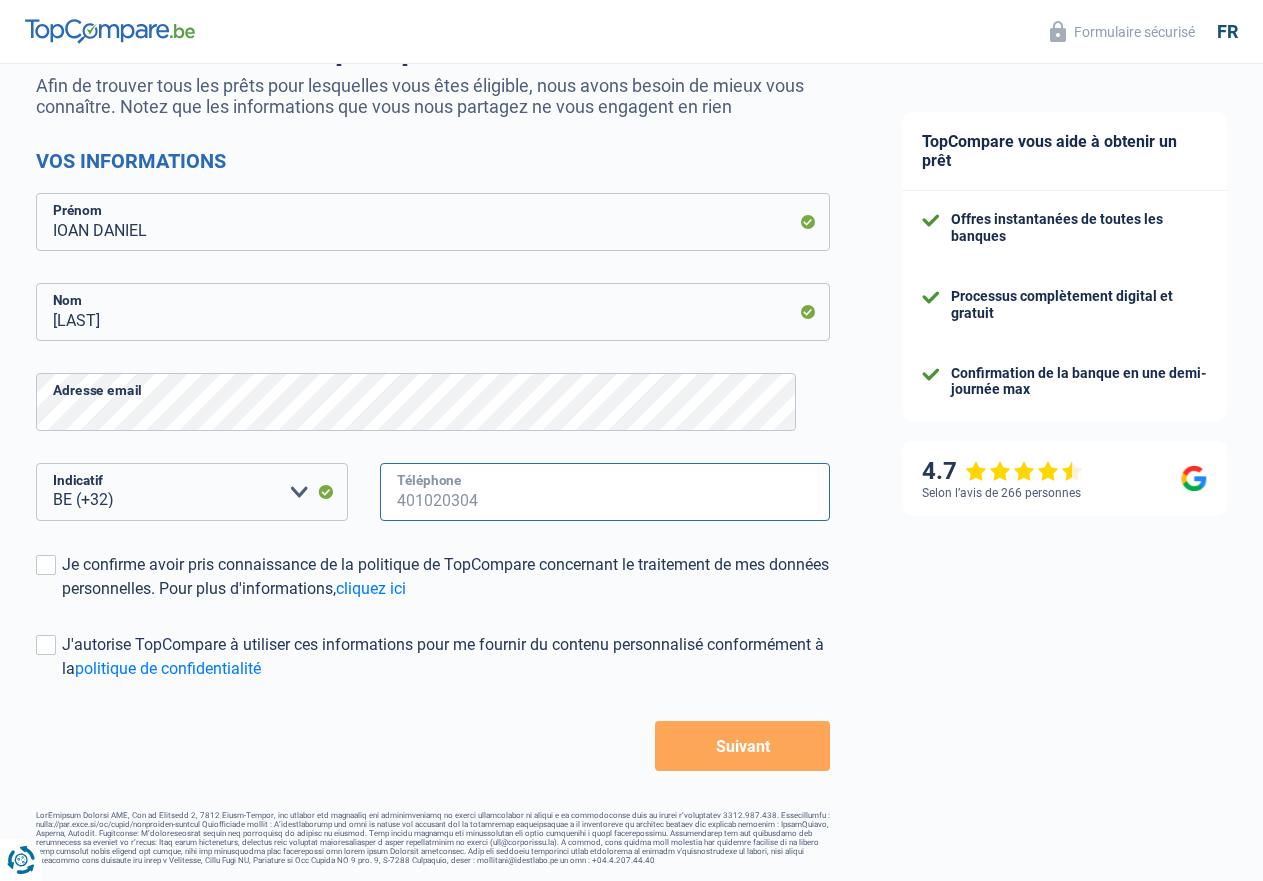 click on "Téléphone" at bounding box center [605, 492] 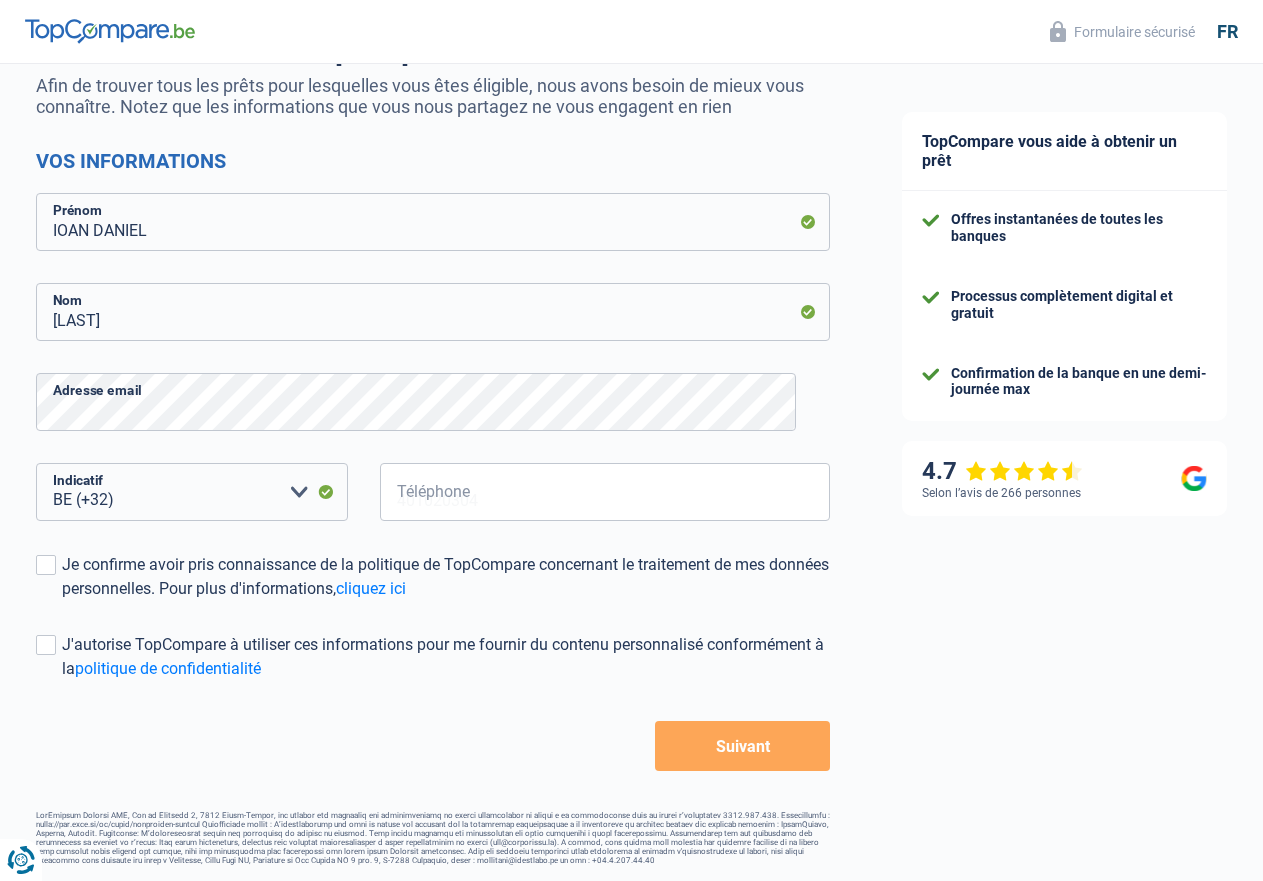 drag, startPoint x: 62, startPoint y: 557, endPoint x: 406, endPoint y: 525, distance: 345.48517 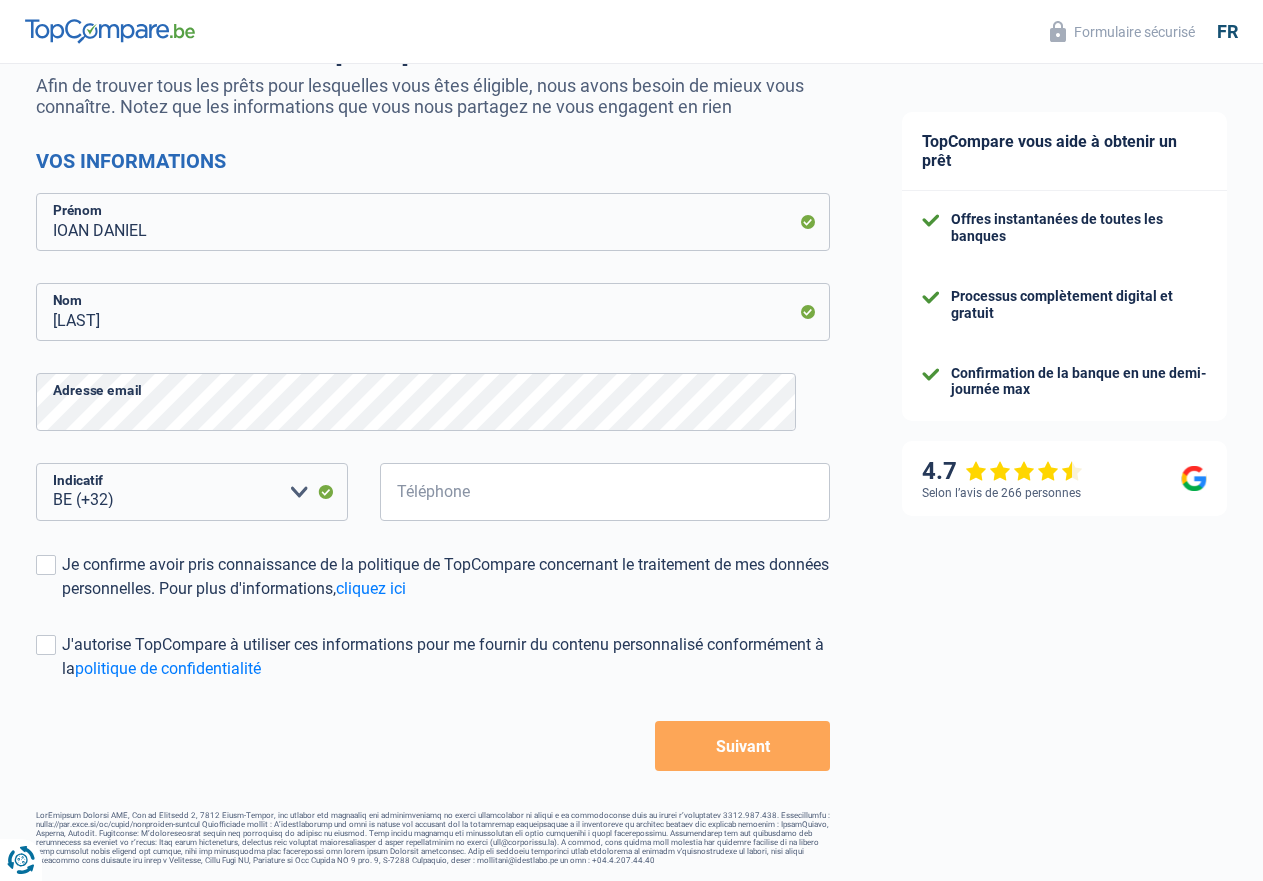 click at bounding box center (46, 565) 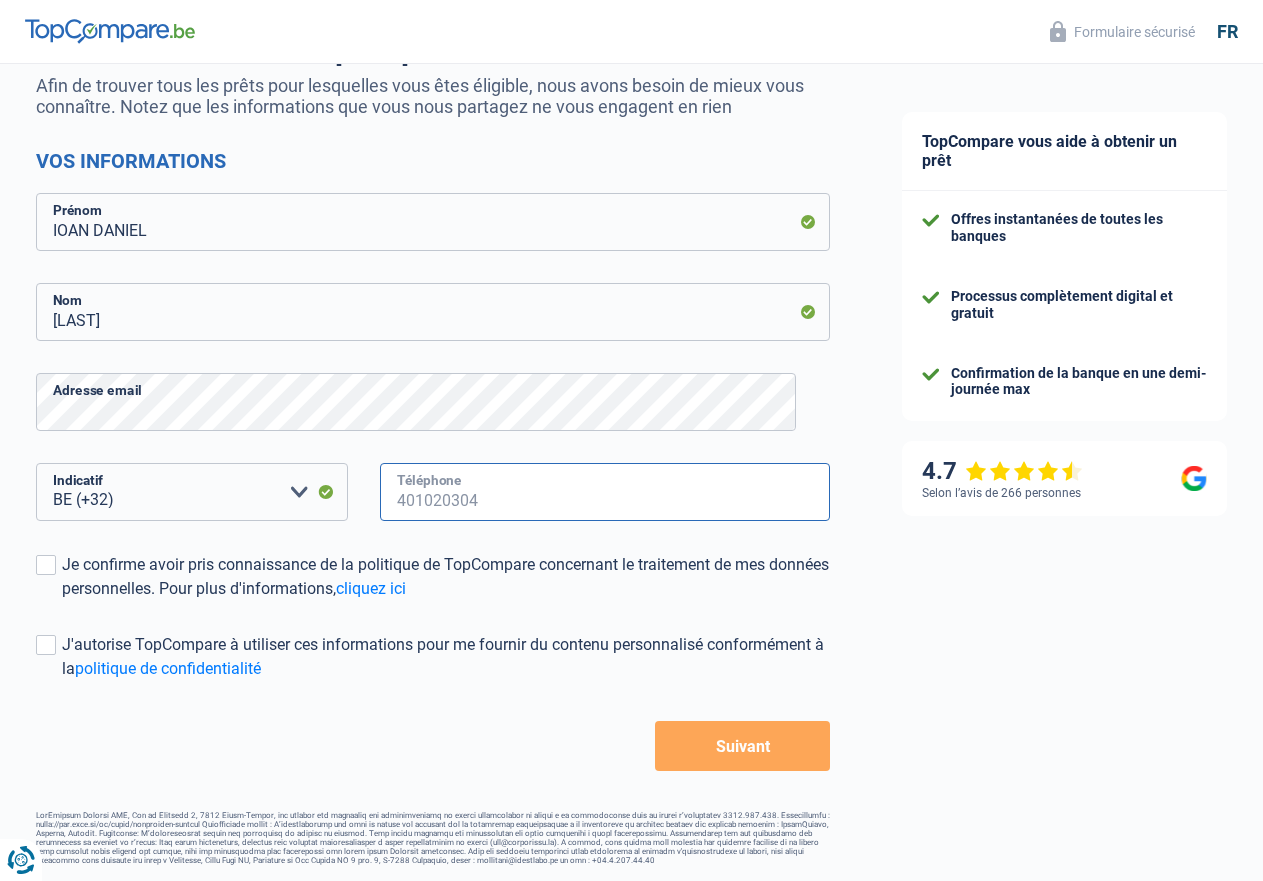 click on "Téléphone" at bounding box center [605, 492] 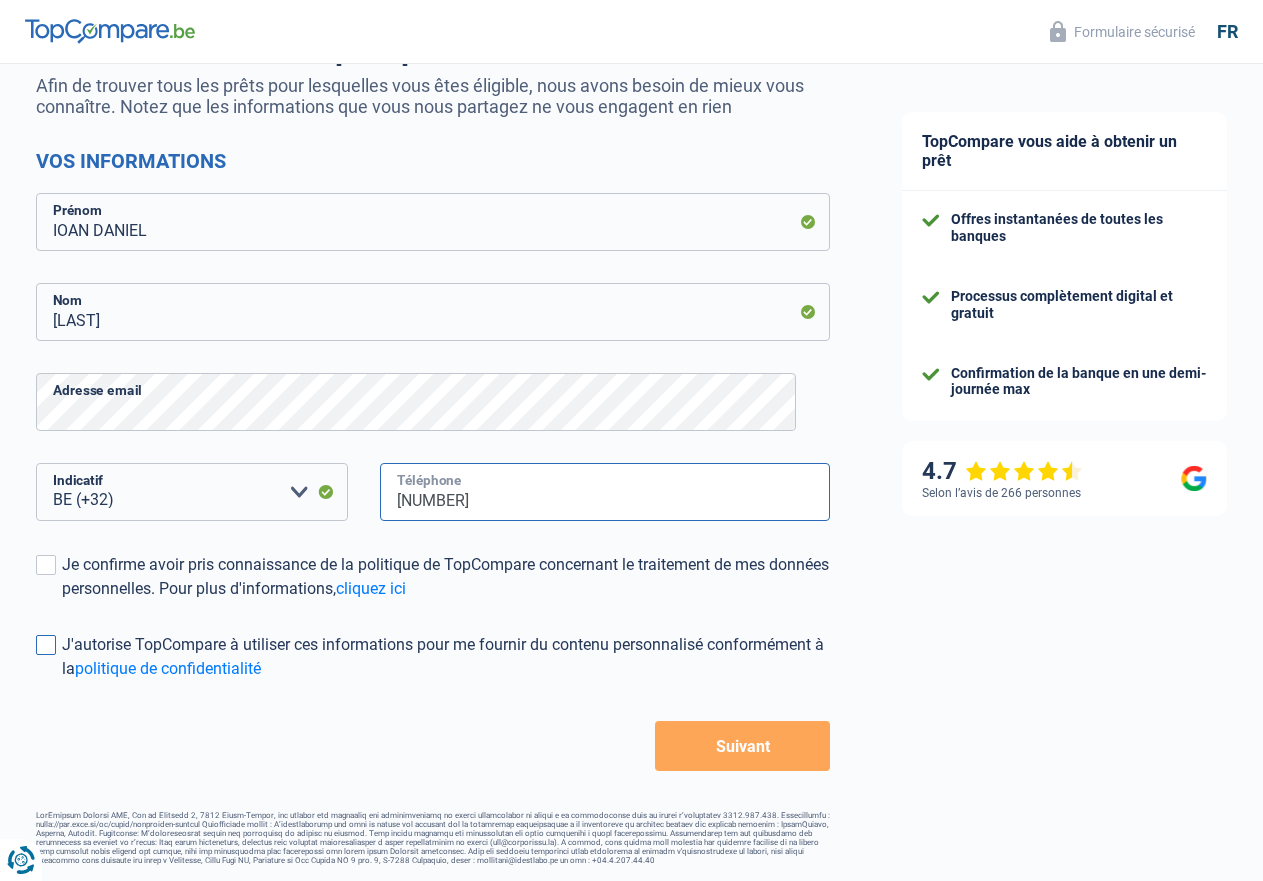 type on "493280327" 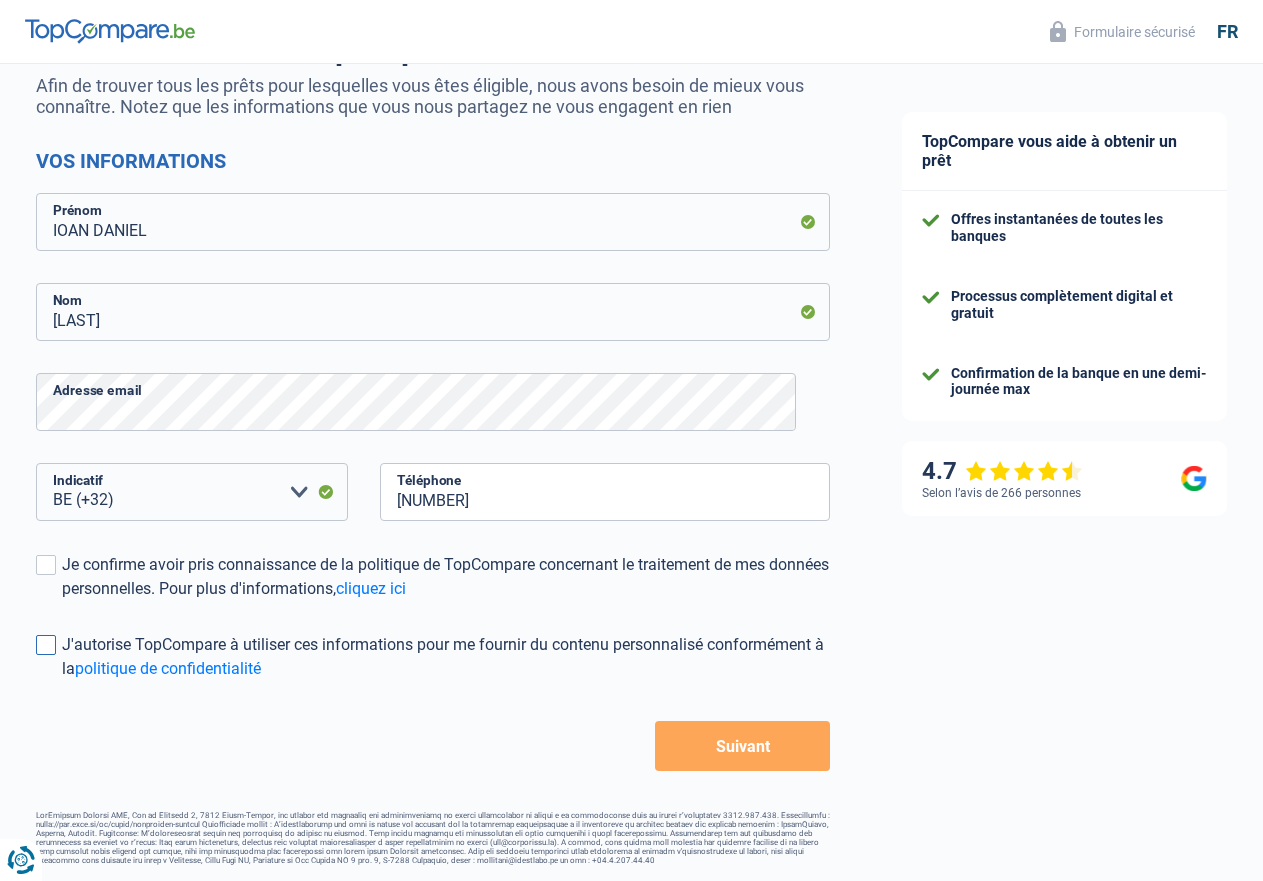 click at bounding box center (46, 565) 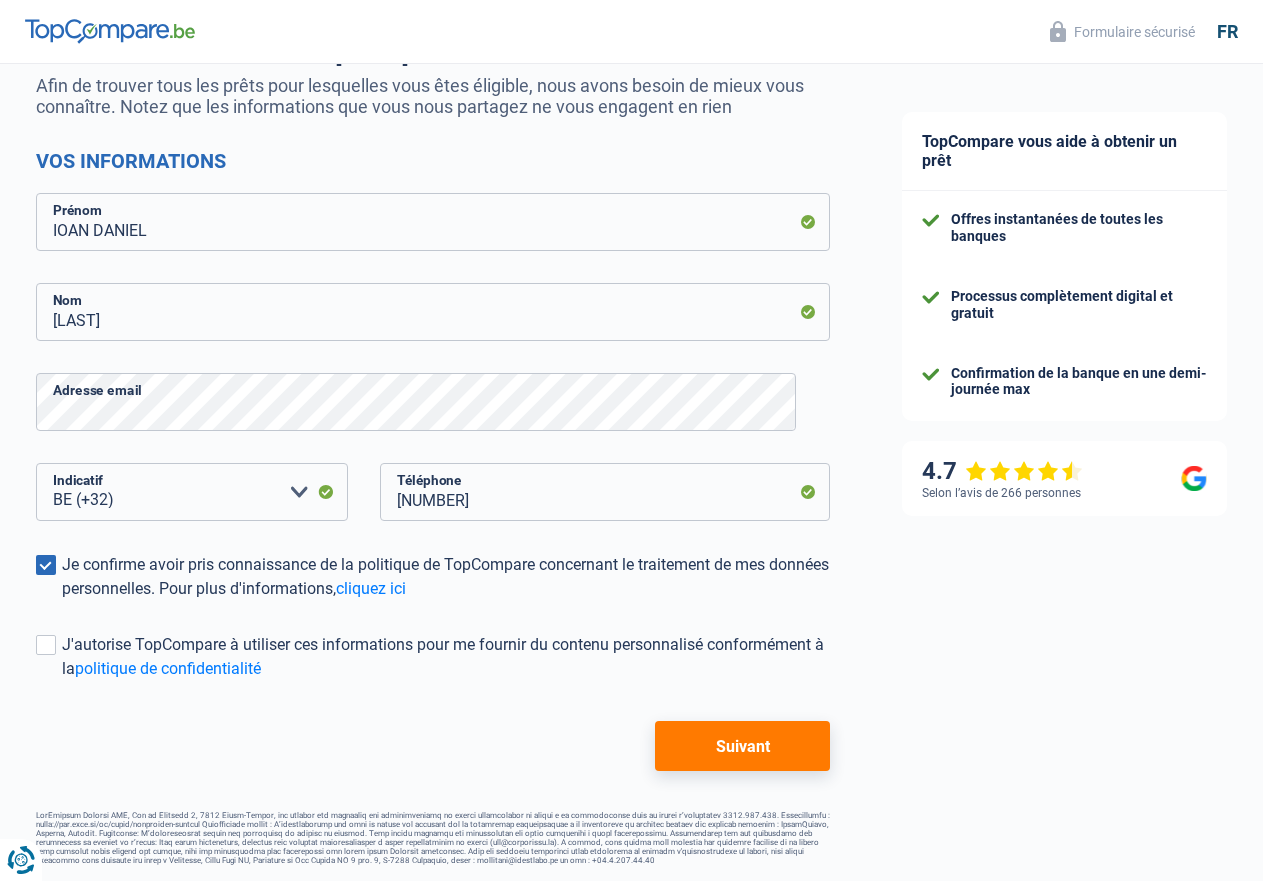 drag, startPoint x: 735, startPoint y: 744, endPoint x: 1036, endPoint y: 694, distance: 305.12457 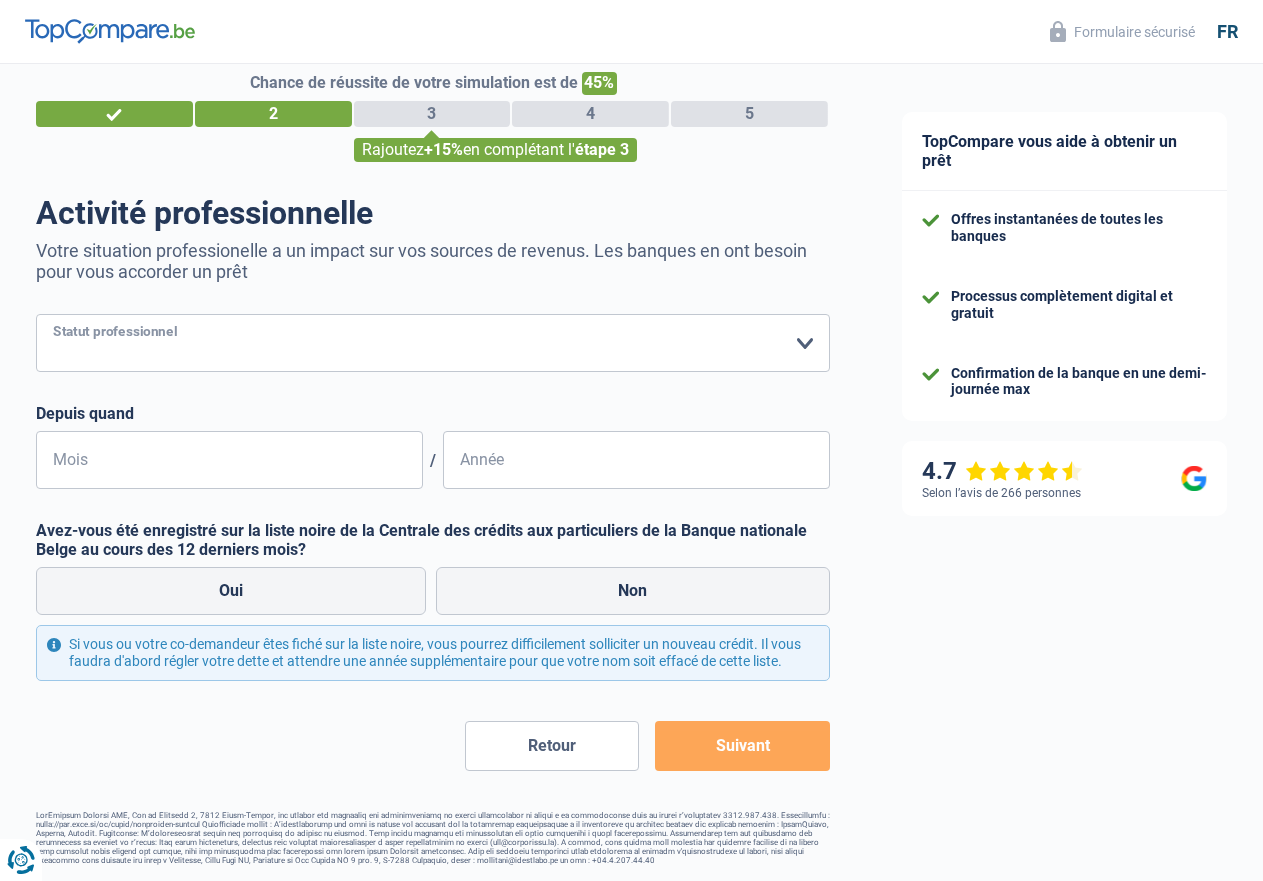 click on "Ouvrier Employé privé Employé public Invalide Indépendant Pensionné Chômeur Mutuelle Femme au foyer Sans profession Allocataire sécurité/Intégration social (SPF Sécurité Sociale, CPAS) Etudiant Profession libérale Commerçant Rentier Pré-pensionné
Veuillez sélectionner une option" at bounding box center (433, 343) 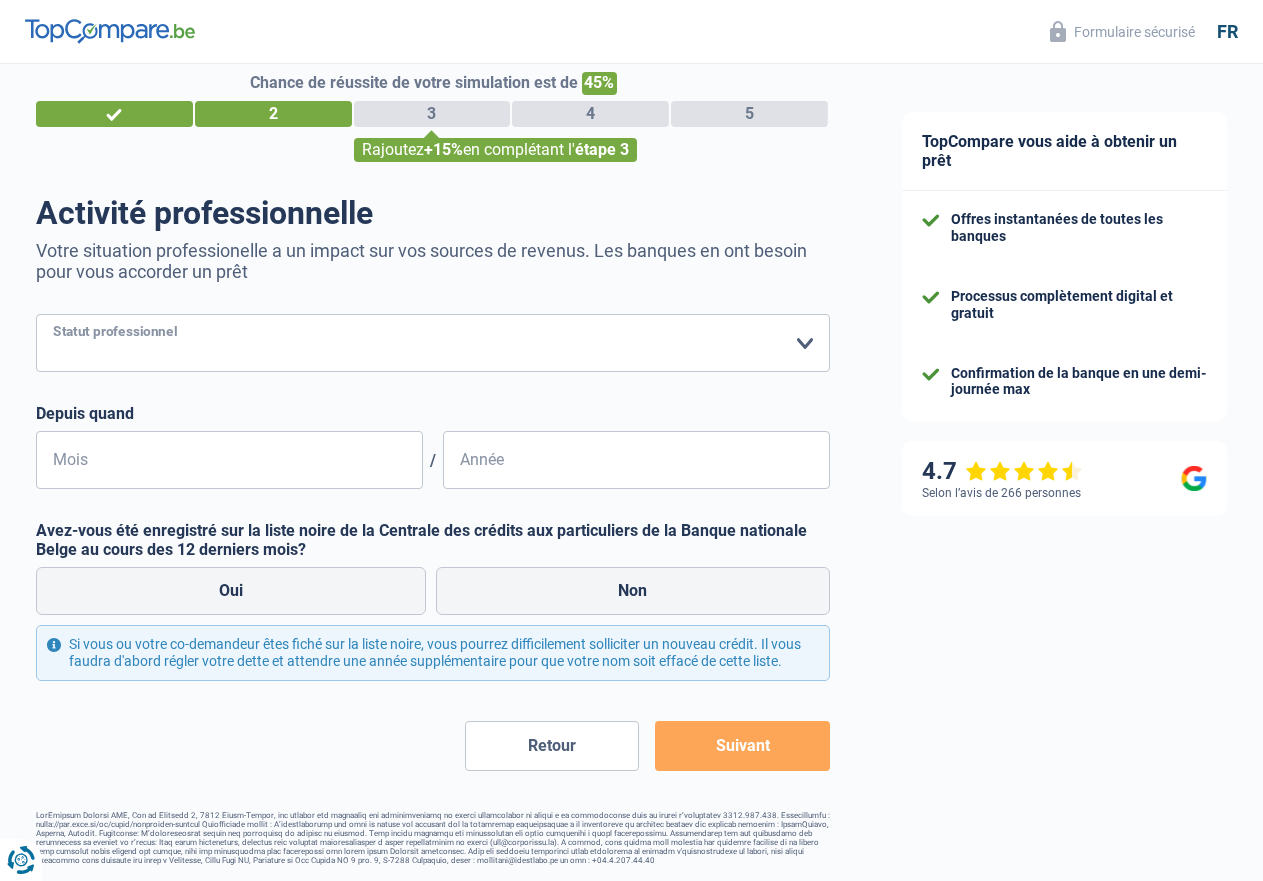 select on "worker" 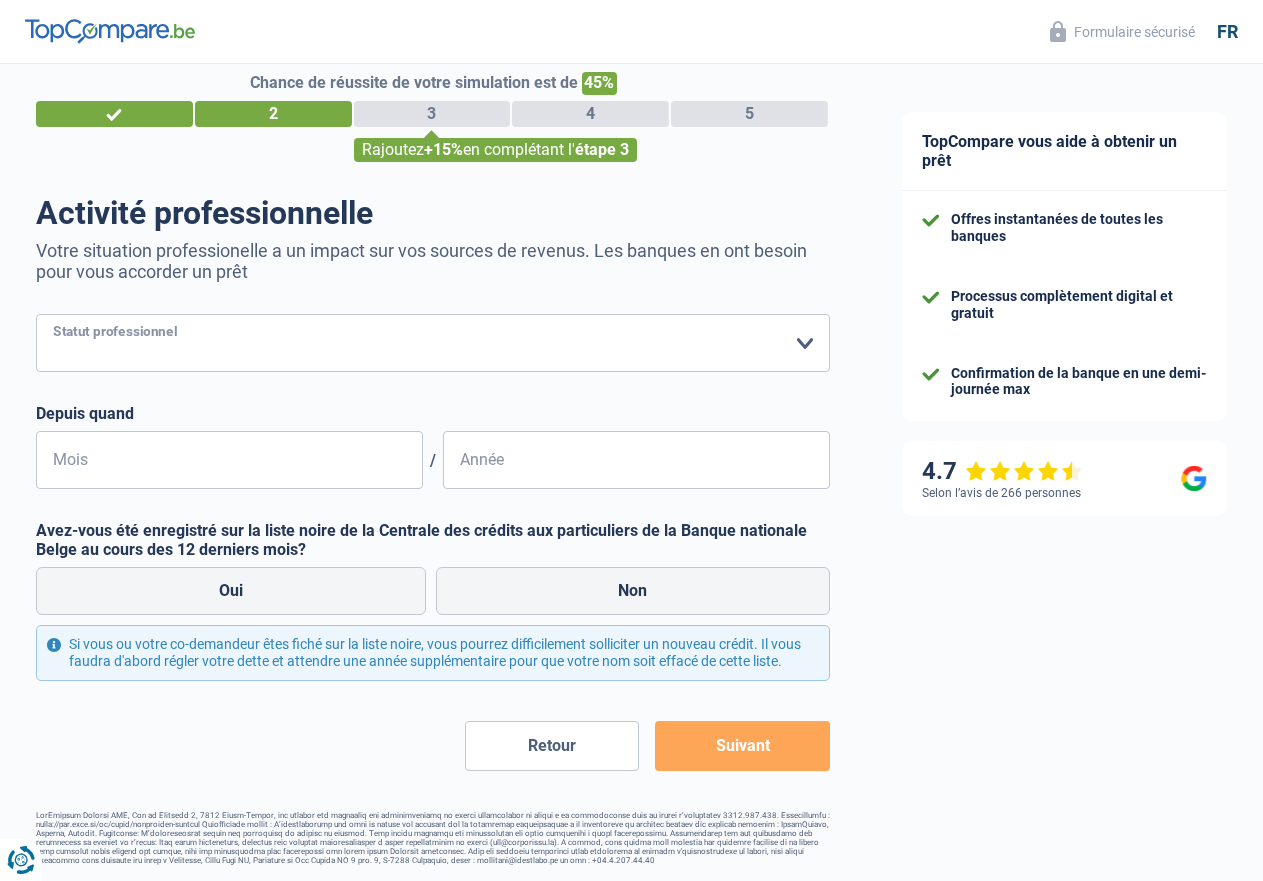 click on "Ouvrier" at bounding box center [0, 0] 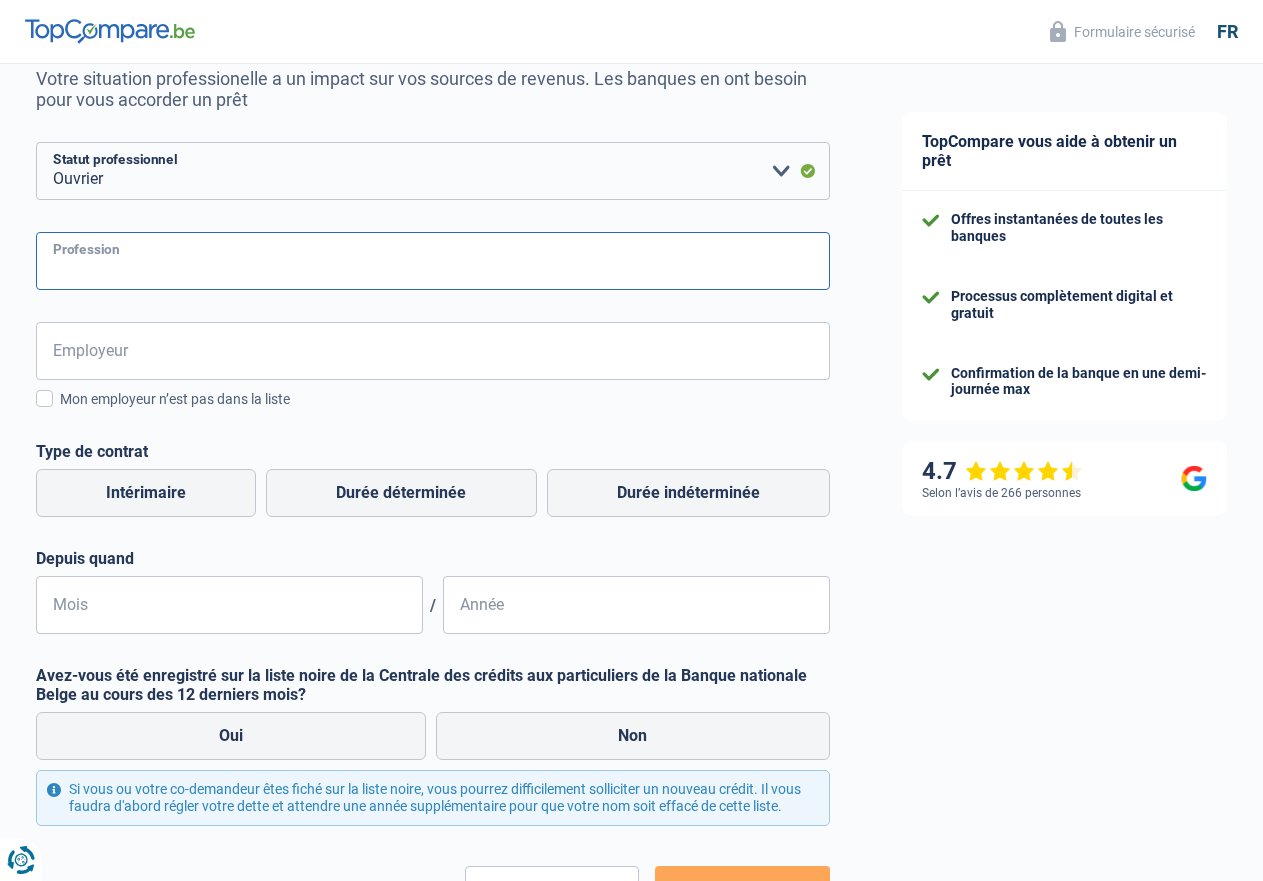click on "Profession" at bounding box center (433, 261) 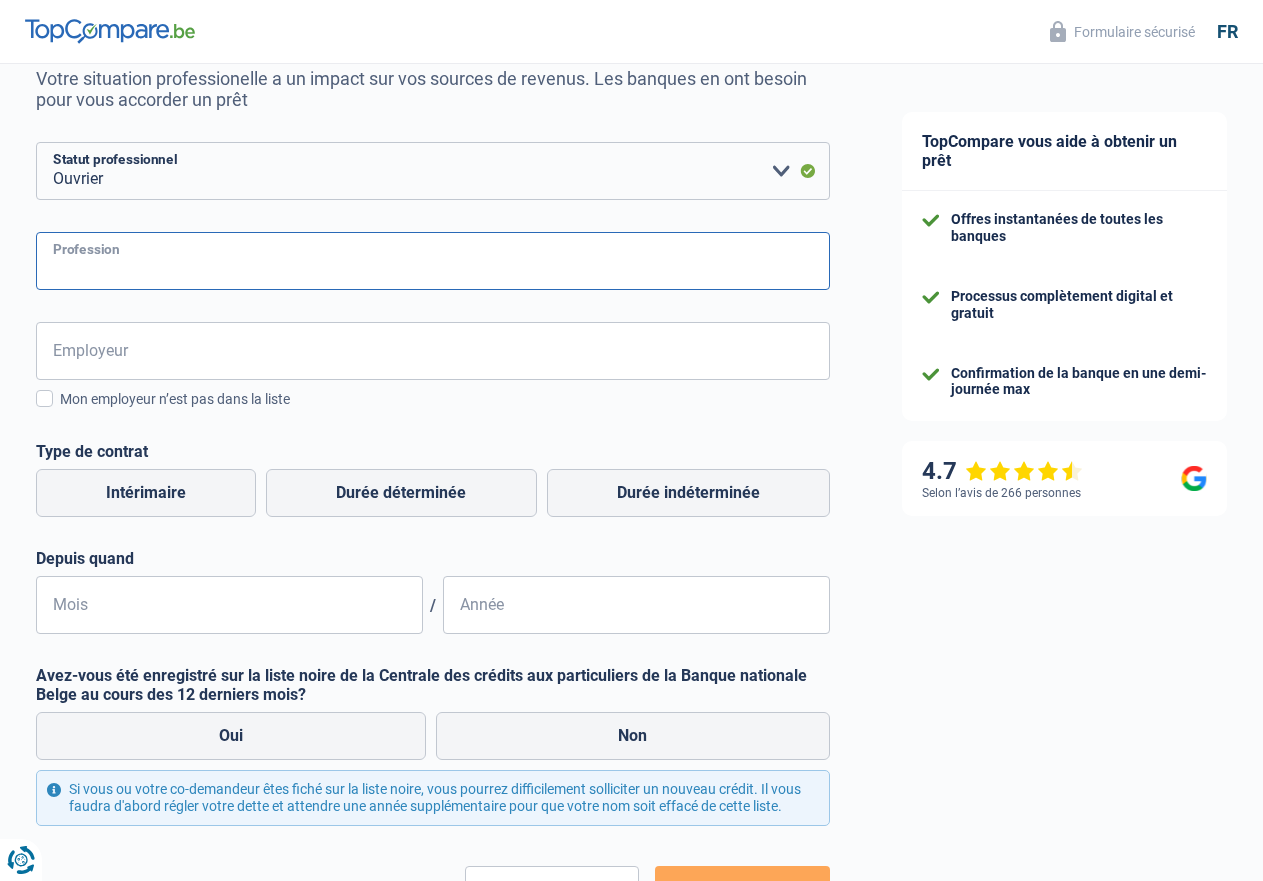 click on "Profession" at bounding box center (433, 261) 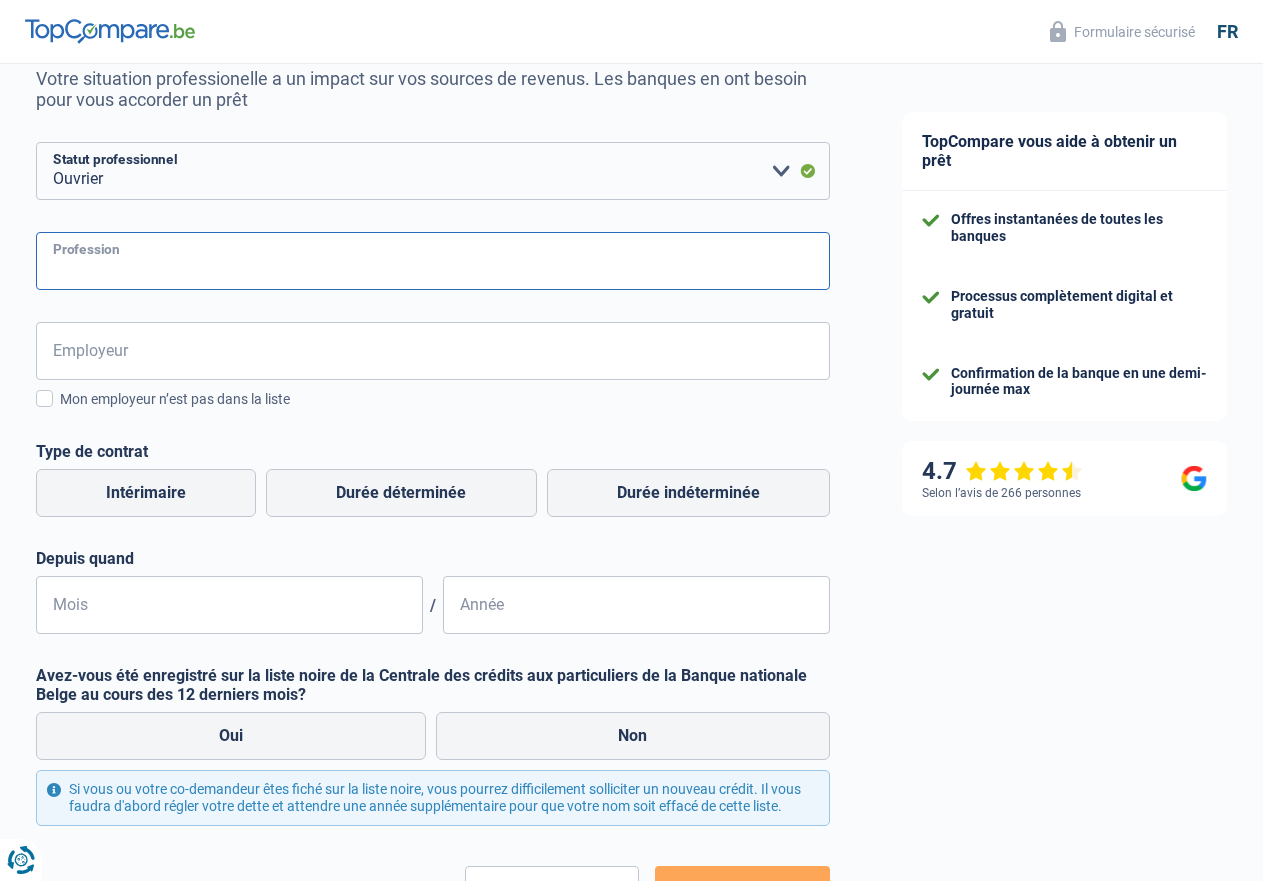 click on "Profession" at bounding box center (433, 261) 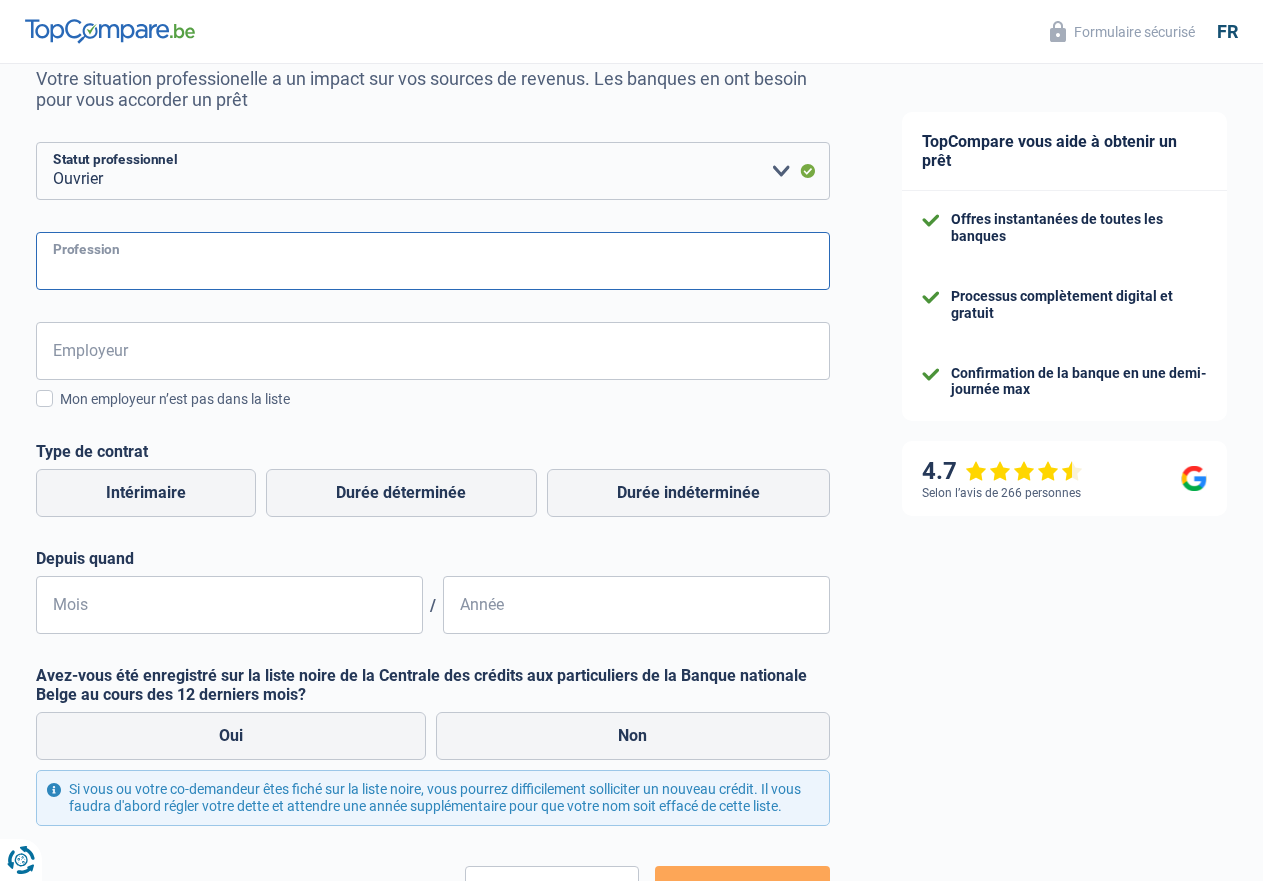 click on "Profession" at bounding box center [433, 261] 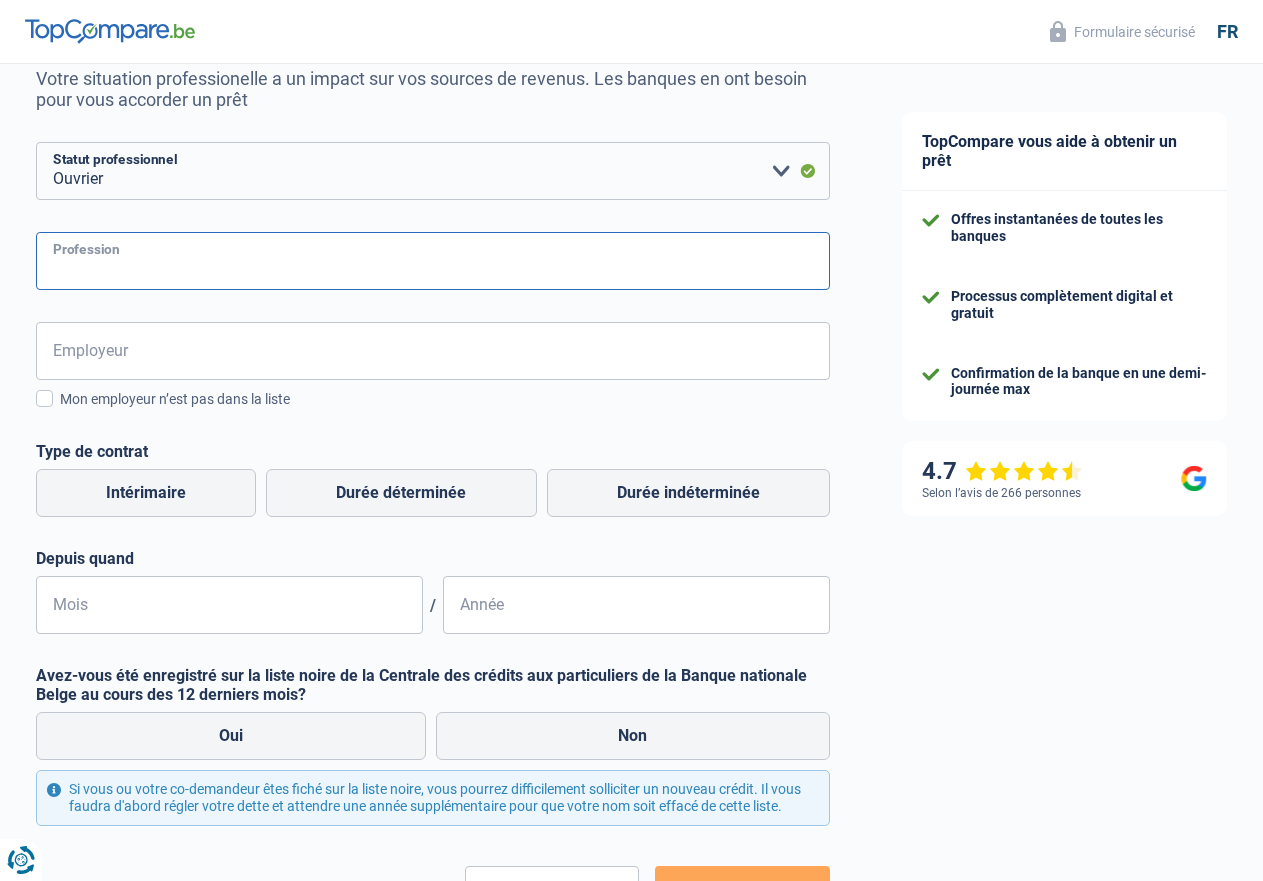 paste on "Multitâche" 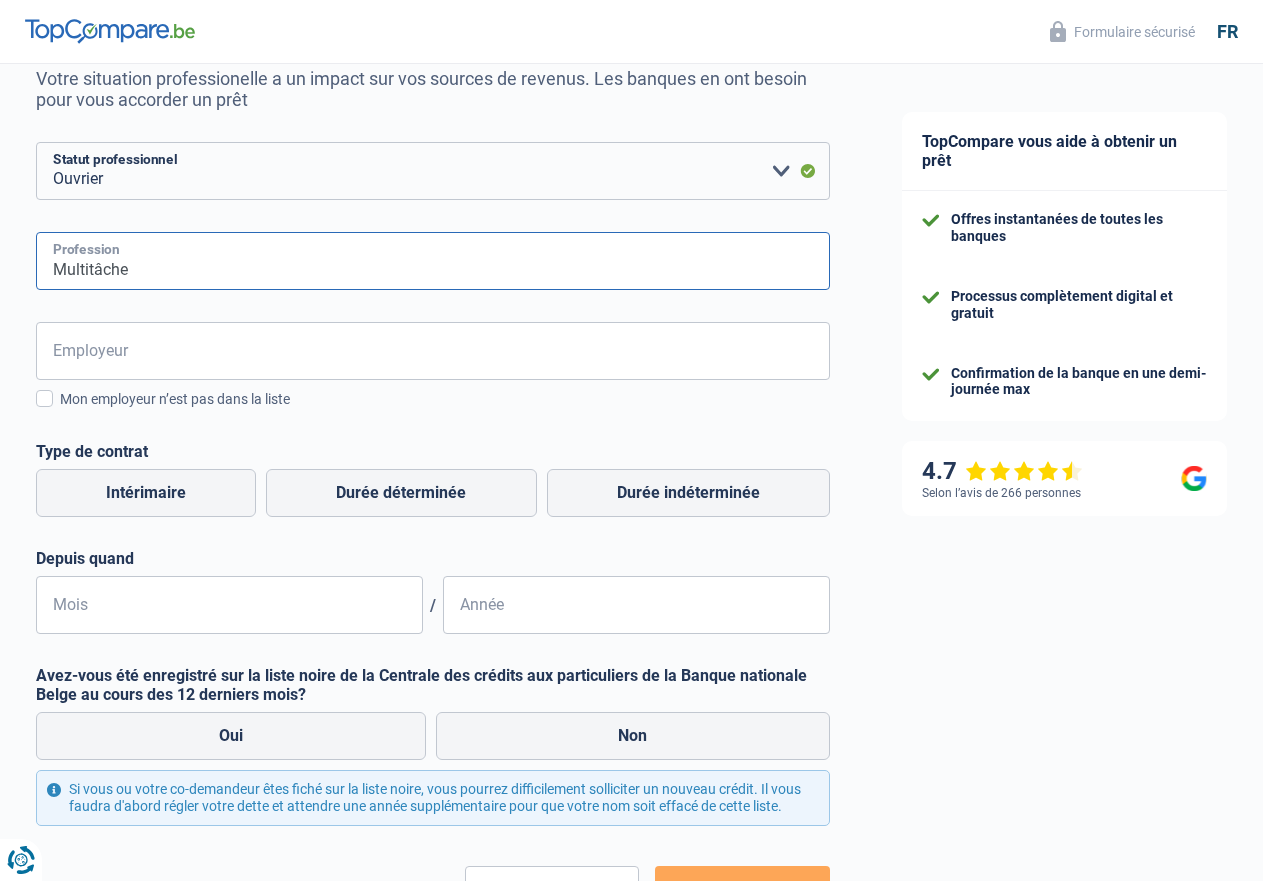 type on "Multitâche" 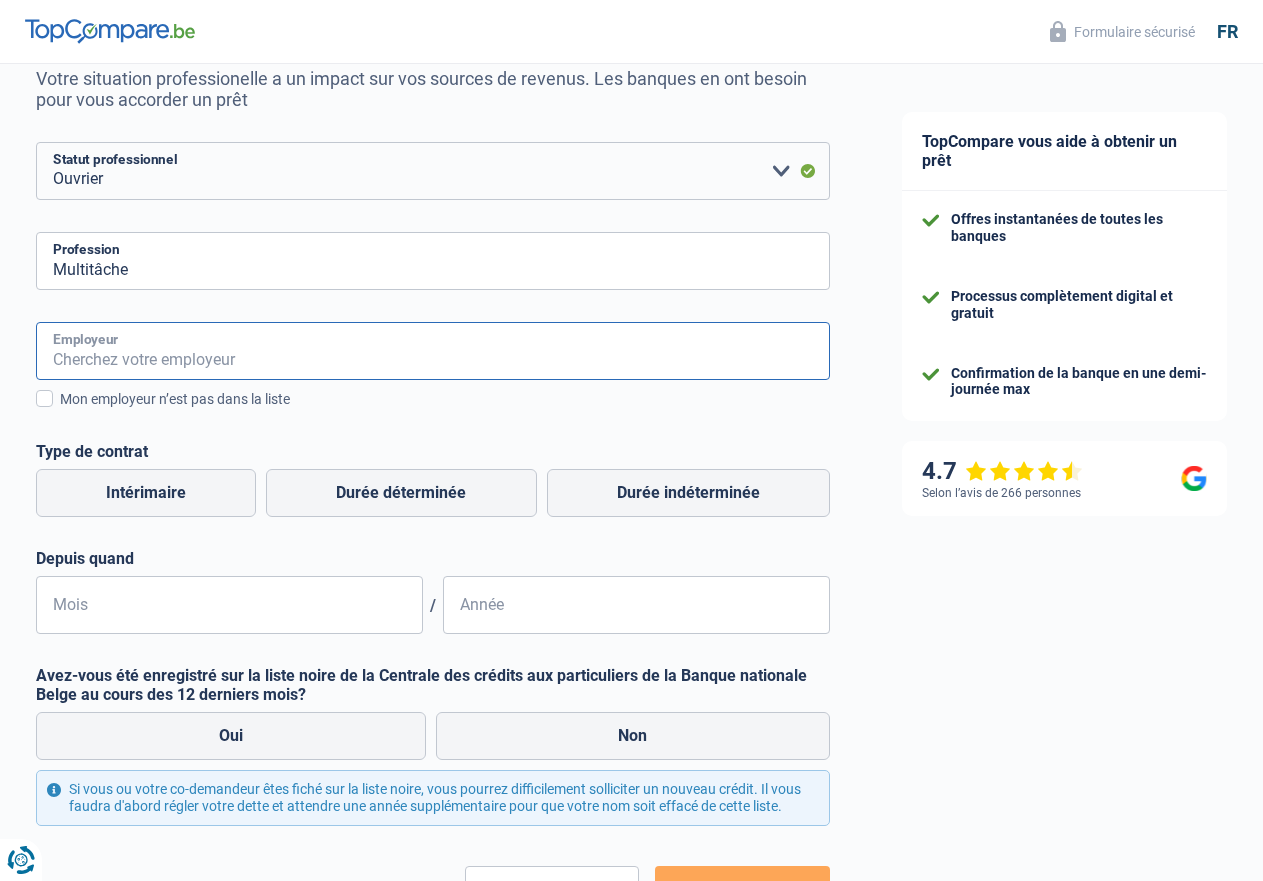 click on "Employeur" at bounding box center (433, 351) 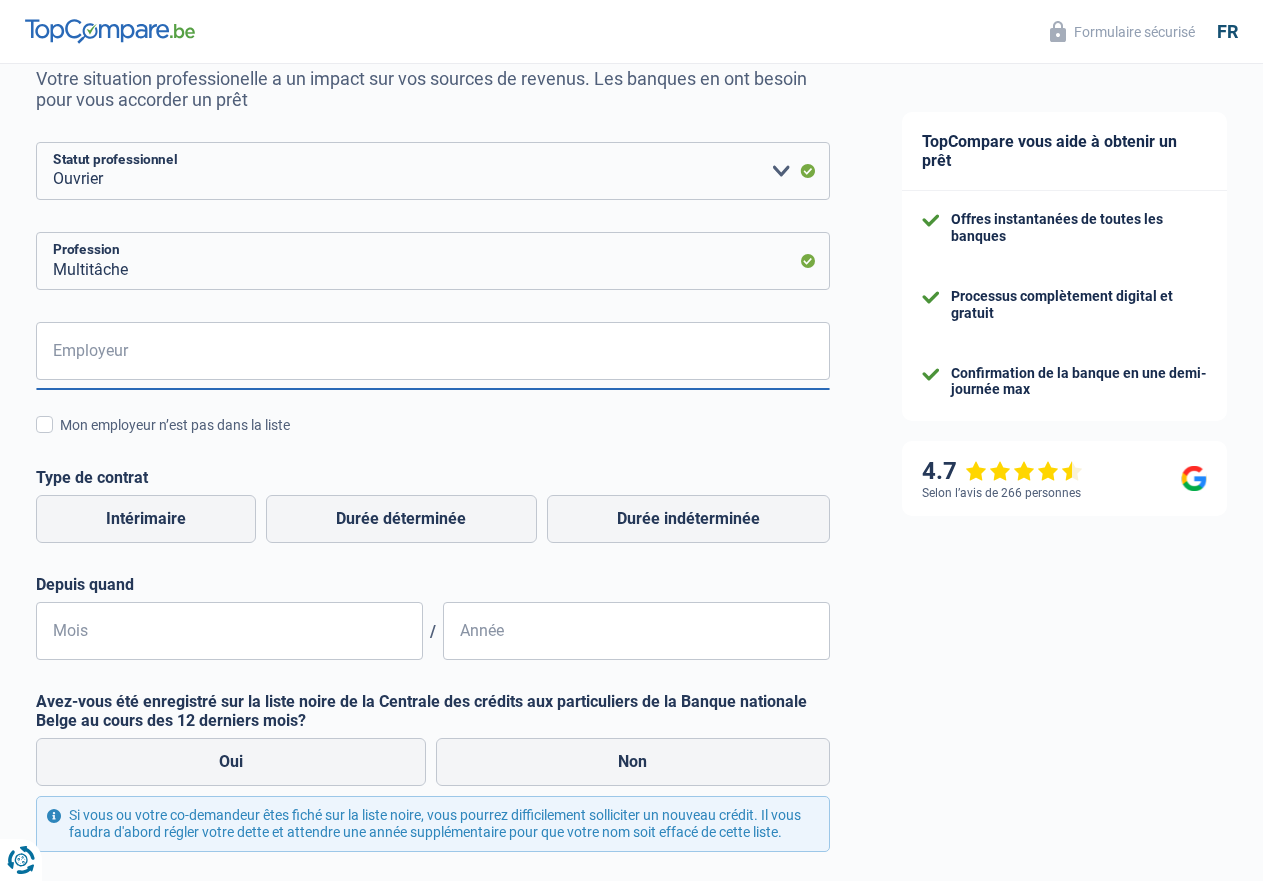 click on "Chance de réussite de votre simulation est de
45%
1
2
3
4
5
Rajoutez  +15%  en complétant l' étape 3
Activité professionnelle
Votre situation professionelle a un impact sur vos sources de revenus. Les banques en ont besoin pour vous accorder un prêt
Ouvrier Employé privé Employé public Invalide Indépendant Pensionné Chômeur Mutuelle Femme au foyer Sans profession Allocataire sécurité/Intégration social (SPF Sécurité Sociale, CPAS) Etudiant Profession libérale Commerçant Rentier Pré-pensionné
Veuillez sélectionner une option
Statut professionnel
Multitâche" at bounding box center [433, 448] 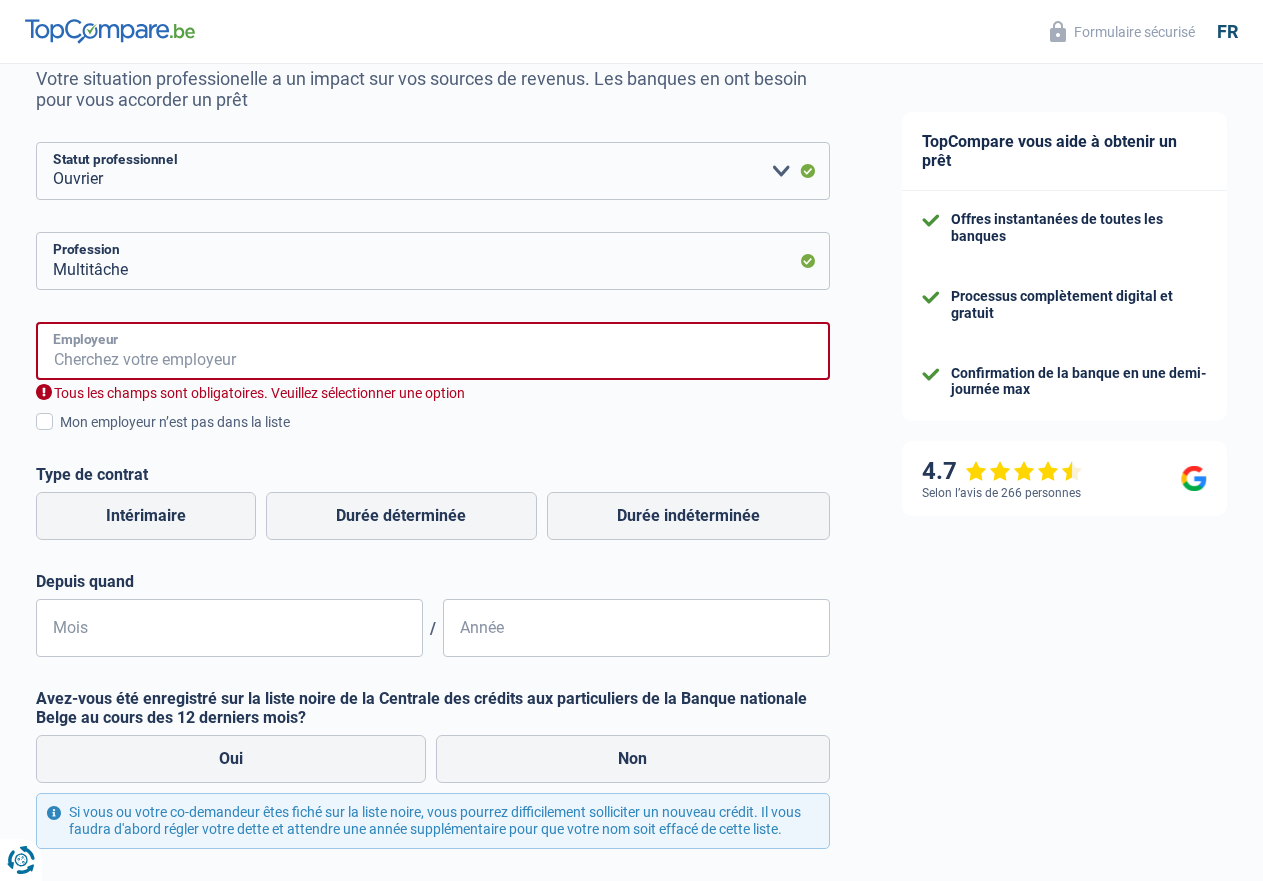 click on "Employeur" at bounding box center [433, 351] 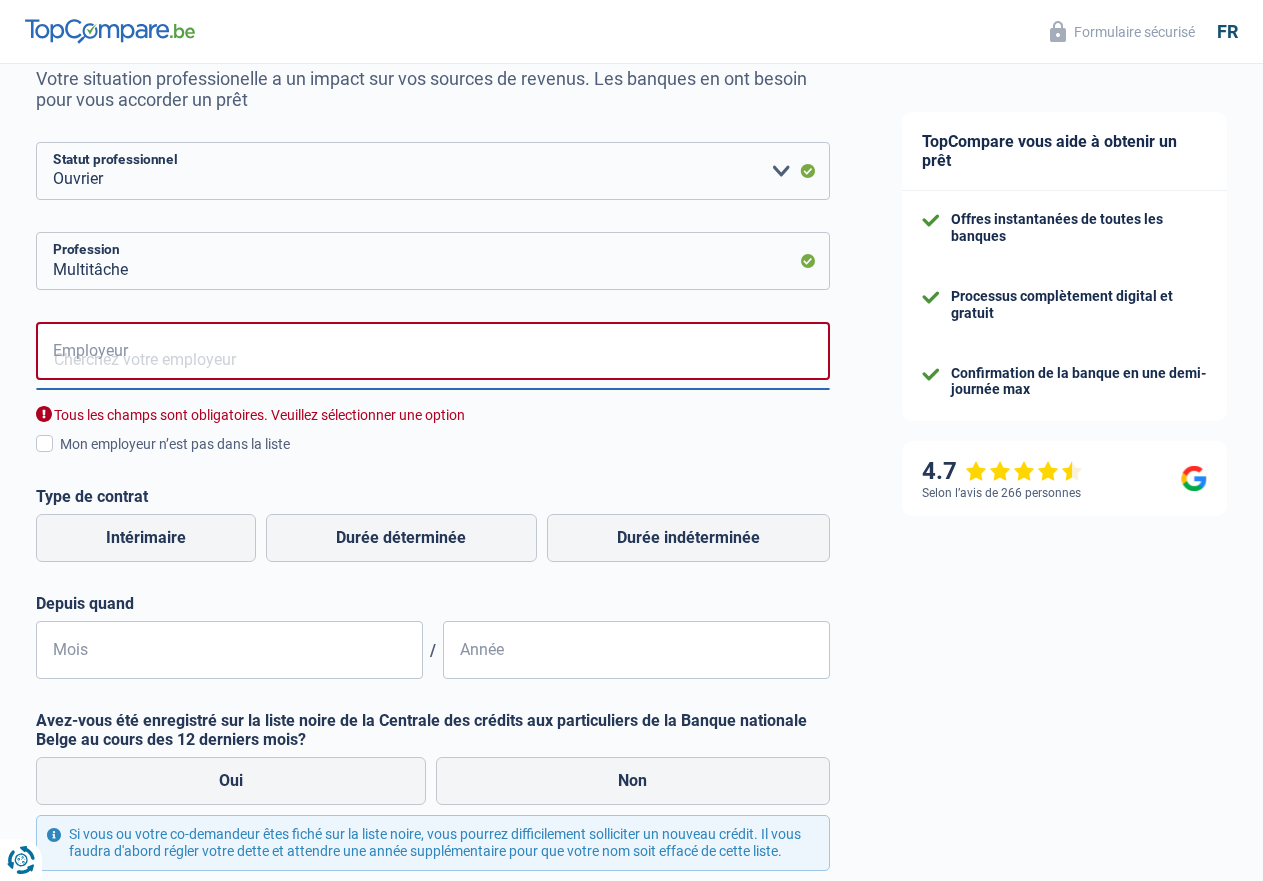 drag, startPoint x: 66, startPoint y: 594, endPoint x: 140, endPoint y: 499, distance: 120.4201 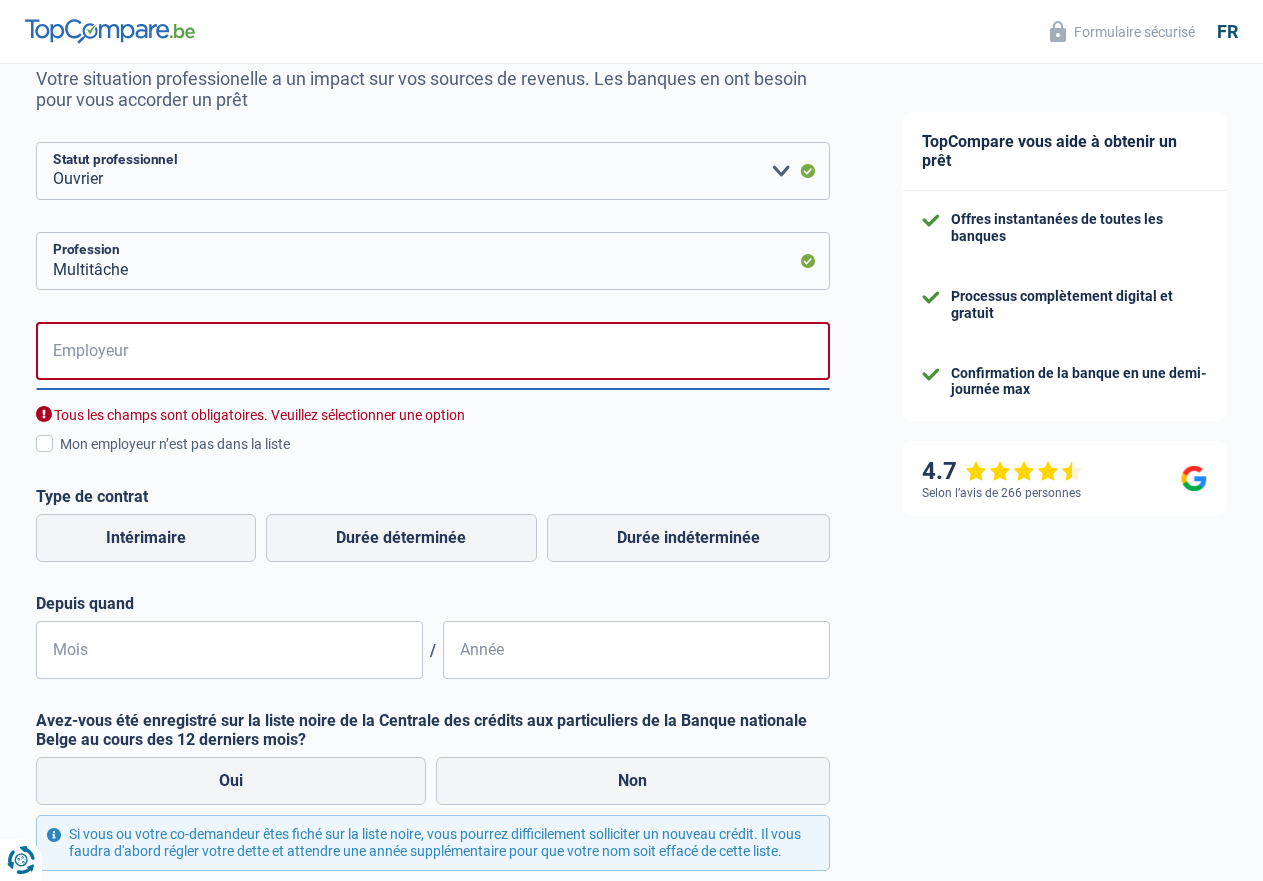 click at bounding box center [44, 443] 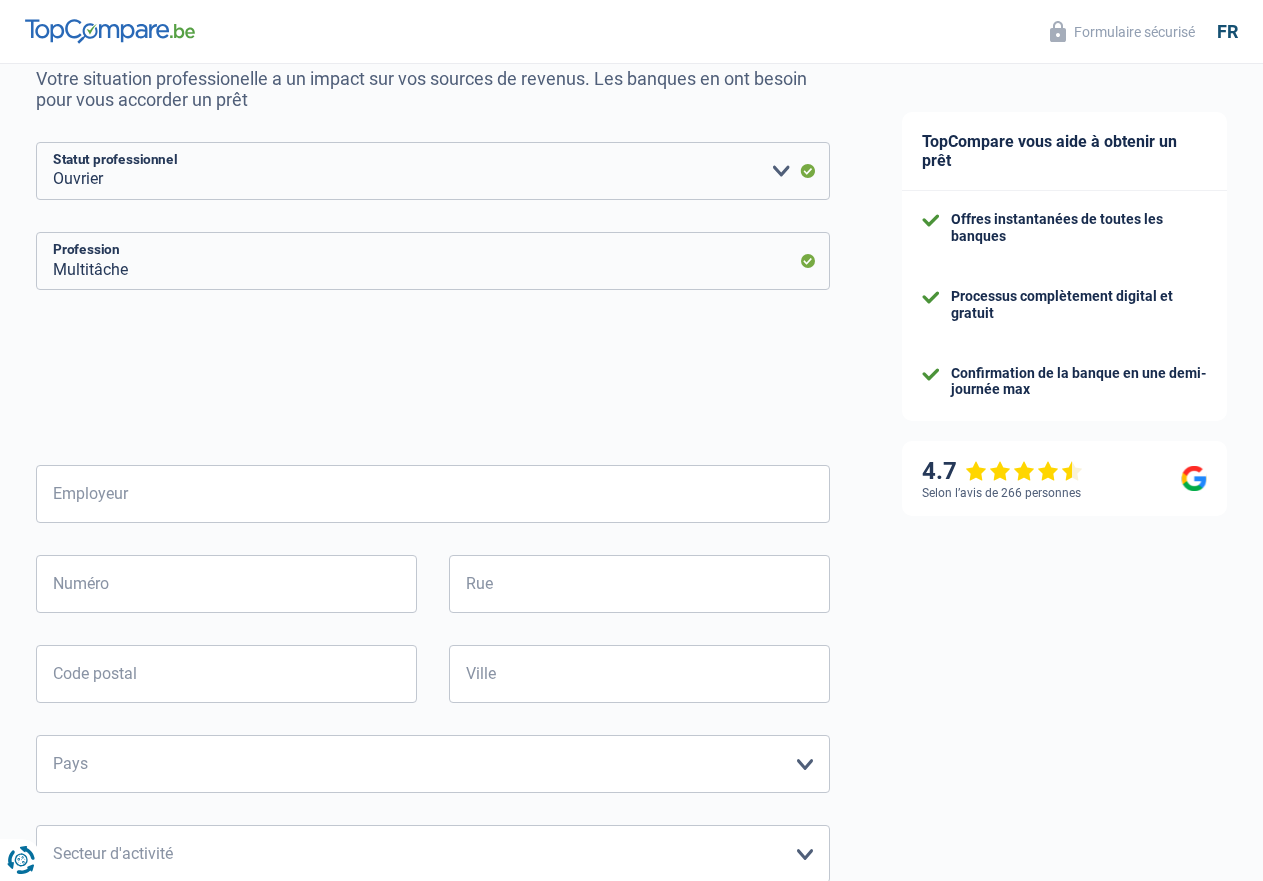 click on "Employeur" at bounding box center [433, 351] 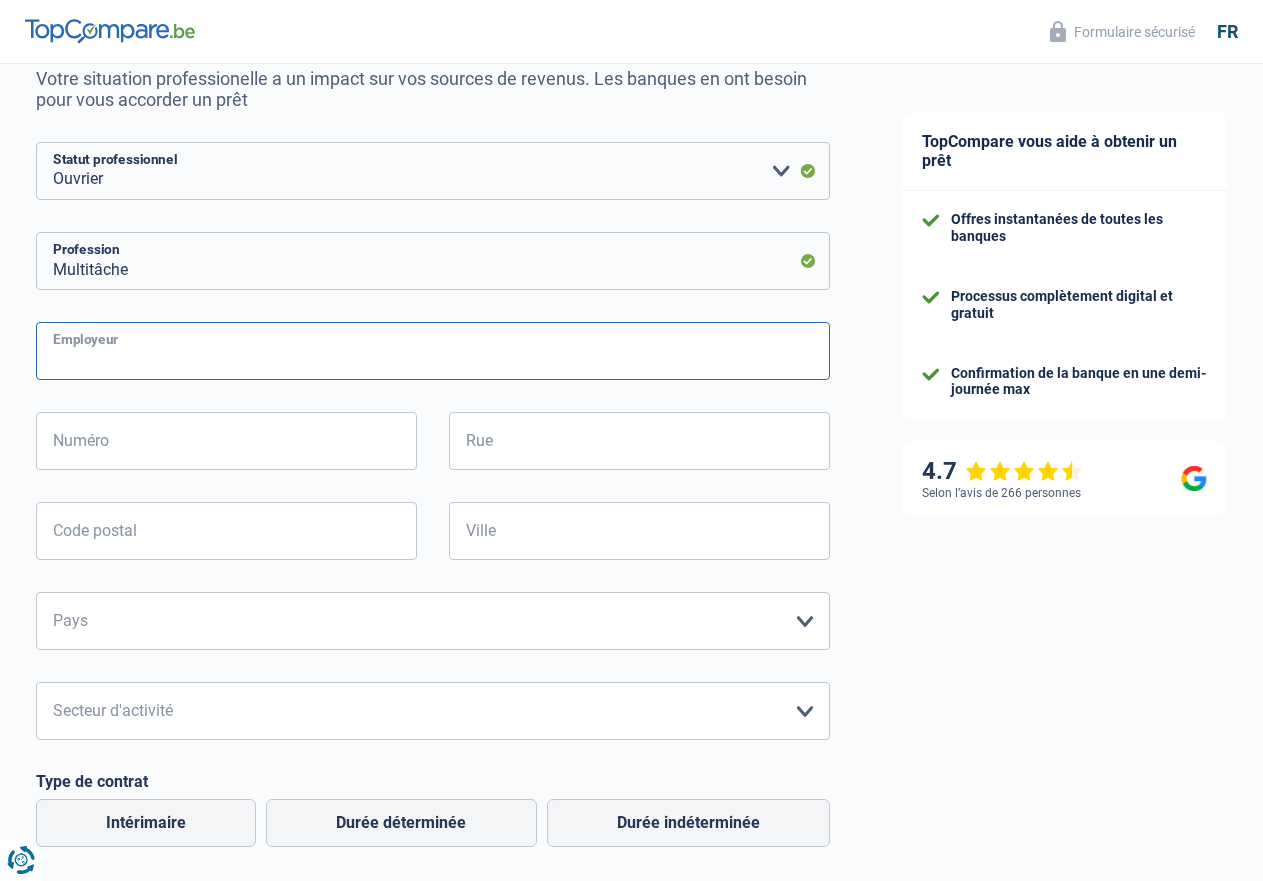 click on "Employeur" at bounding box center [433, 351] 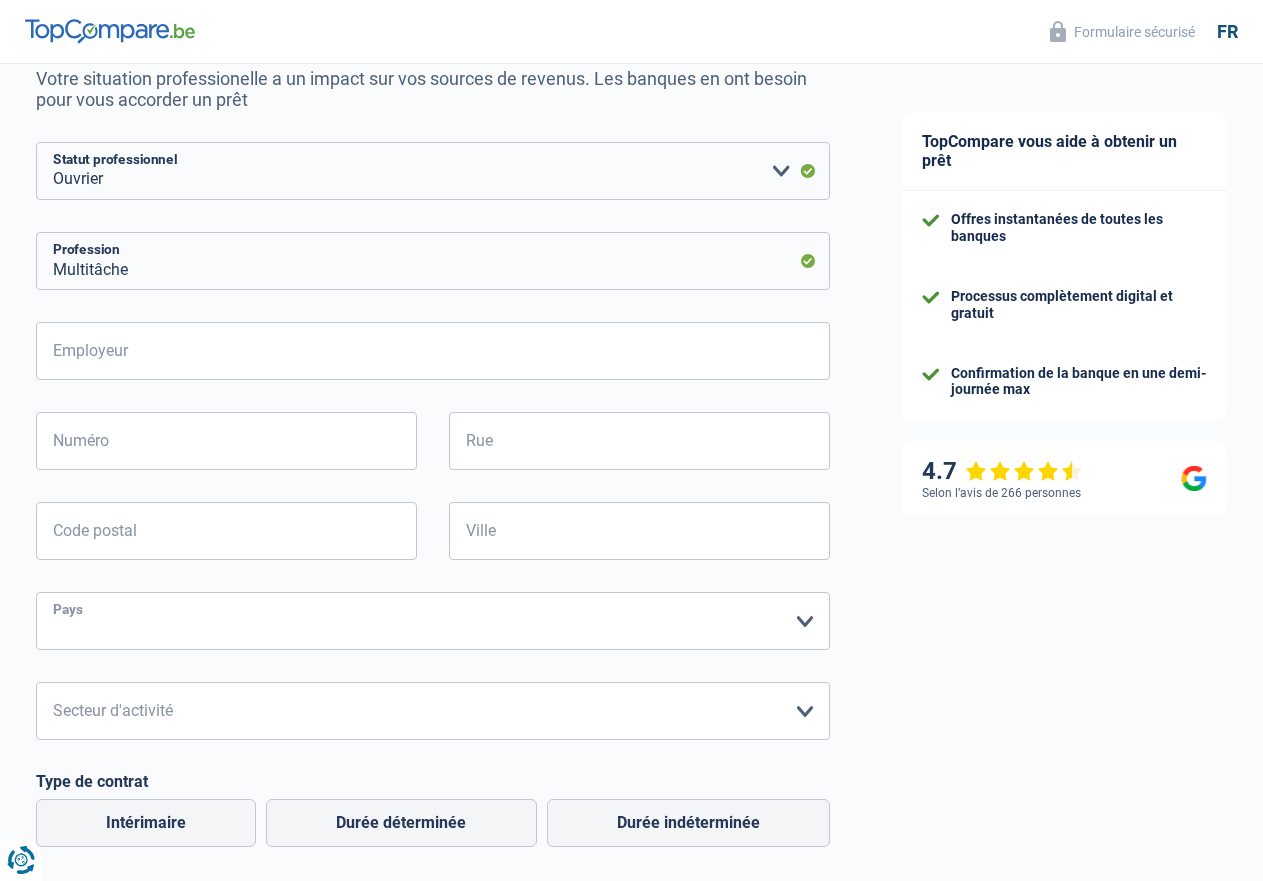 click on "Belgique France Allemagne Italie Luxembourg Pays-Bas Espagne Suisse
Veuillez sélectionner une option" at bounding box center (433, 621) 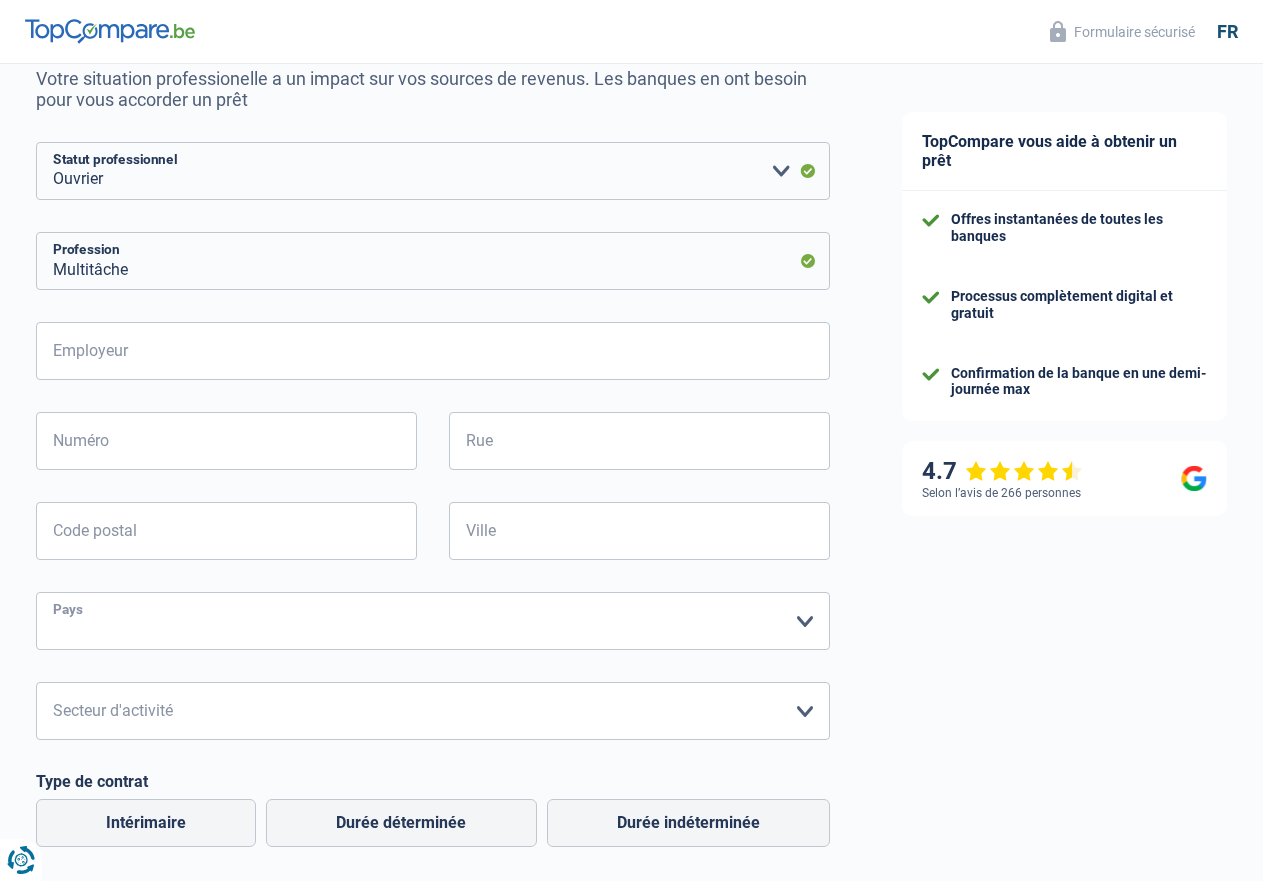 click on "France" at bounding box center [0, 0] 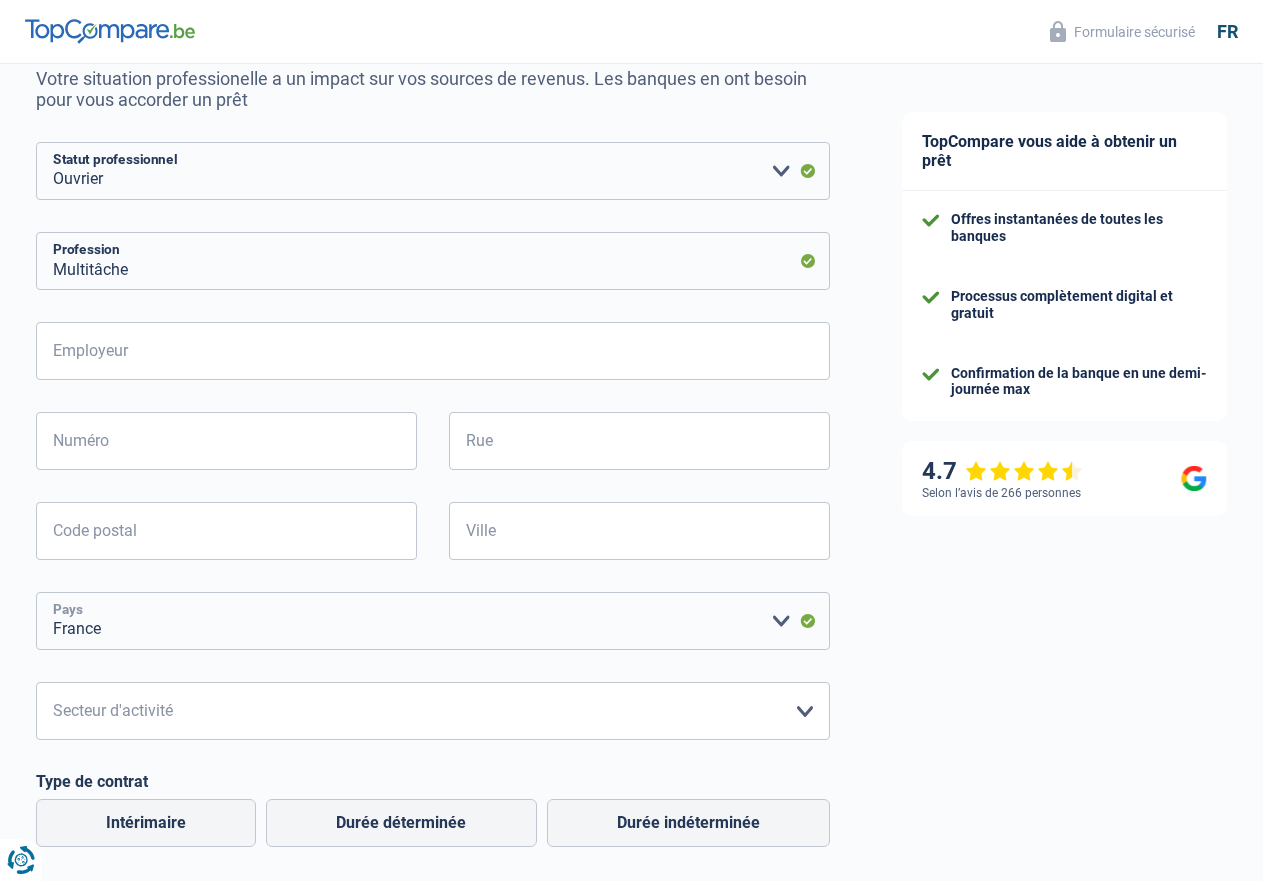 click on "Belgique France Allemagne Italie Luxembourg Pays-Bas Espagne Suisse
Veuillez sélectionner une option" at bounding box center [433, 621] 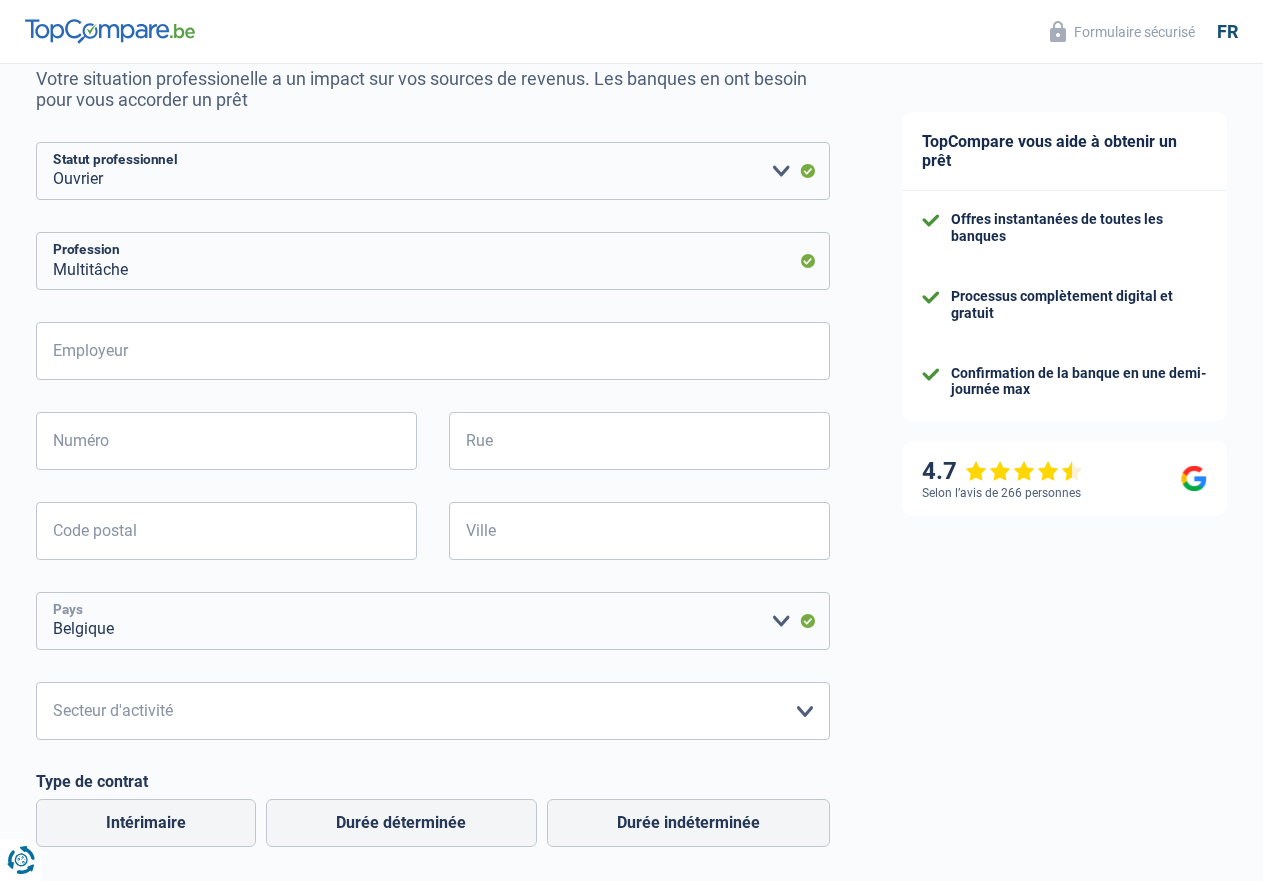 click on "Belgique" at bounding box center [0, 0] 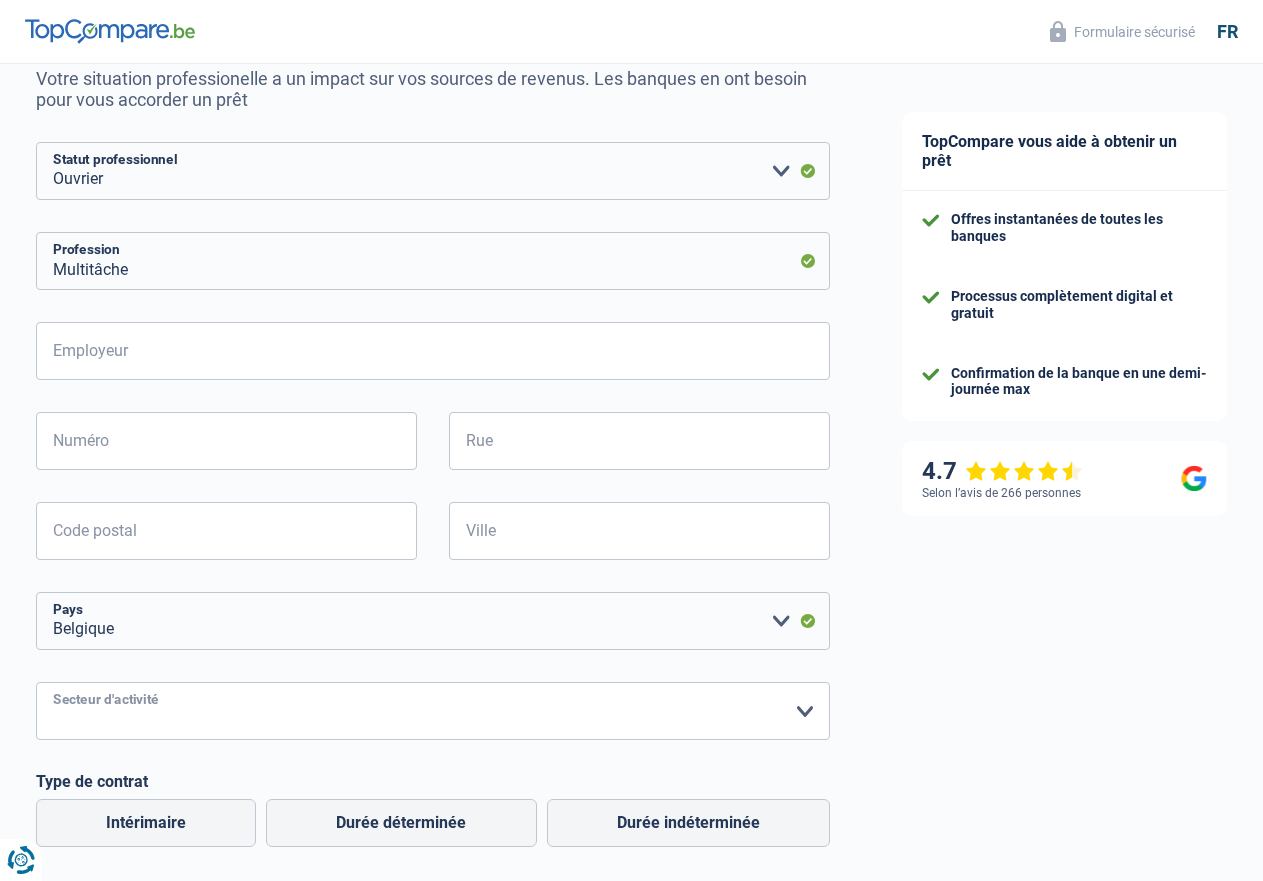 click on "Agriculture/Pêche Industrie Horeca Courier/Fitness/Taxi Construction Banques/Assurances Etat/Université ou Union Européenne Petites entreprises (-50pers) Grandes entreprises (+50pers) Autres institutions internationales
Veuillez sélectionner une option" at bounding box center (433, 711) 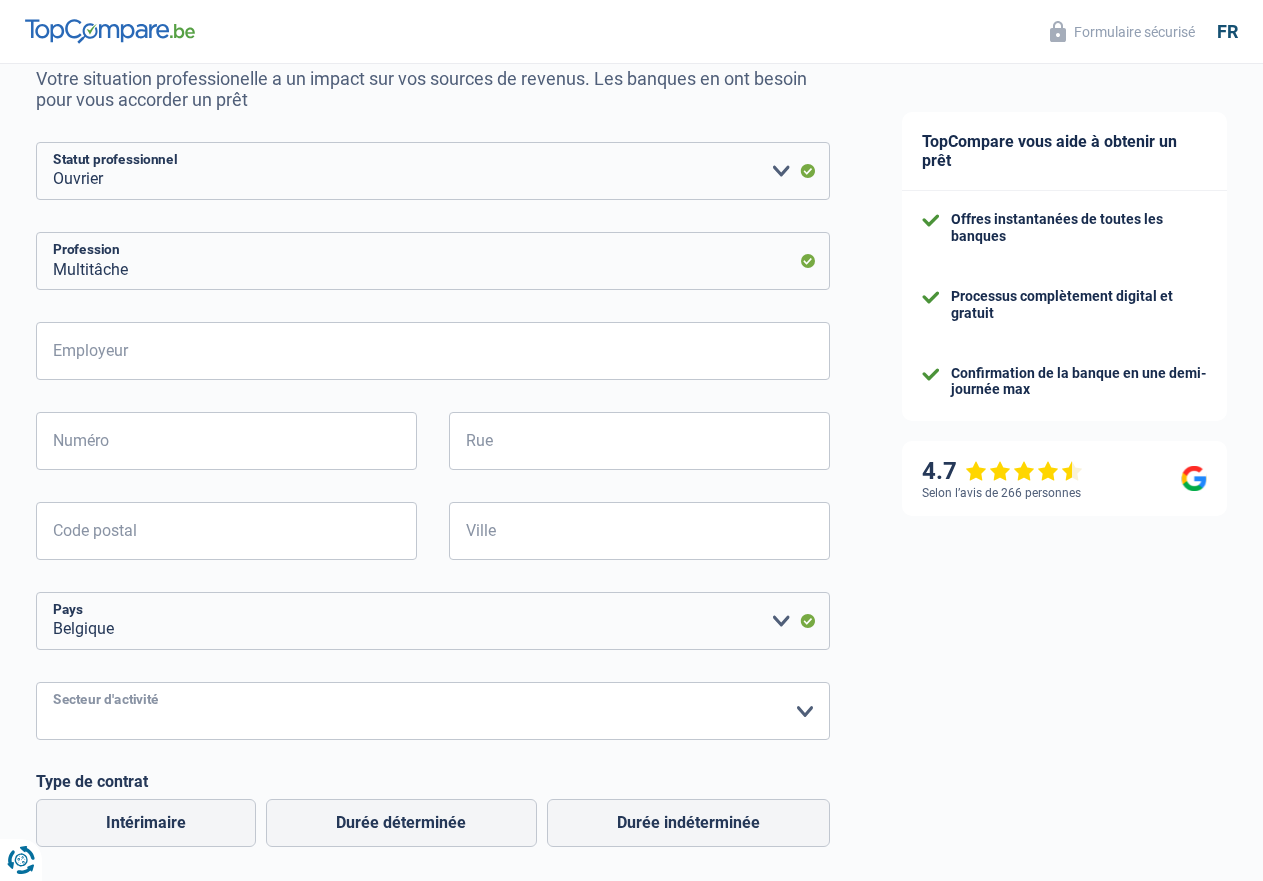 select on "construction" 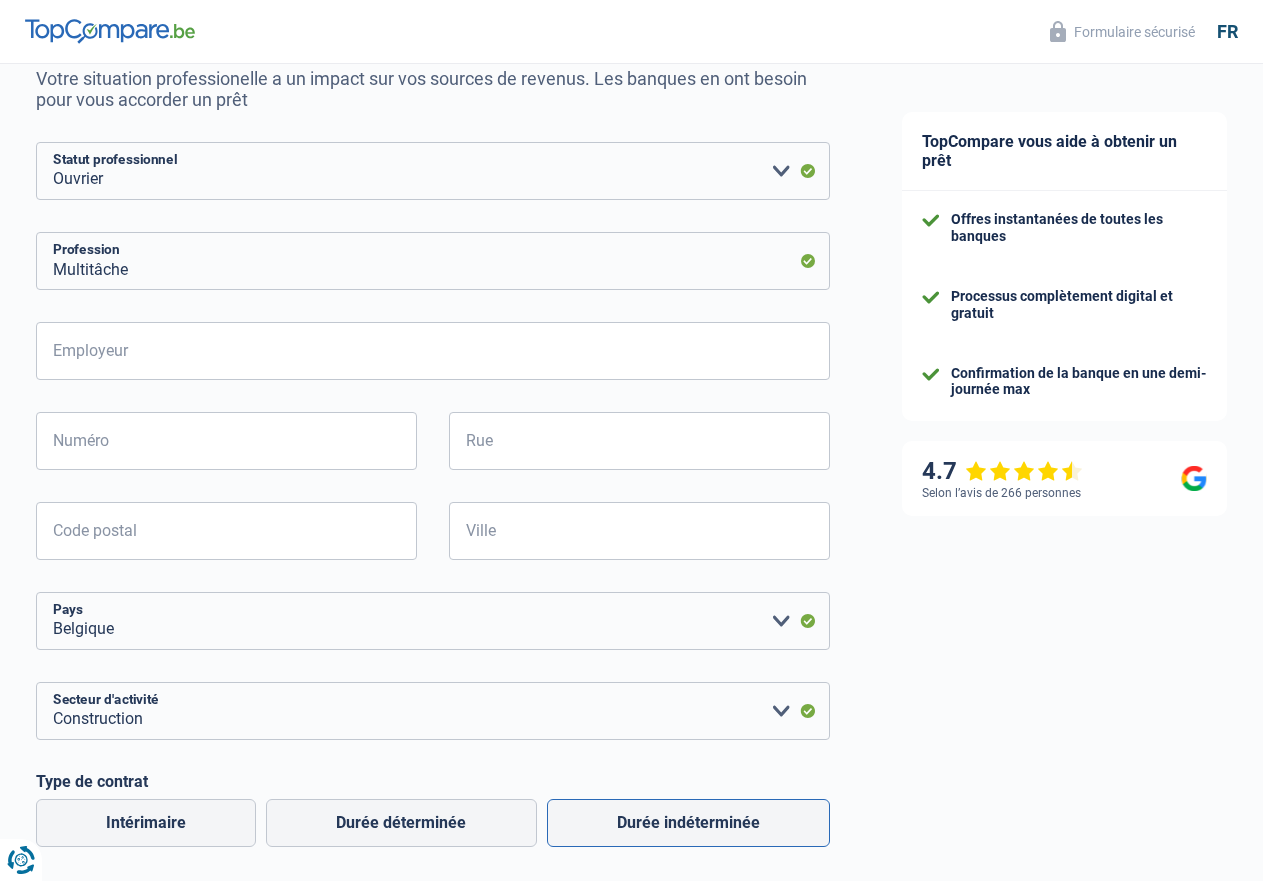 click on "Durée indéterminée" at bounding box center (688, 823) 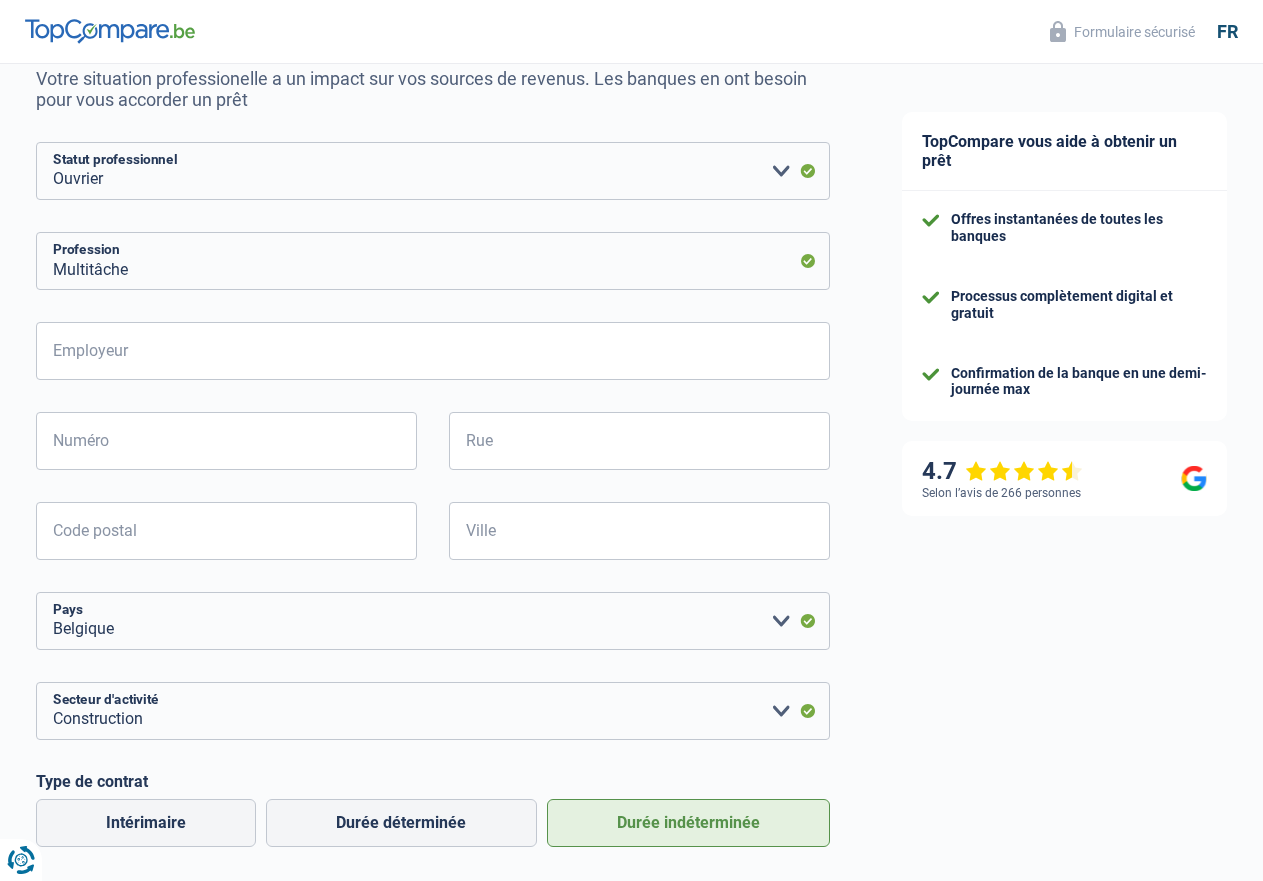 click on "Mois" at bounding box center [229, 935] 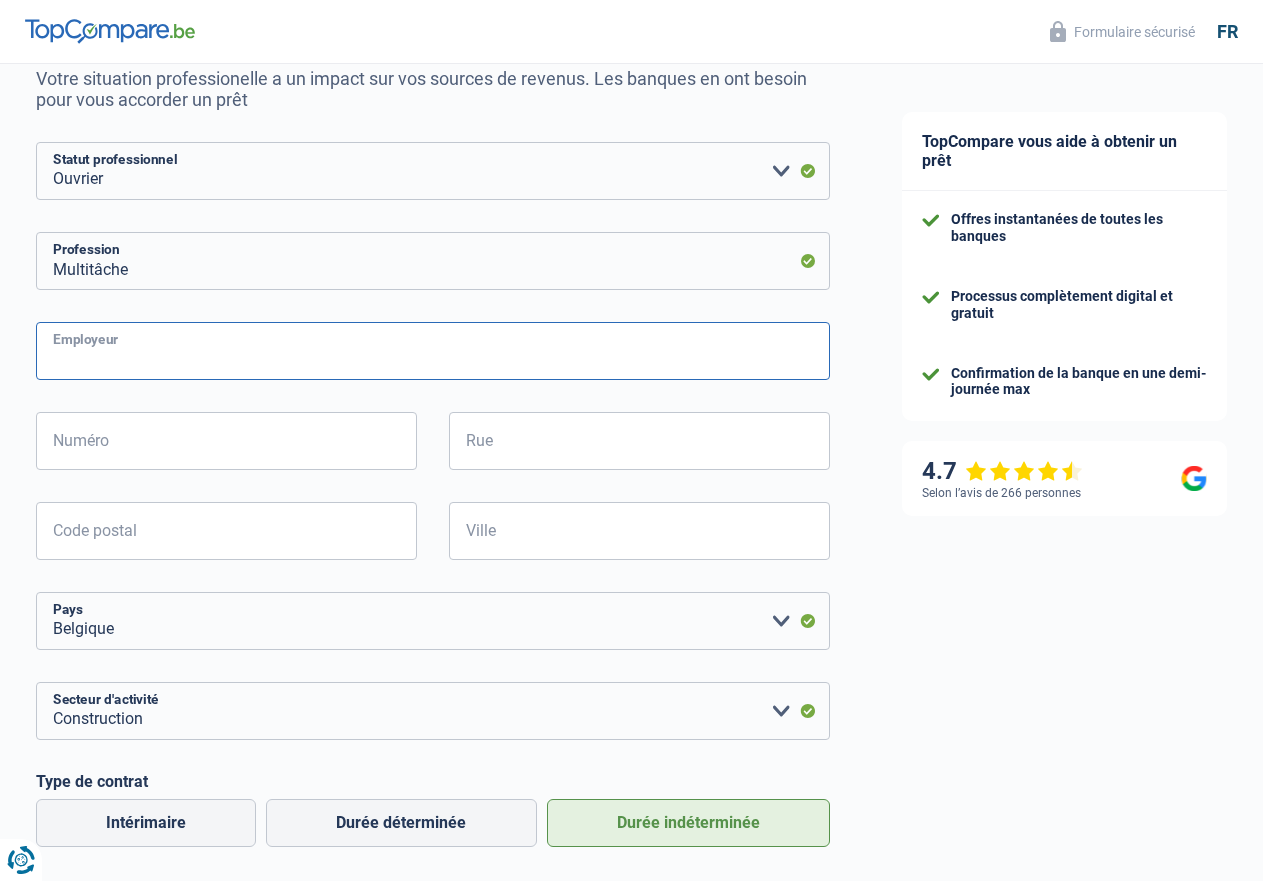 click on "Employeur" at bounding box center (433, 351) 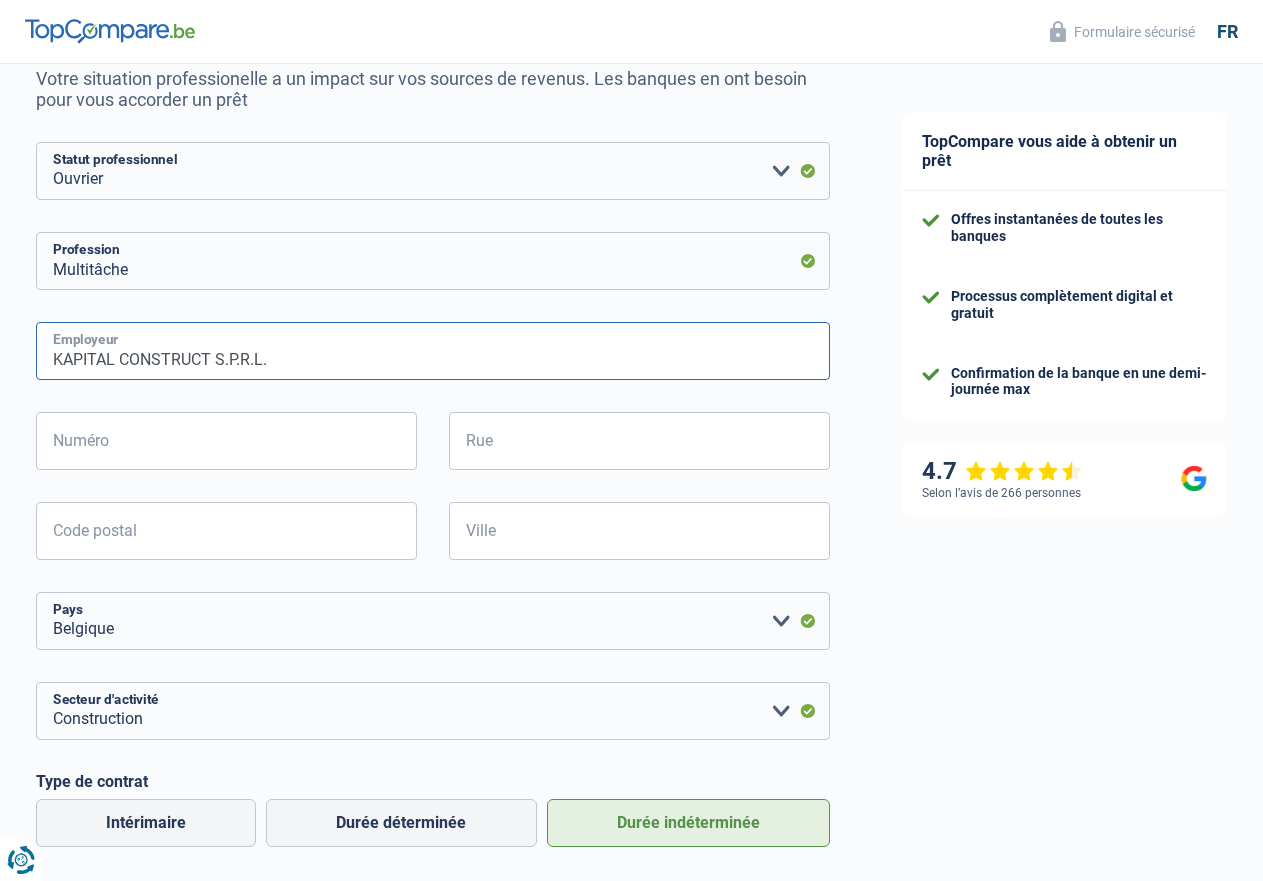 type on "KAPITAL CONSTRUCT S.P.R.L." 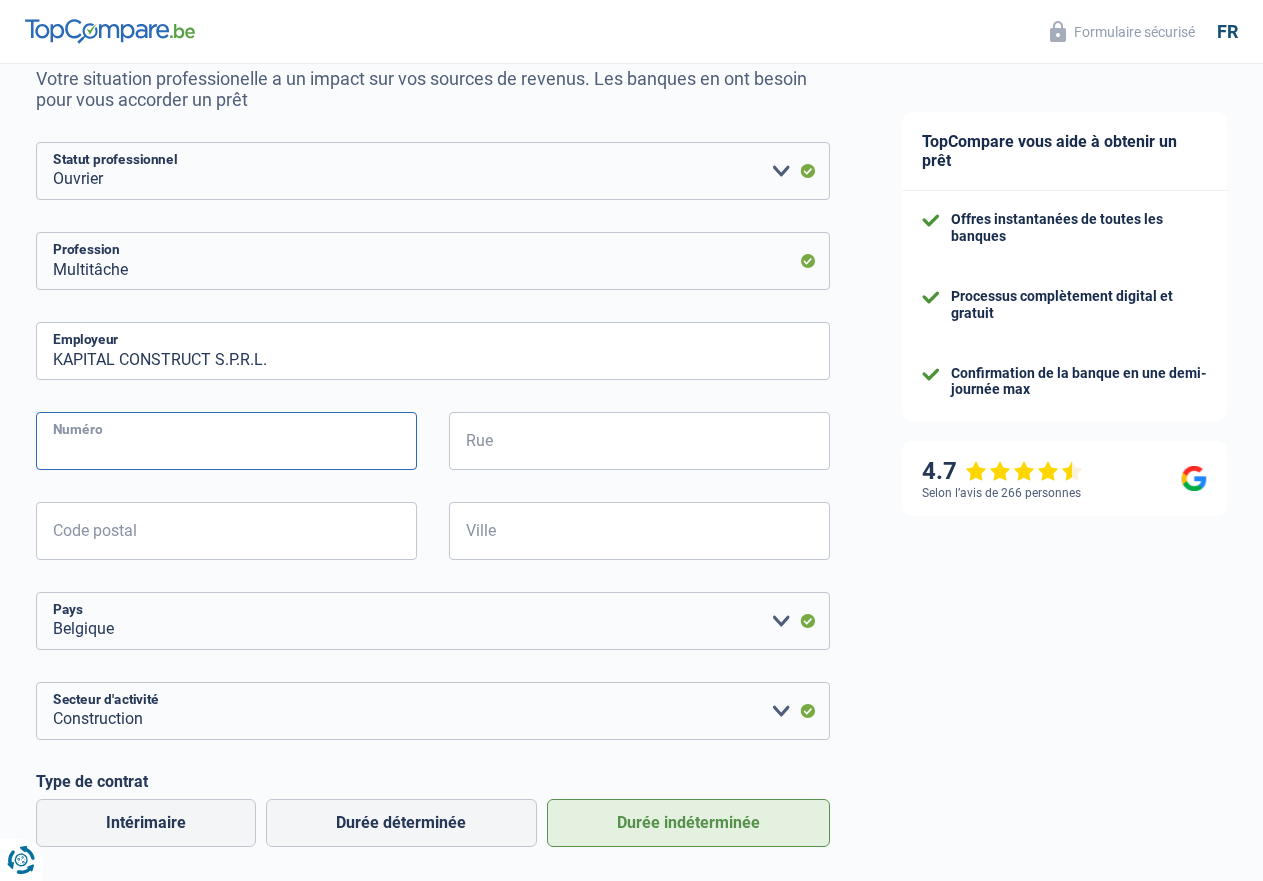 click on "Numéro" at bounding box center (226, 441) 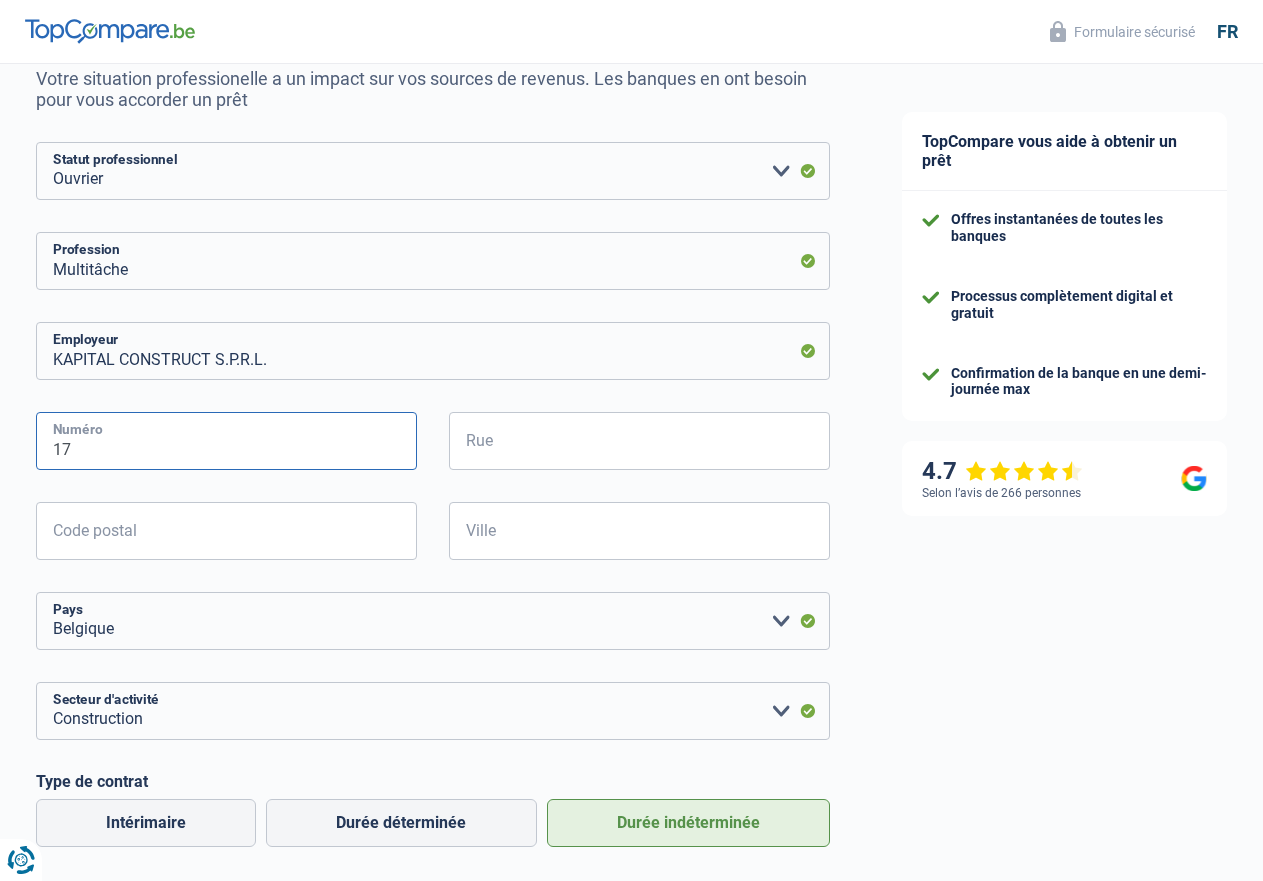 type on "17" 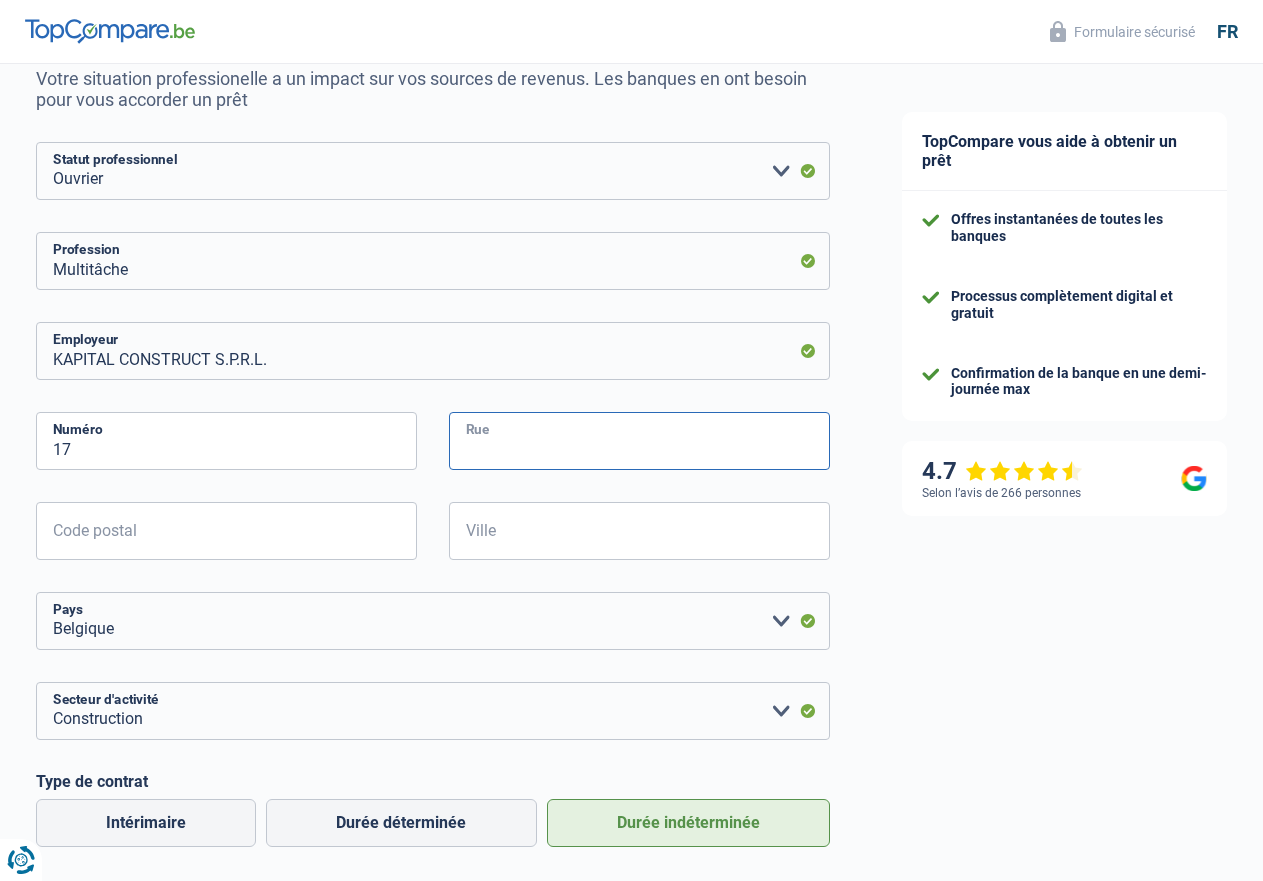 click on "Rue" at bounding box center [639, 441] 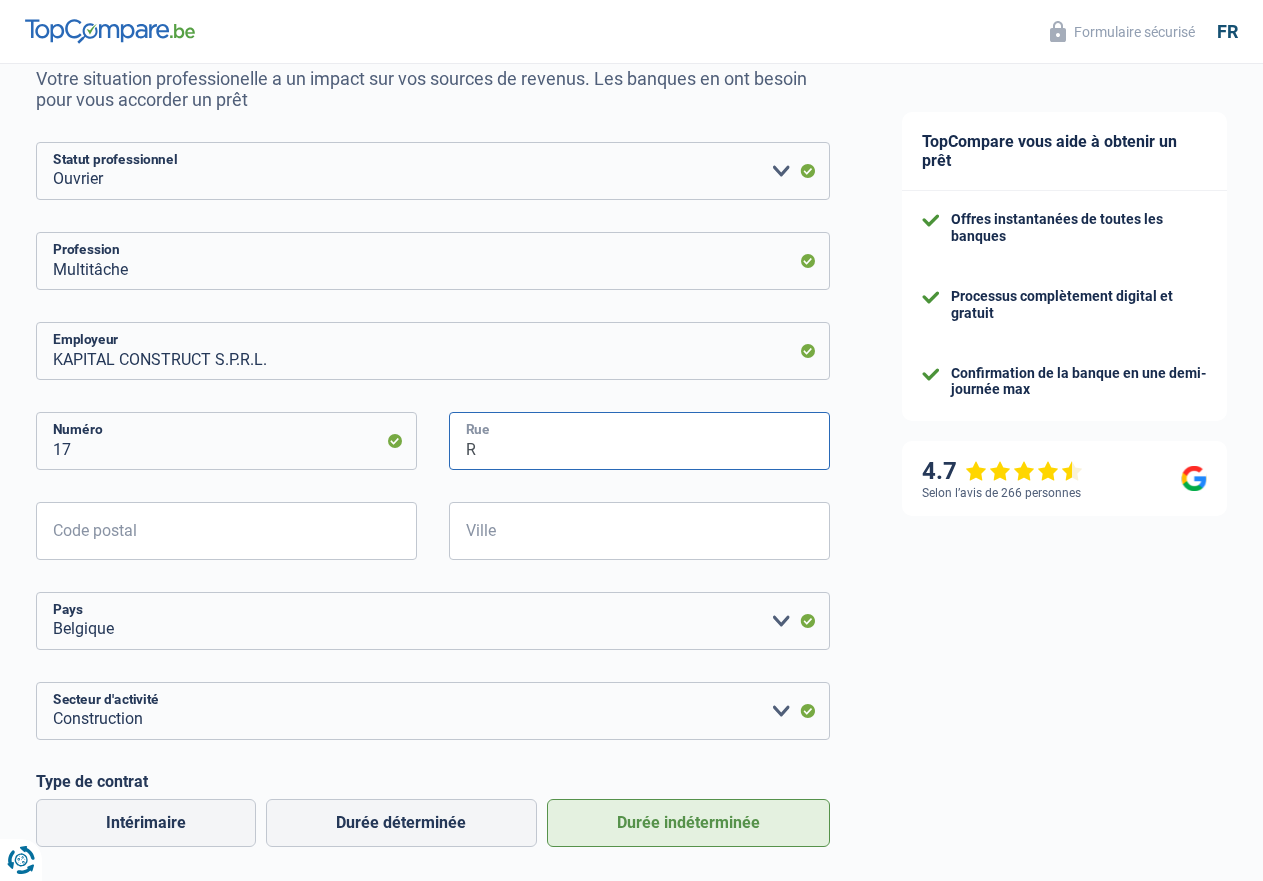 click on "R" at bounding box center (639, 441) 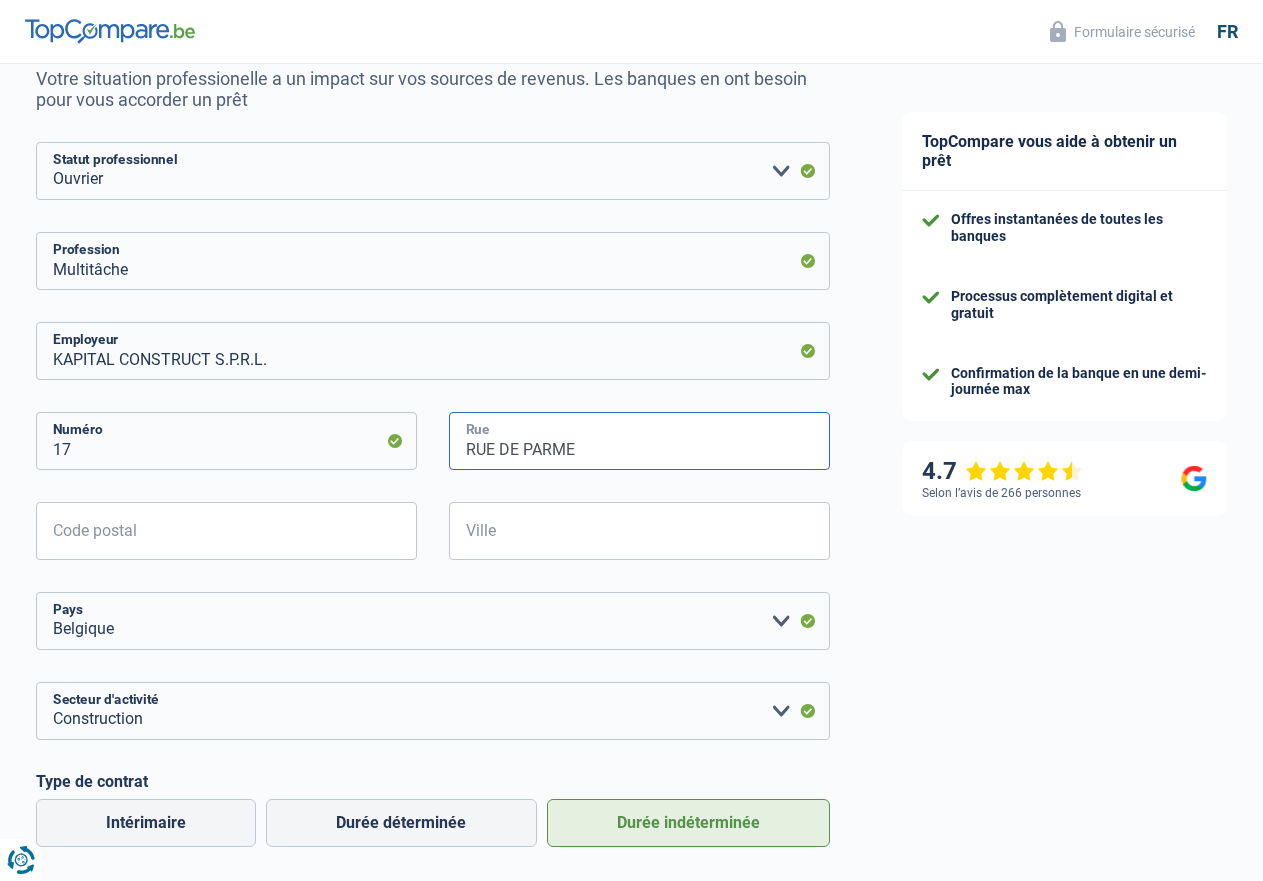 type on "RUE DE PARME" 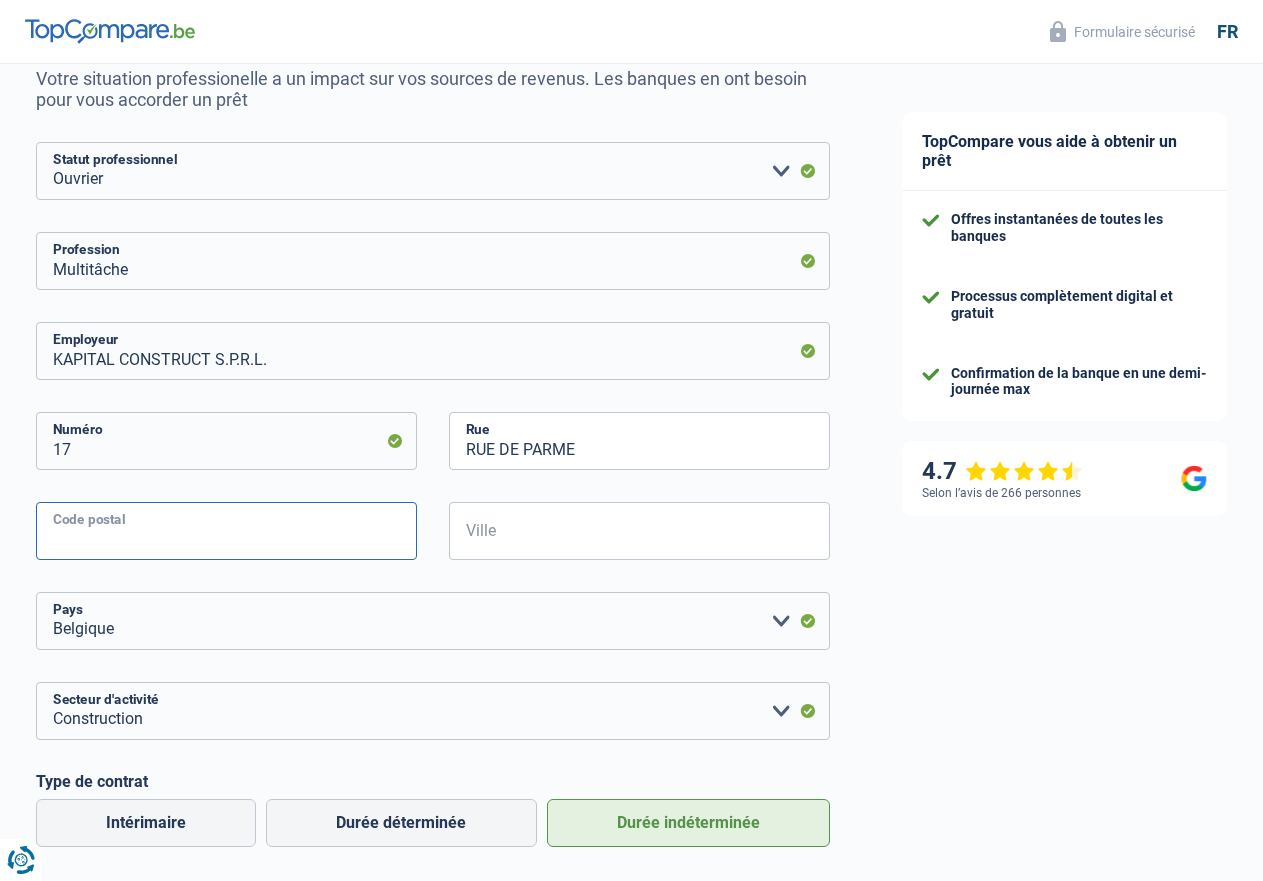click on "Code postal" at bounding box center (226, 531) 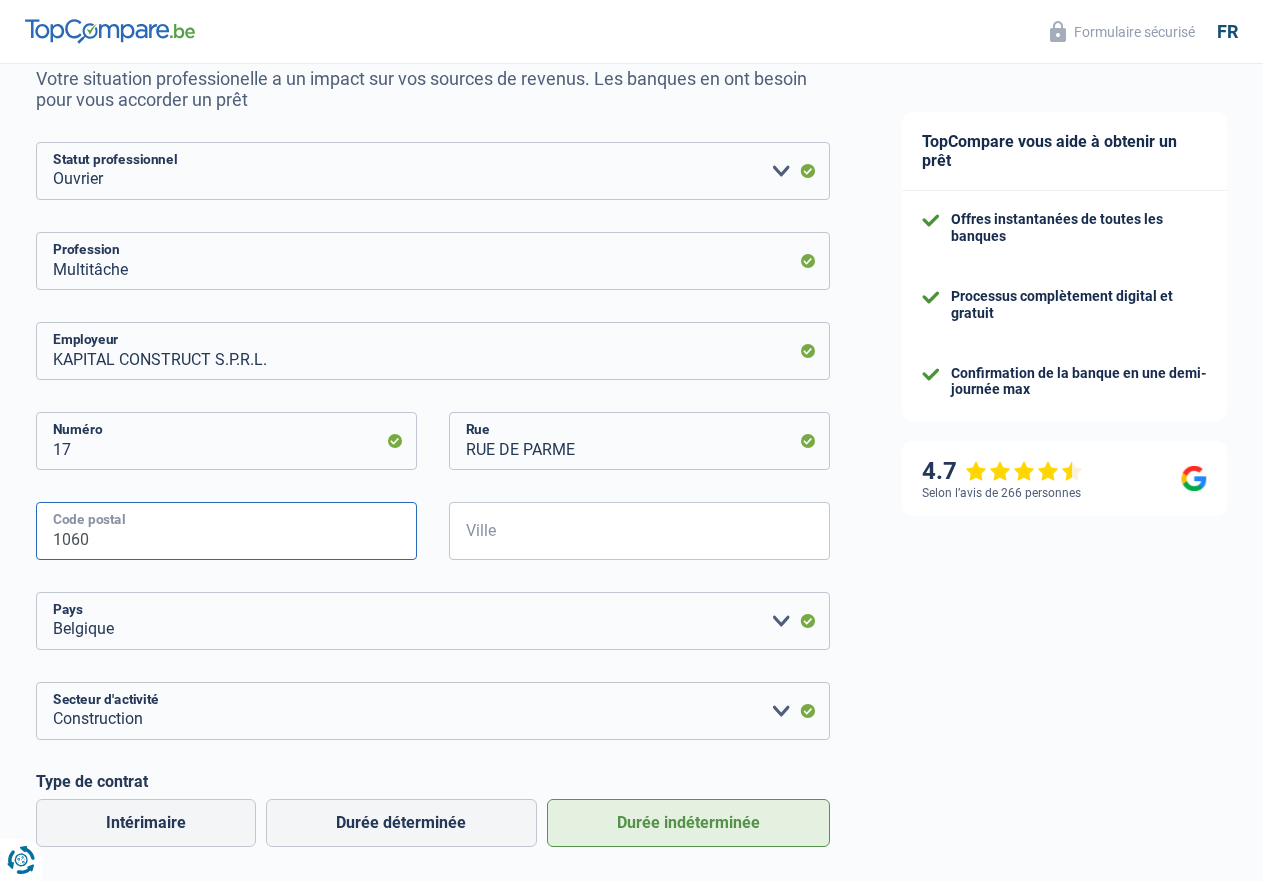 type on "1060" 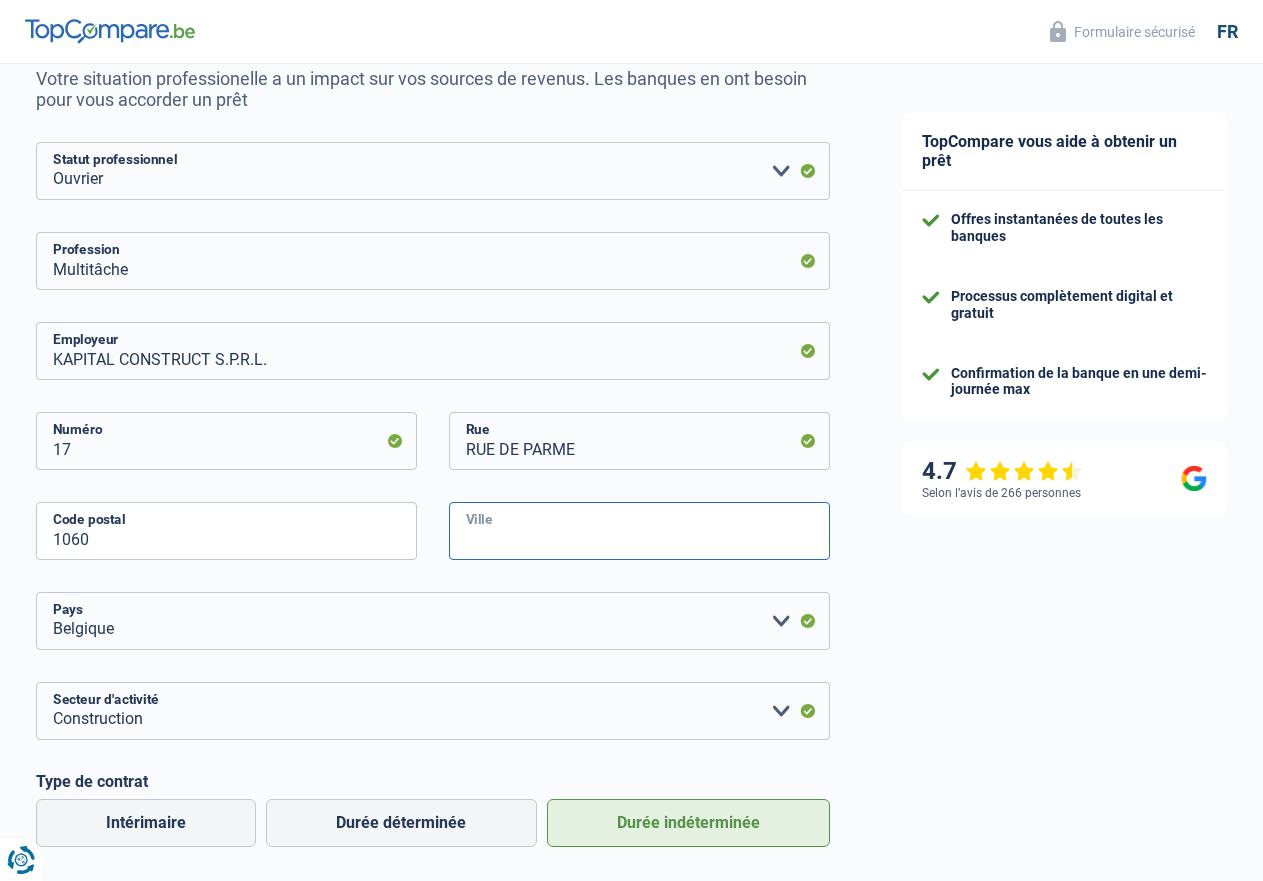 click on "Ville" at bounding box center [639, 531] 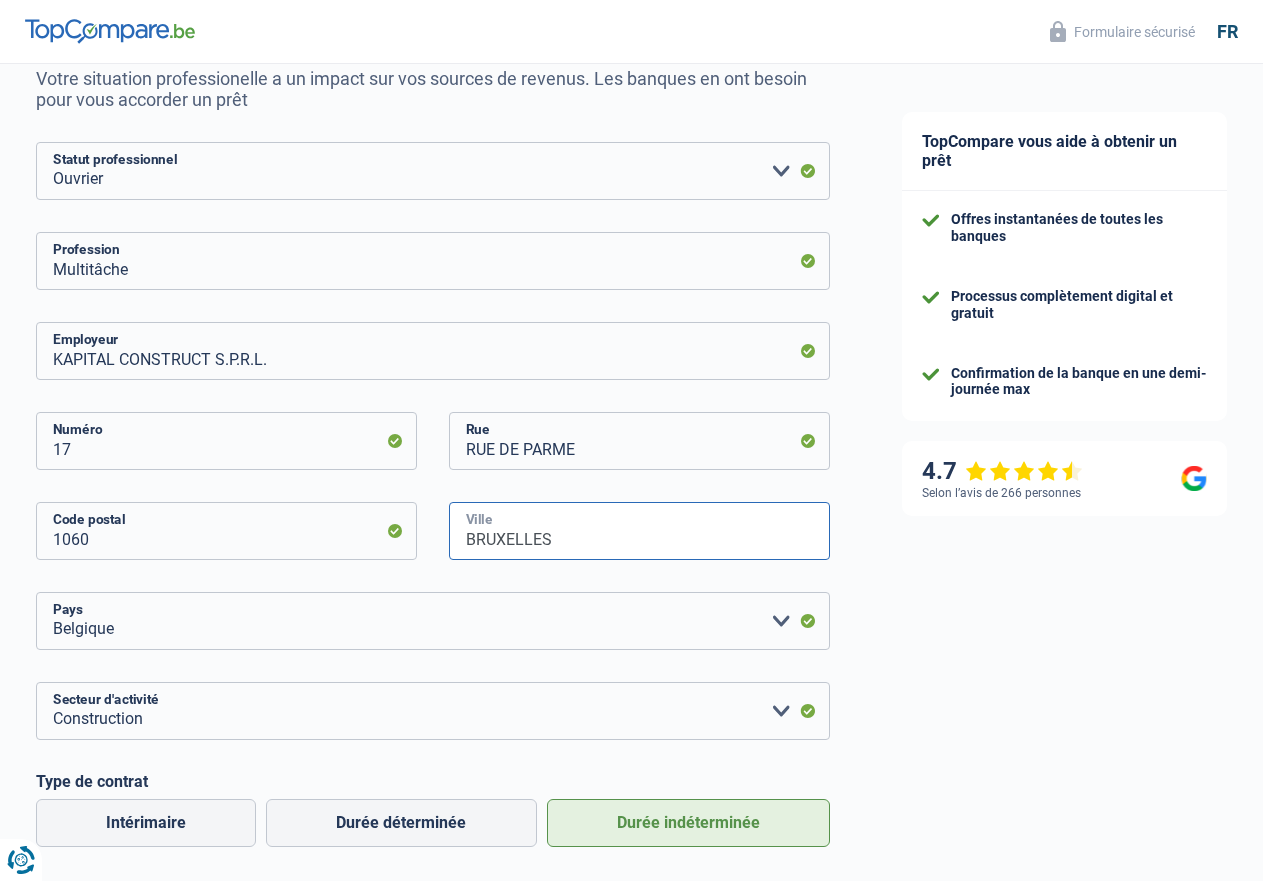 type on "BRUXELLES" 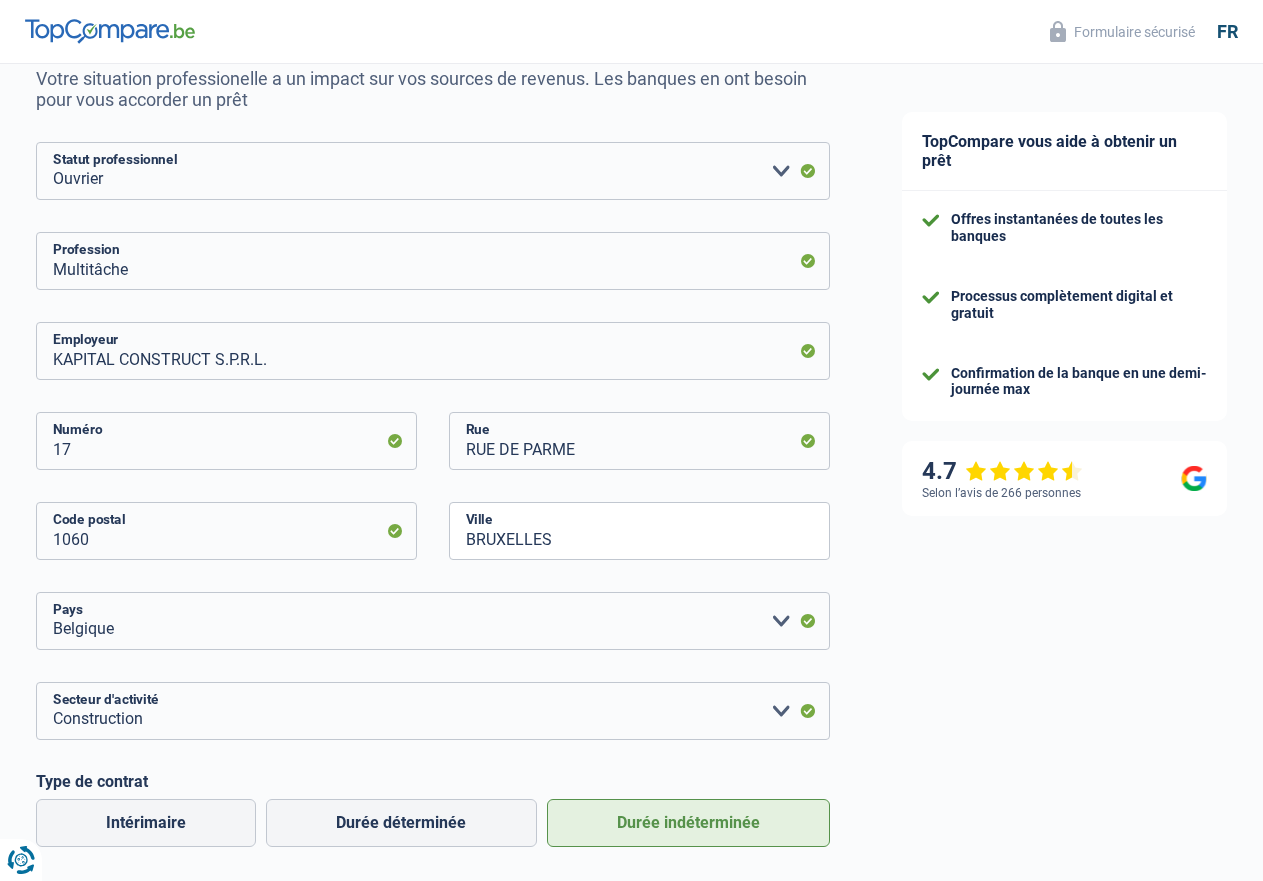 click on "Mois" at bounding box center (229, 935) 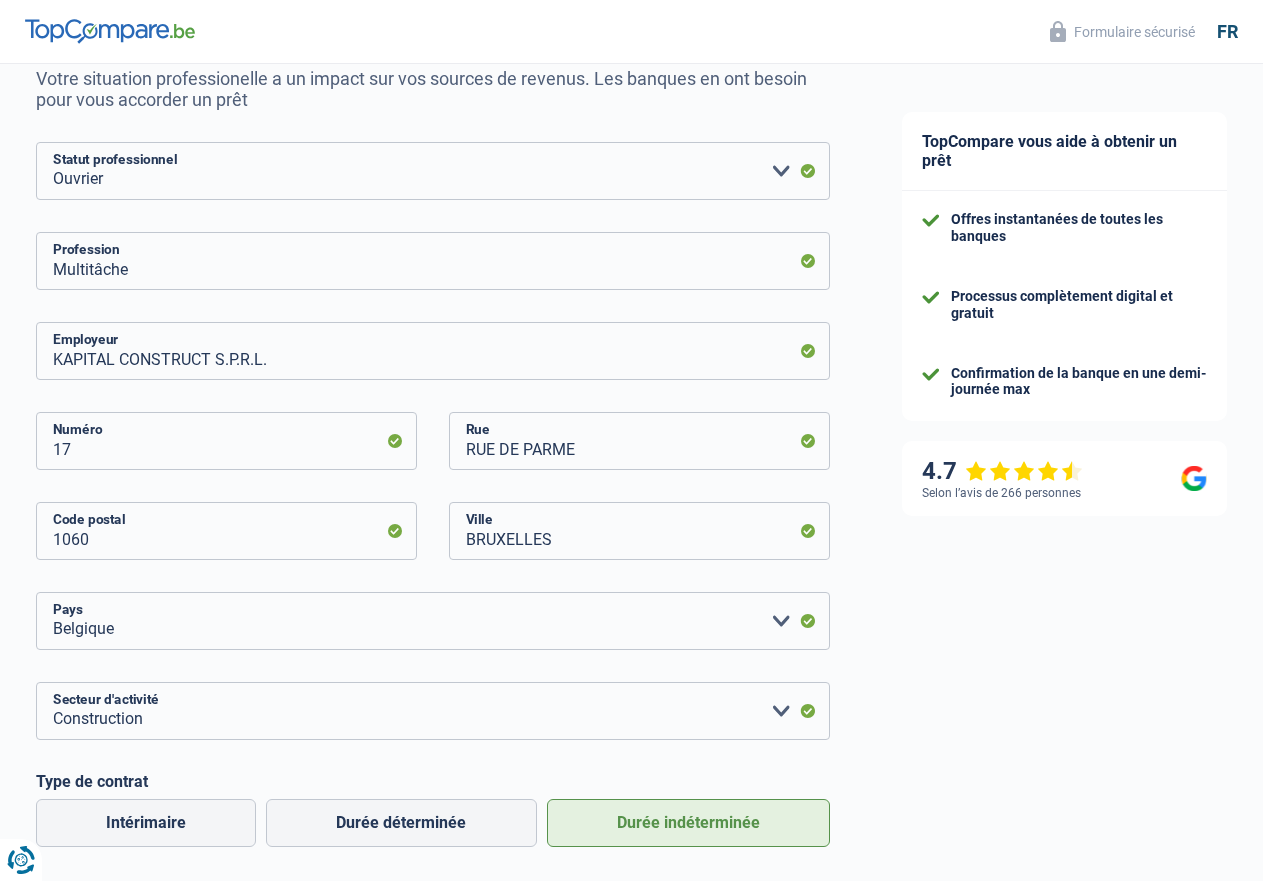 click on "Mois" at bounding box center (229, 935) 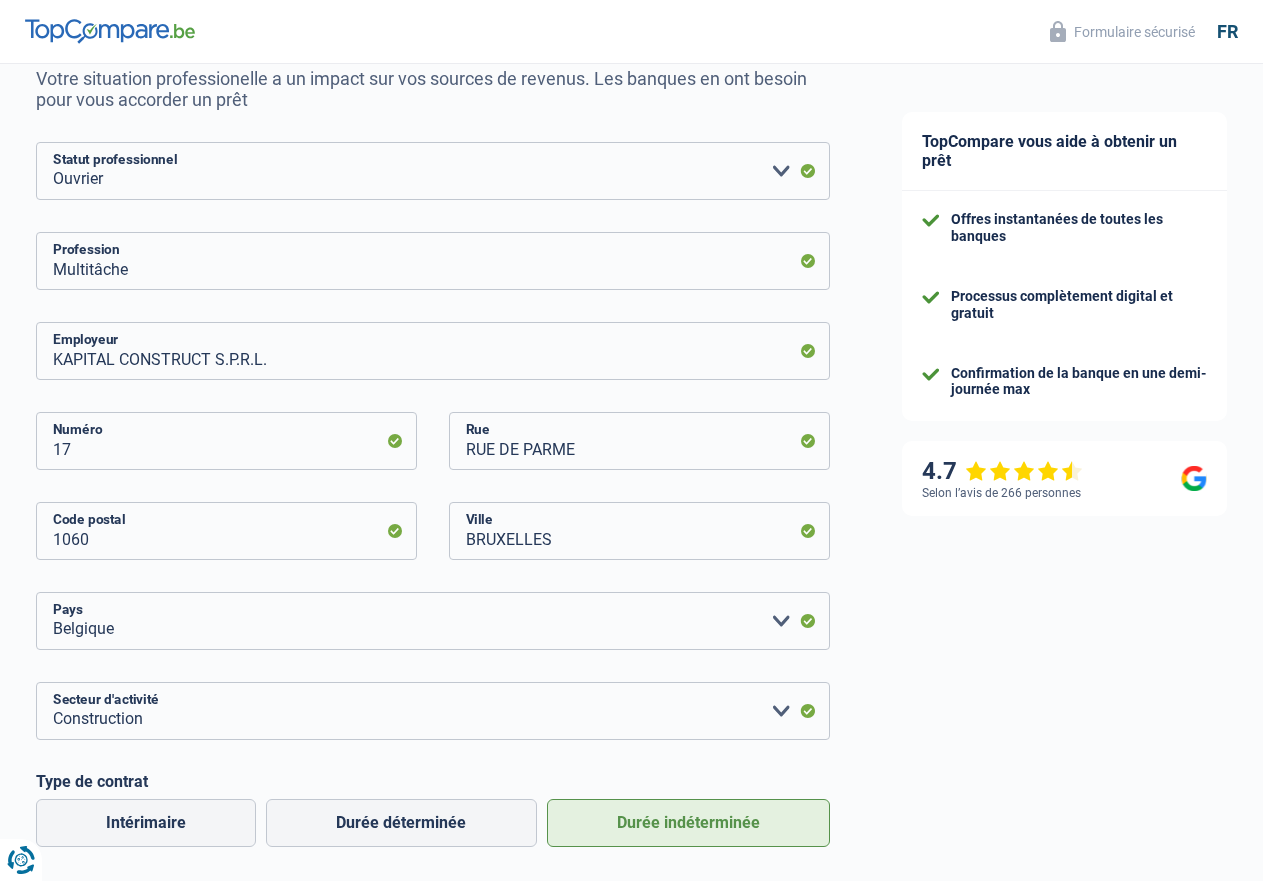 click on "Mois" at bounding box center [229, 935] 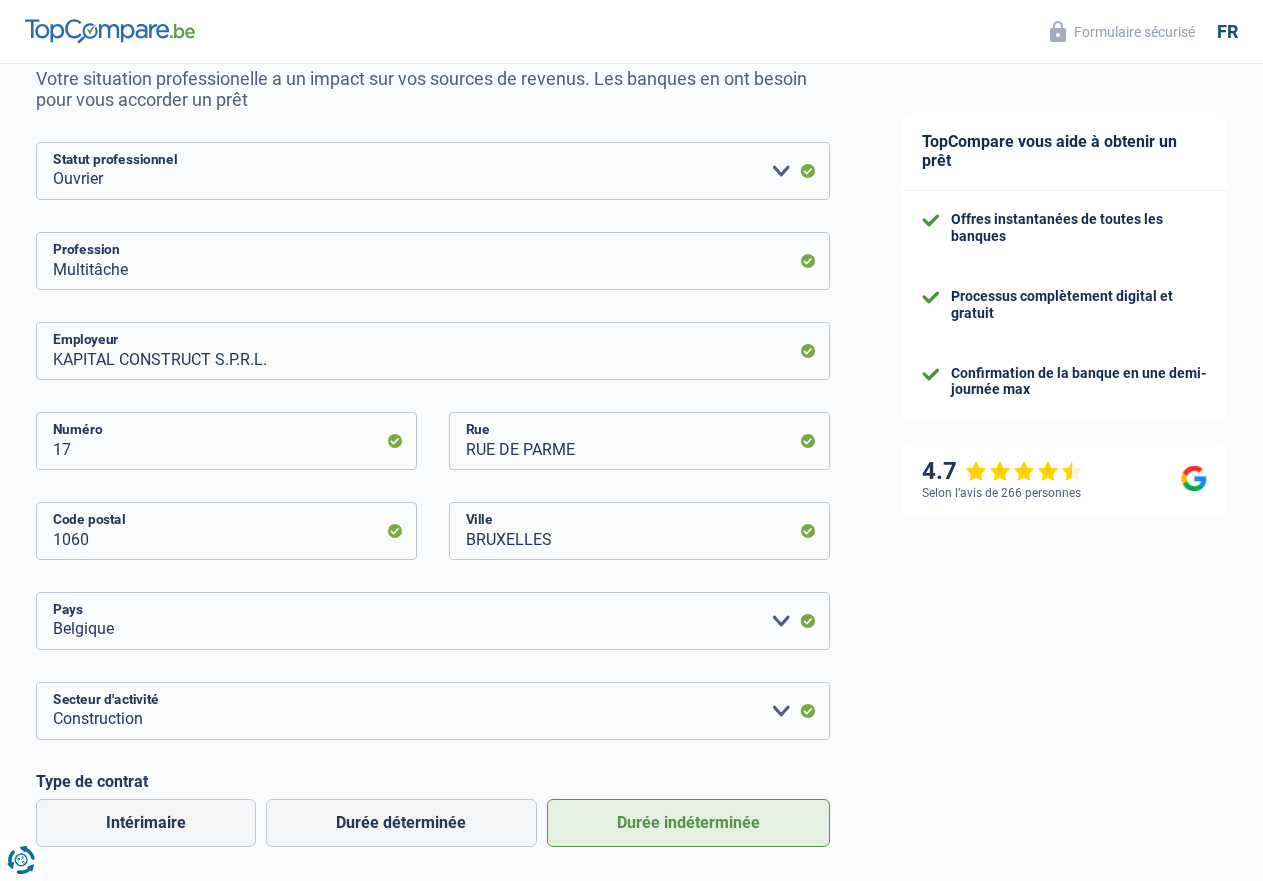 click on "Mois" at bounding box center (229, 935) 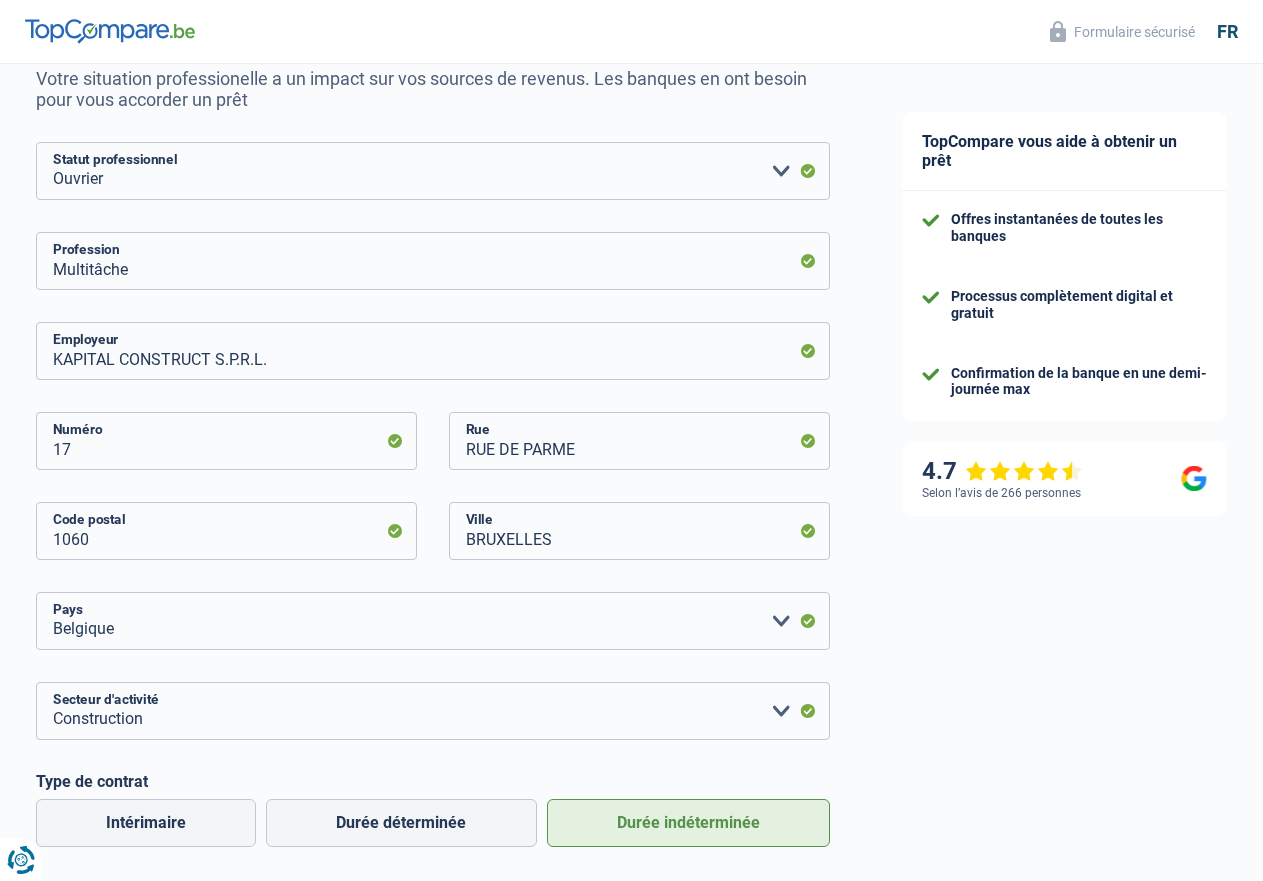 click on "Année" at bounding box center (636, 935) 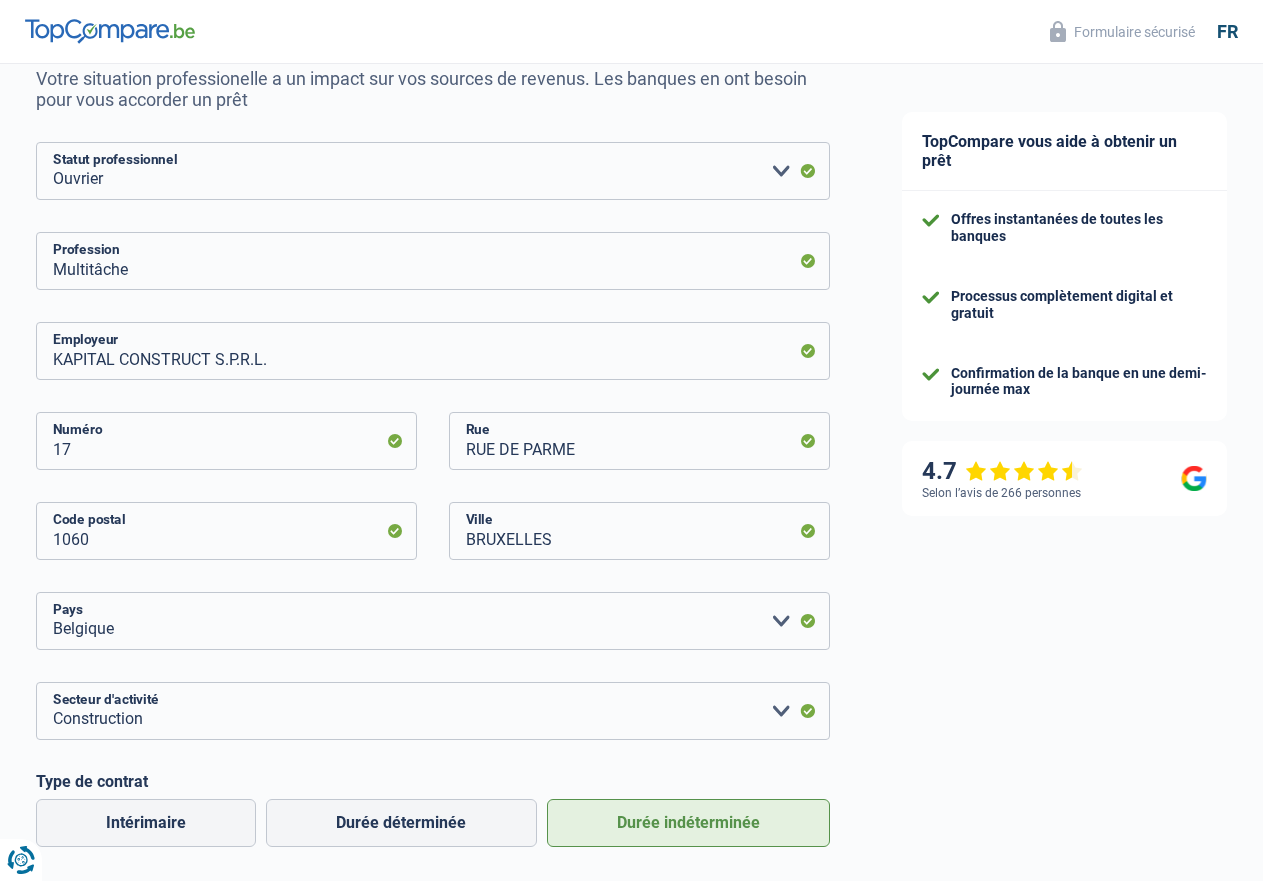 type on "2022" 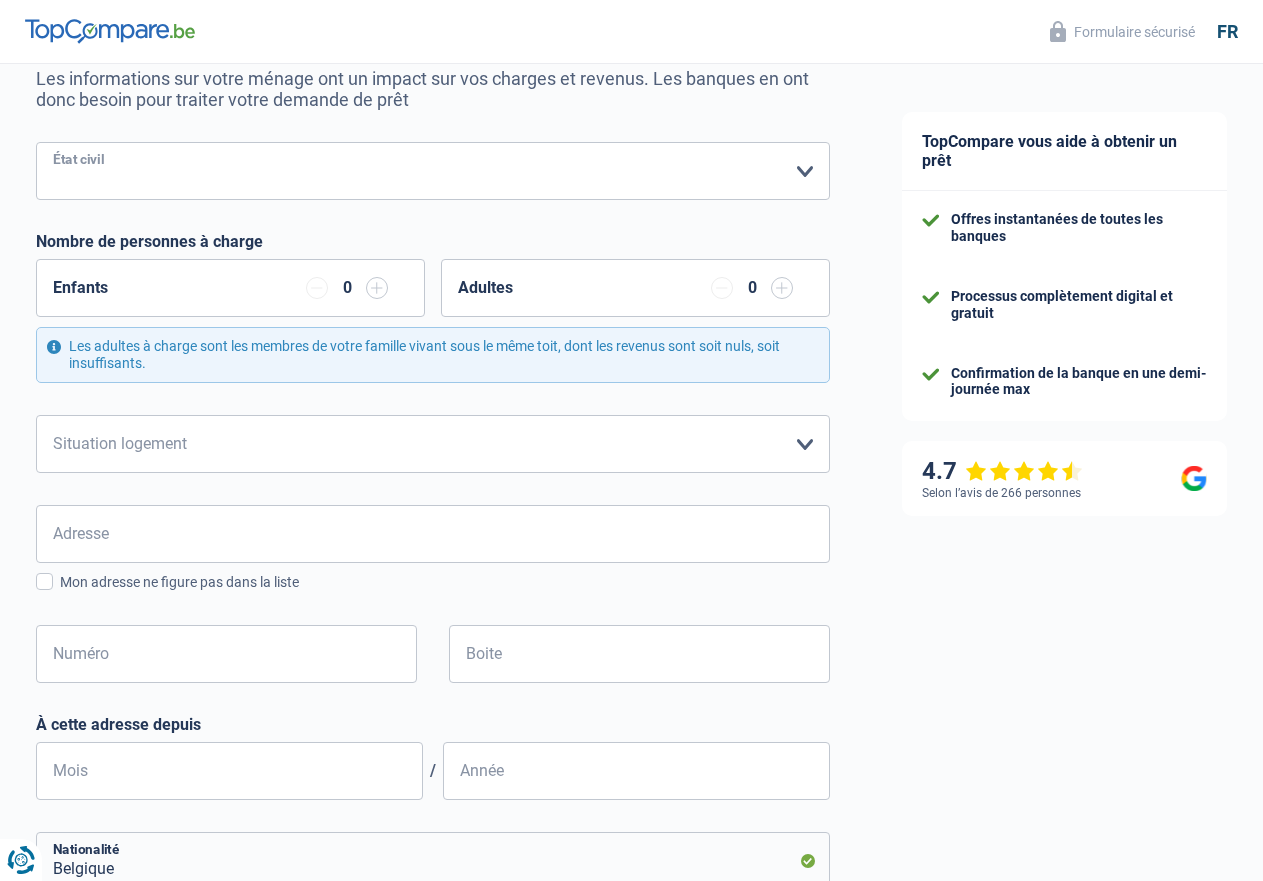 click on "Célibataire Marié(e) Cohabitant(e) légal(e) Divorcé(e) Veuf(ve) Séparé (de fait)
Veuillez sélectionner une option" at bounding box center [433, 171] 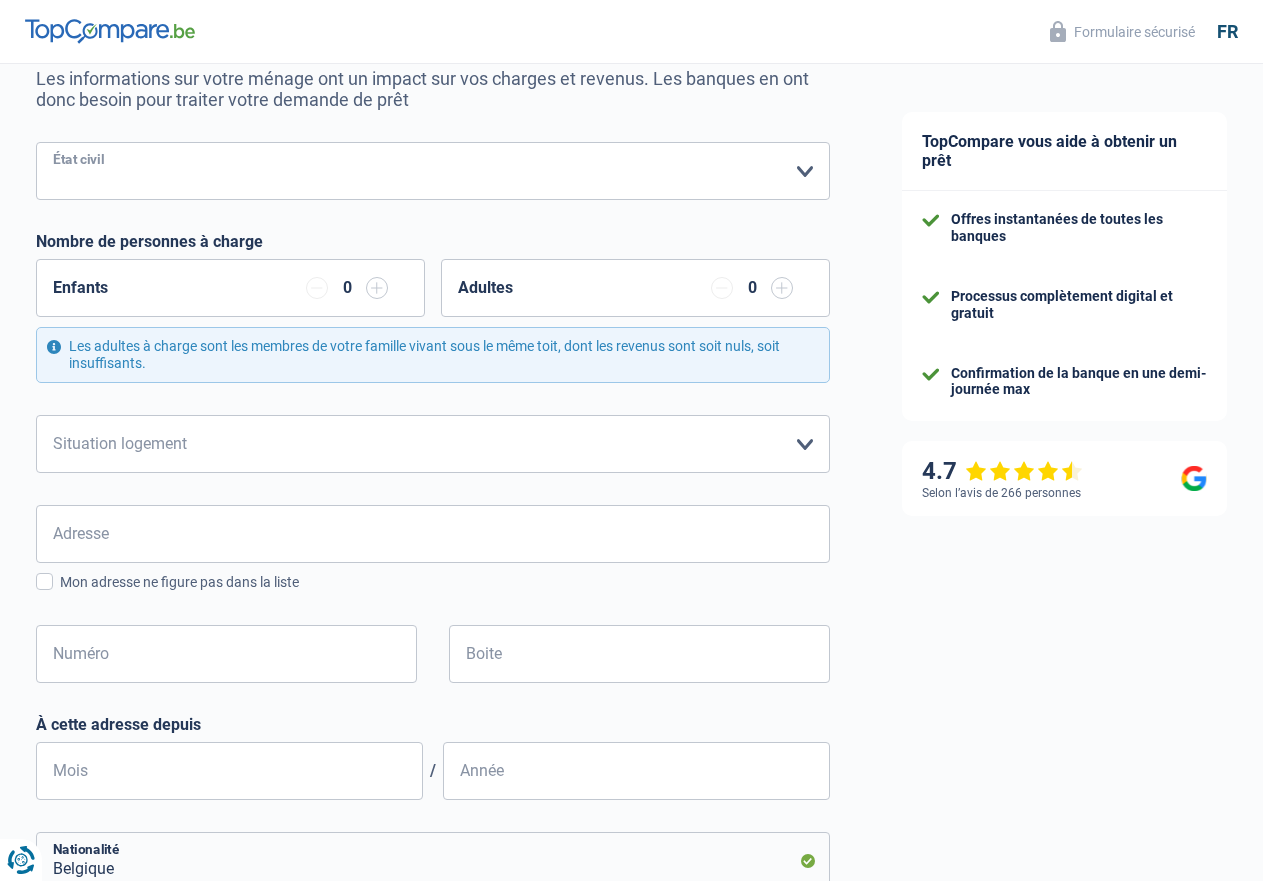select on "single" 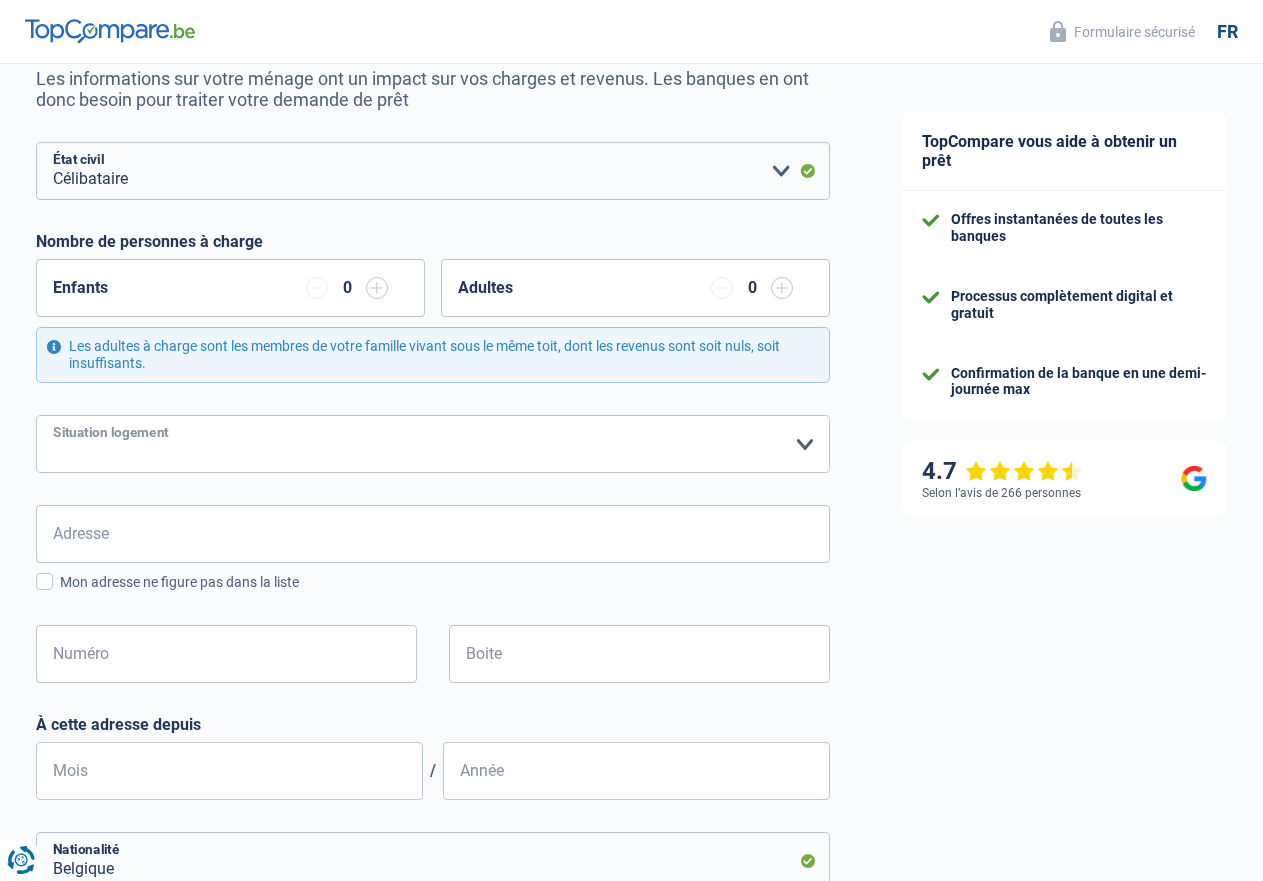click on "Locataire Propriétaire avec prêt hypothécaire Propriétaire sans prêt hypothécaire Logé(e) par la famille Concierge
Veuillez sélectionner une option" at bounding box center (433, 444) 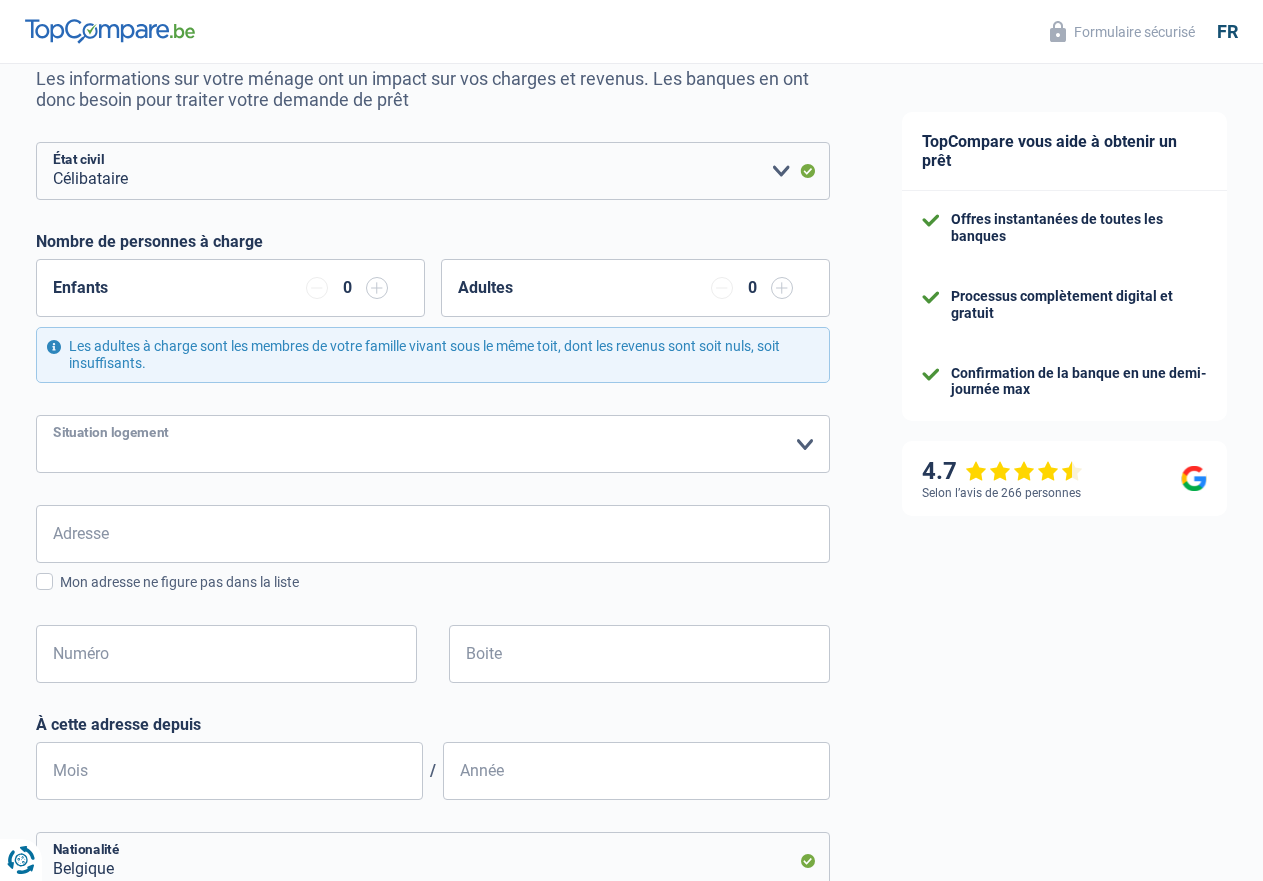 click on "Propriétaire avec prêt hypothécaire" at bounding box center [0, 0] 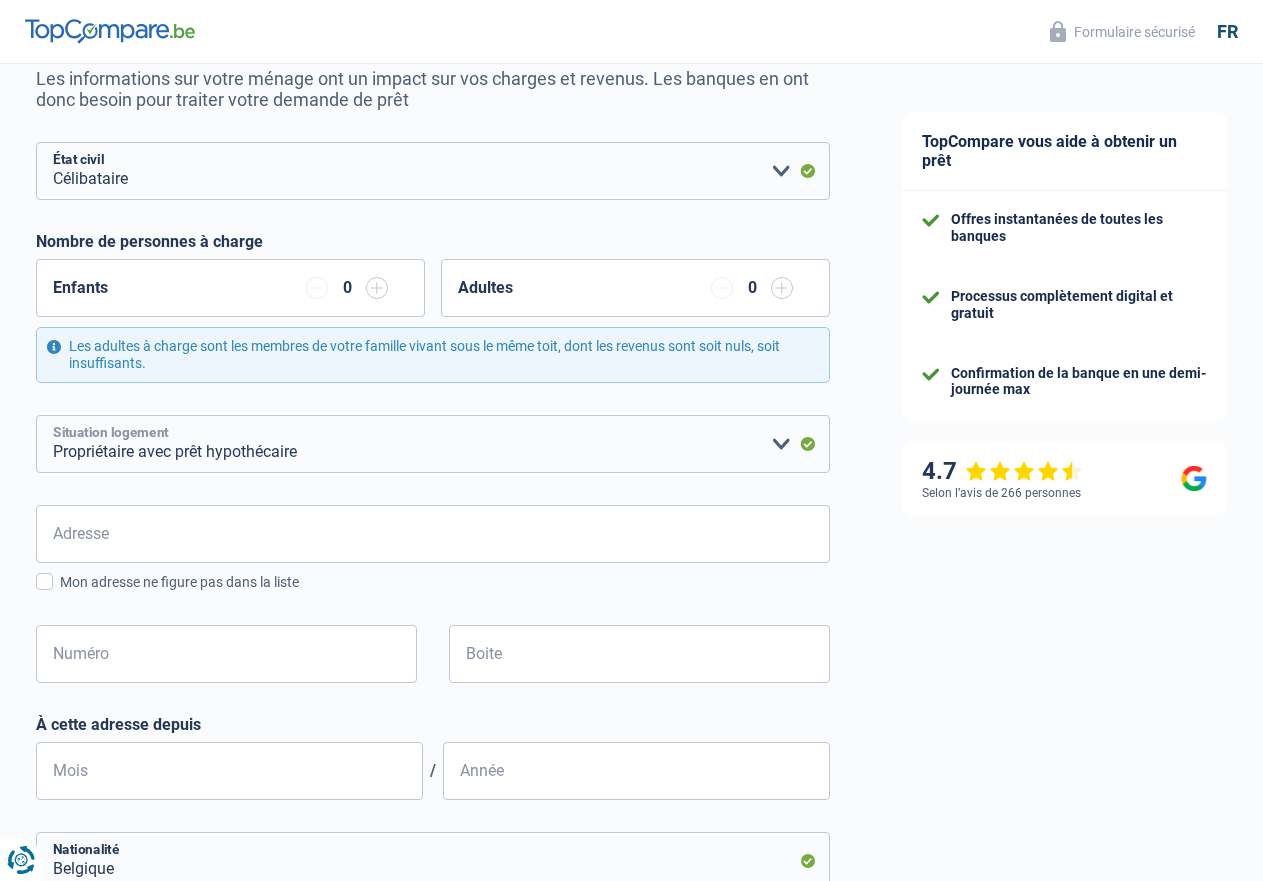 click on "Locataire Propriétaire avec prêt hypothécaire Propriétaire sans prêt hypothécaire Logé(e) par la famille Concierge
Veuillez sélectionner une option" at bounding box center [433, 444] 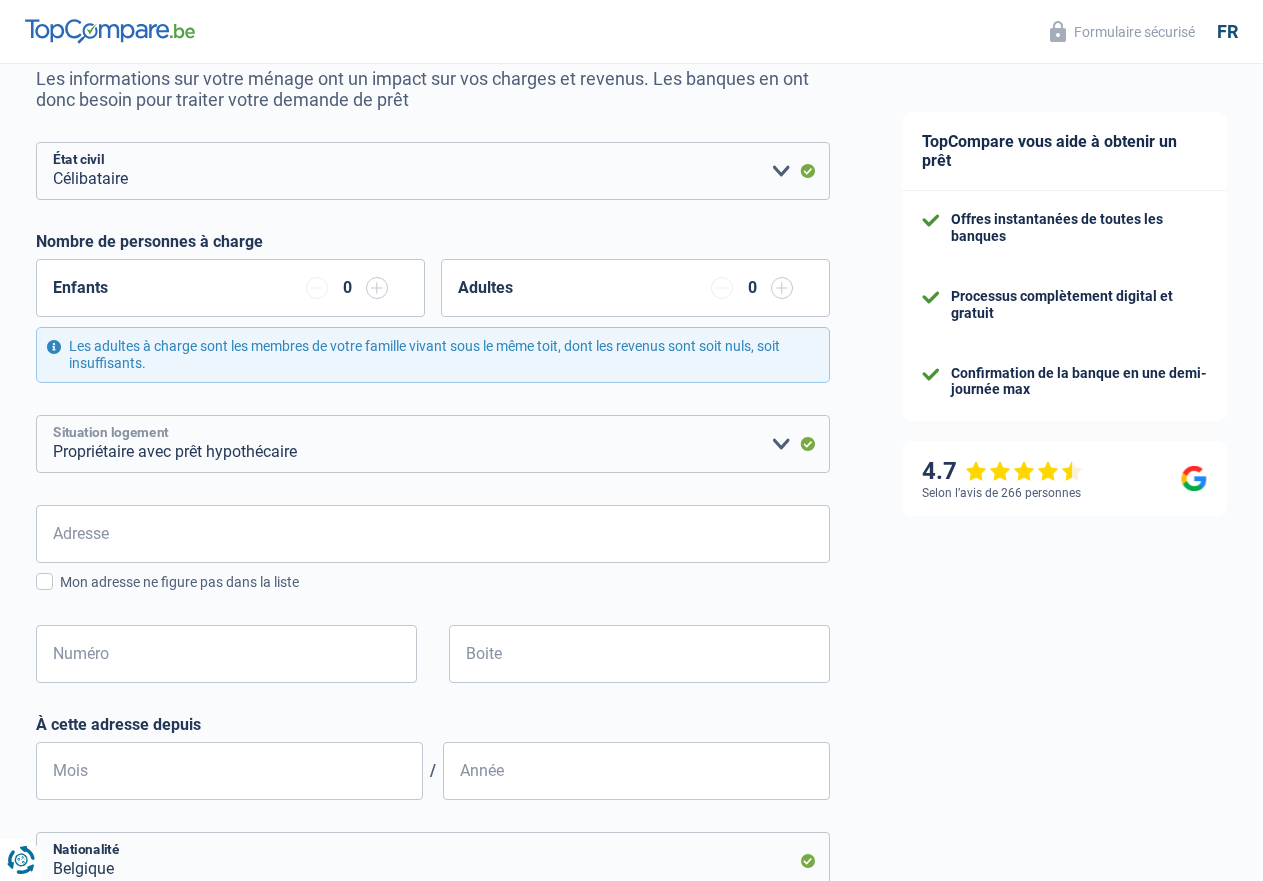 select on "rents" 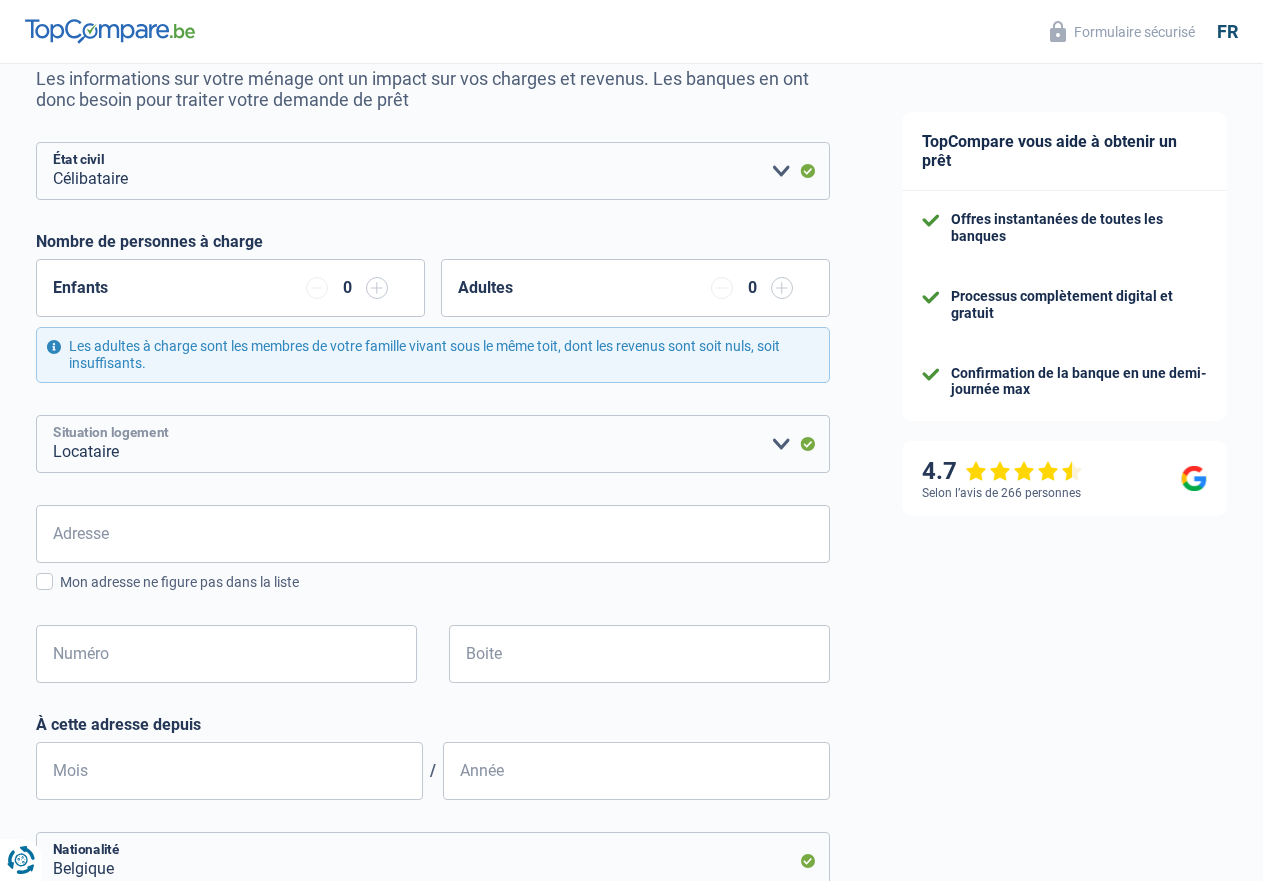click on "Locataire" at bounding box center [0, 0] 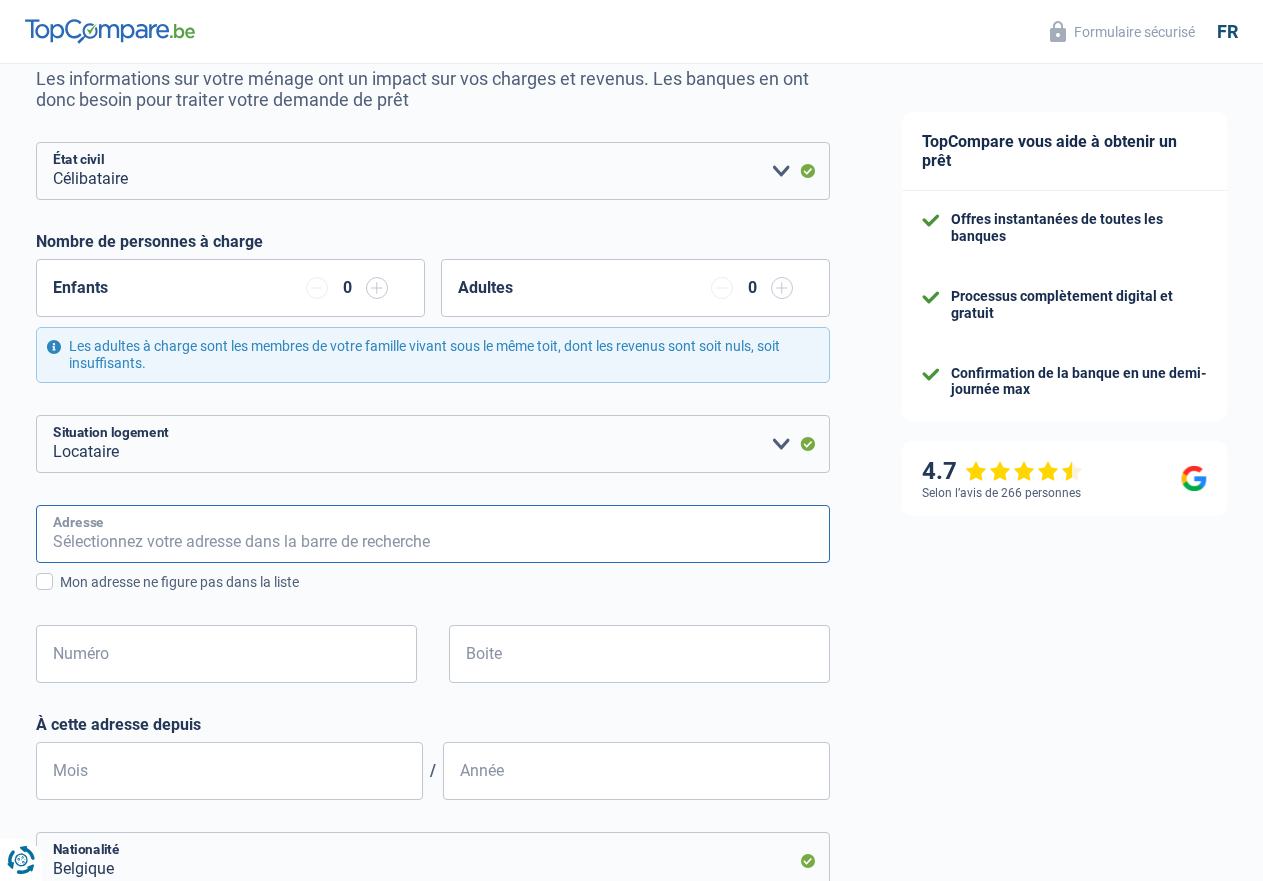 click on "Adresse" at bounding box center [433, 534] 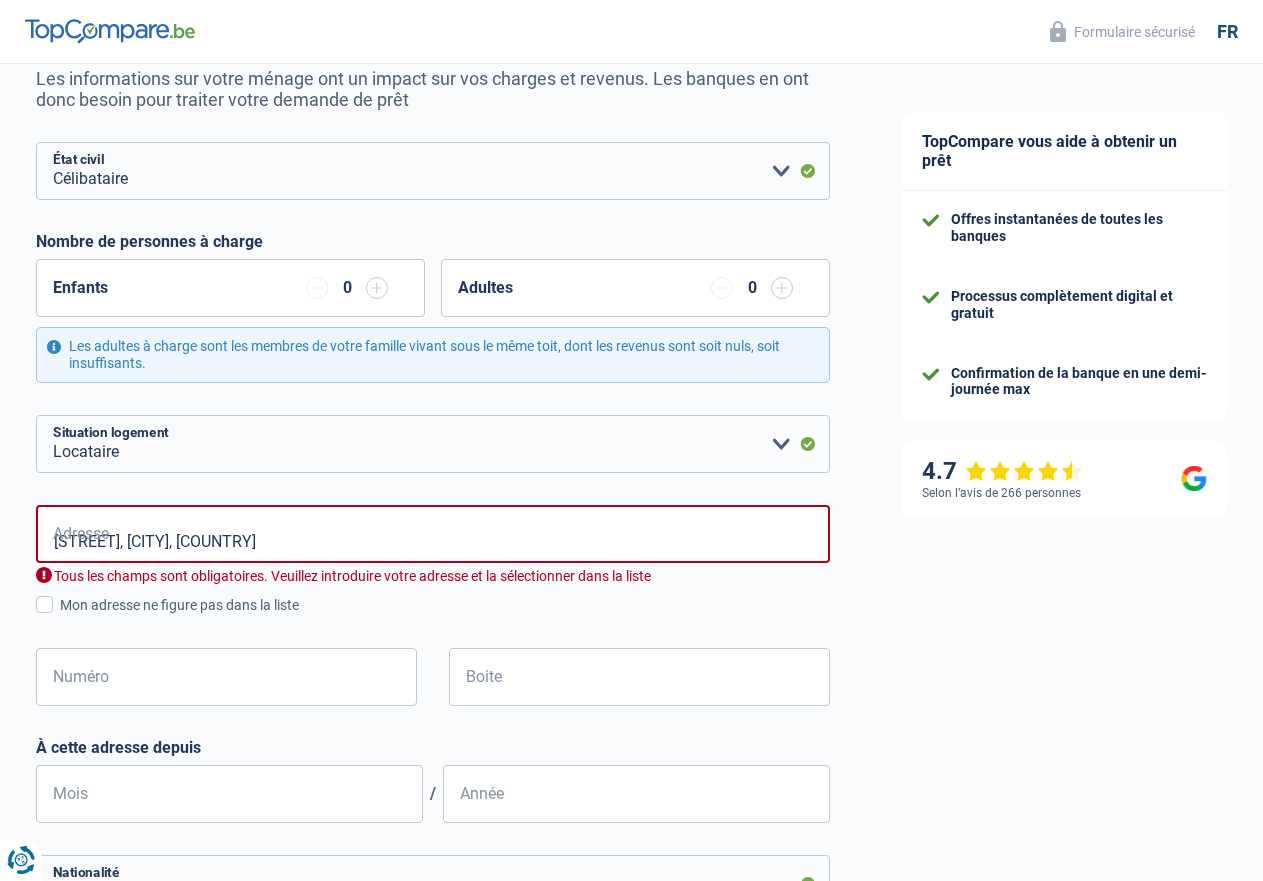 type on "Rue de la Sympathie, 1070, Anderlecht, BE" 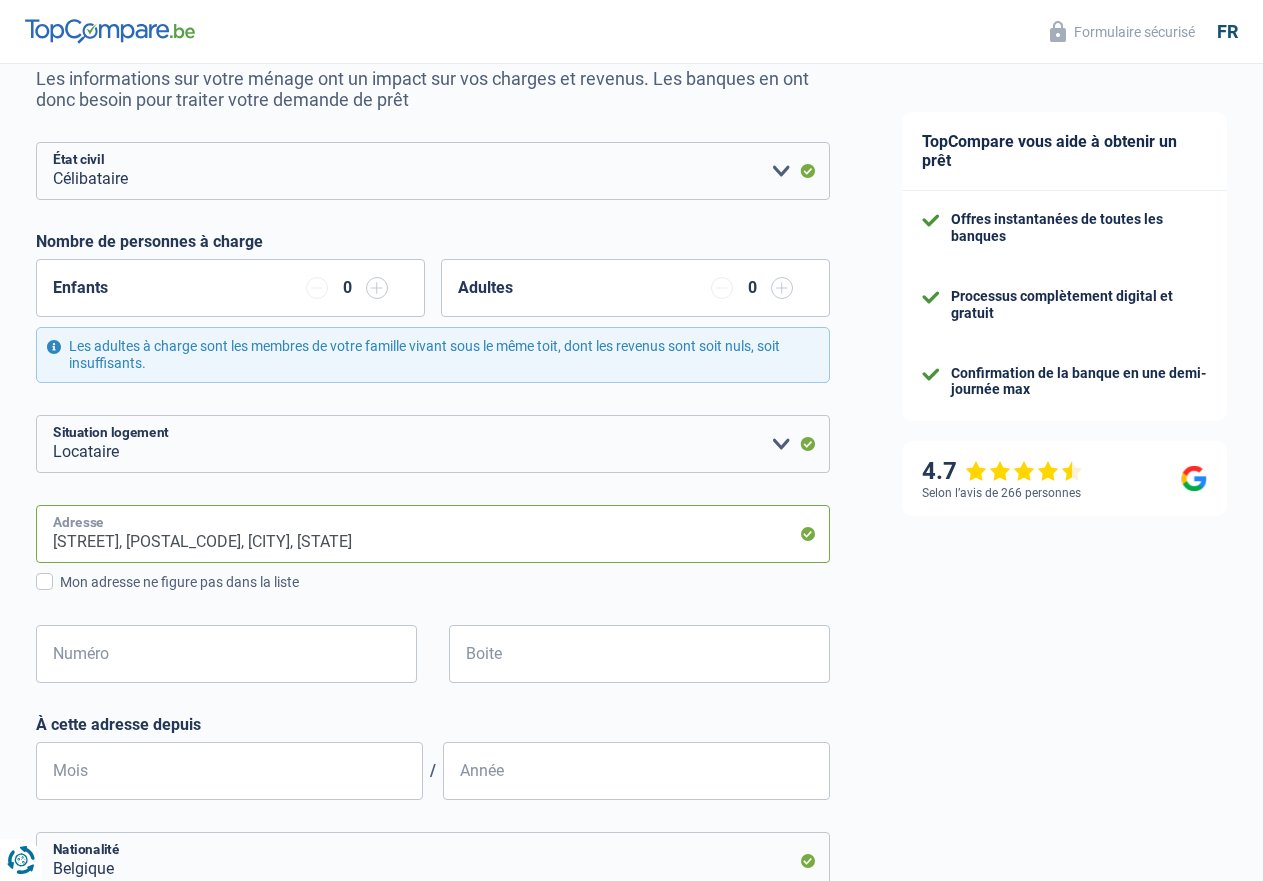 click on "Rue de la Sympathie, 1070, Anderlecht, BE" at bounding box center (433, 534) 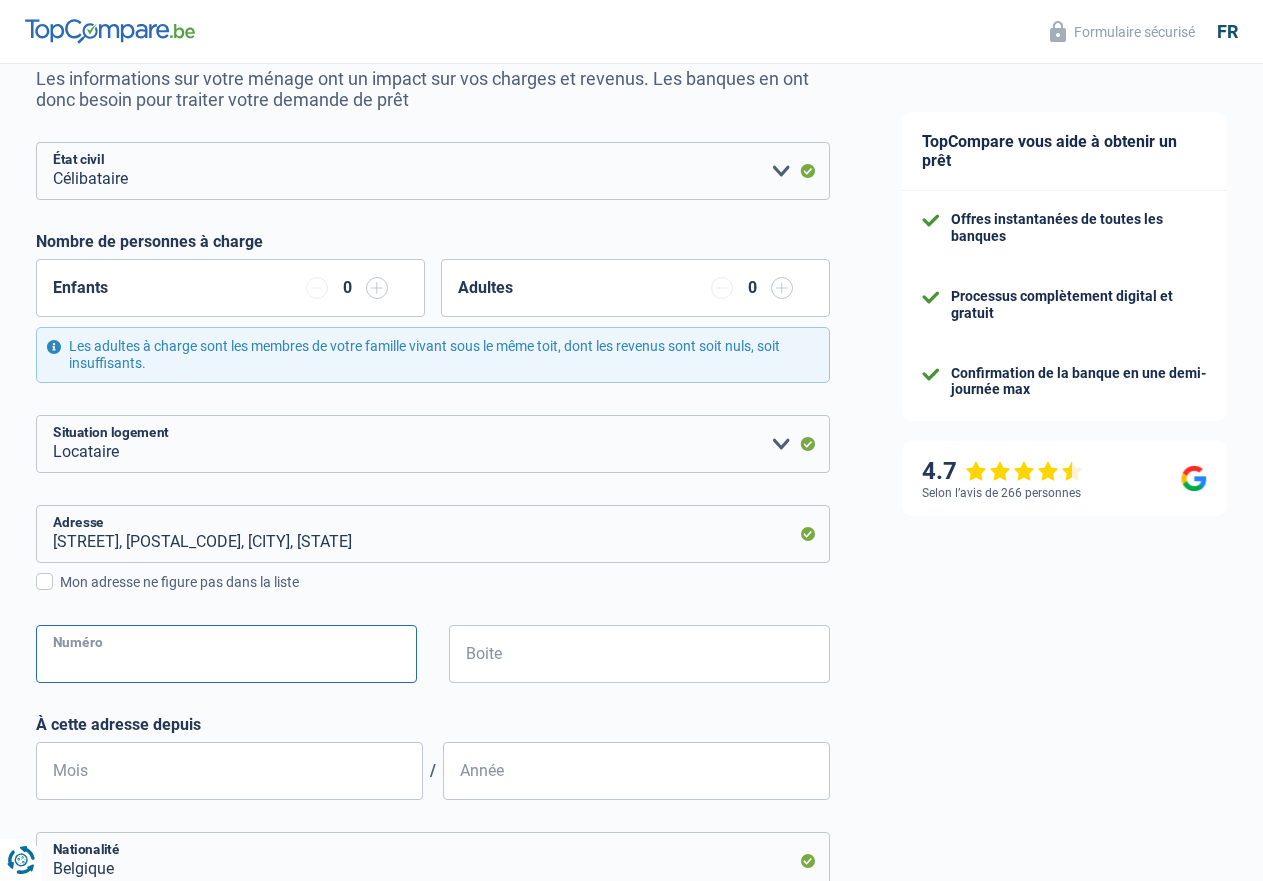 click on "Numéro" at bounding box center (226, 654) 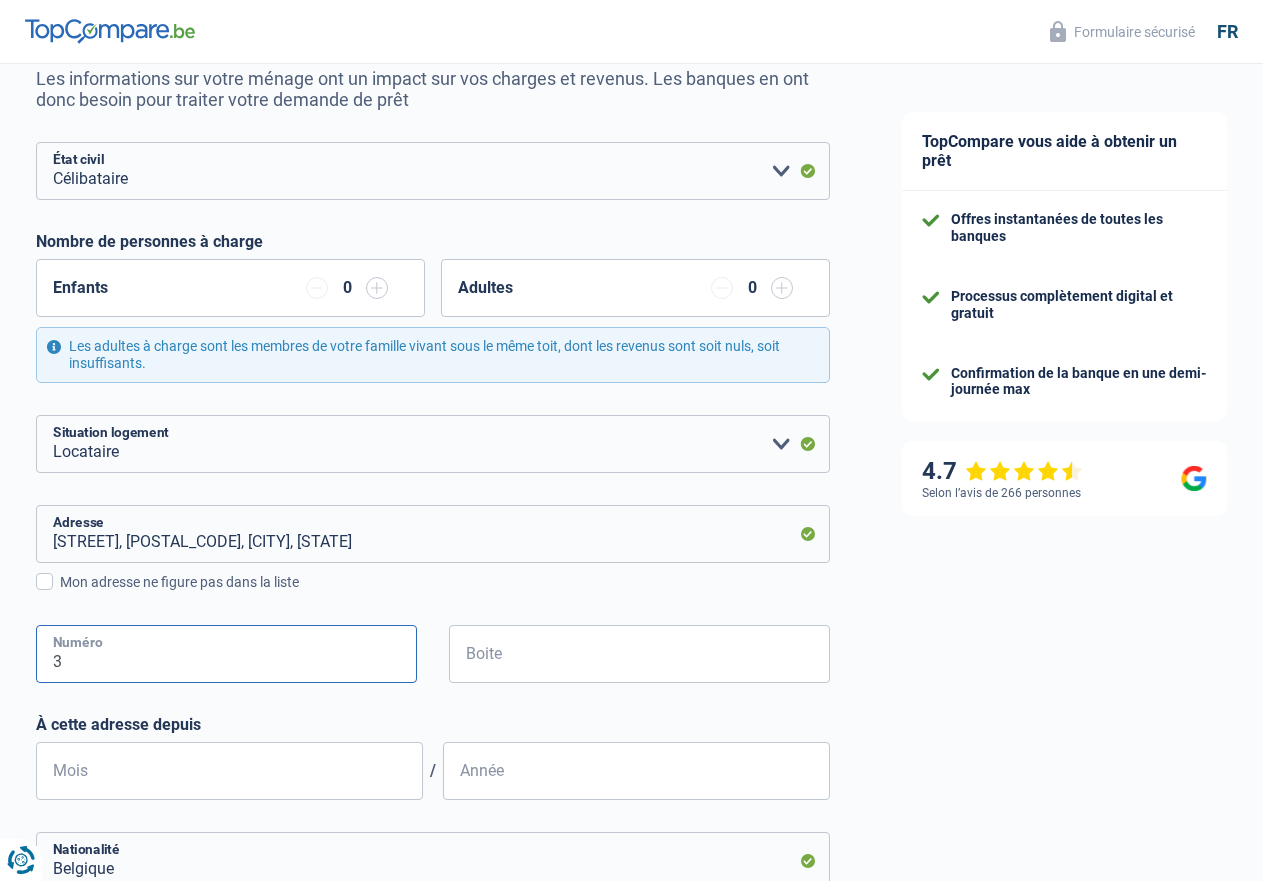 type on "3" 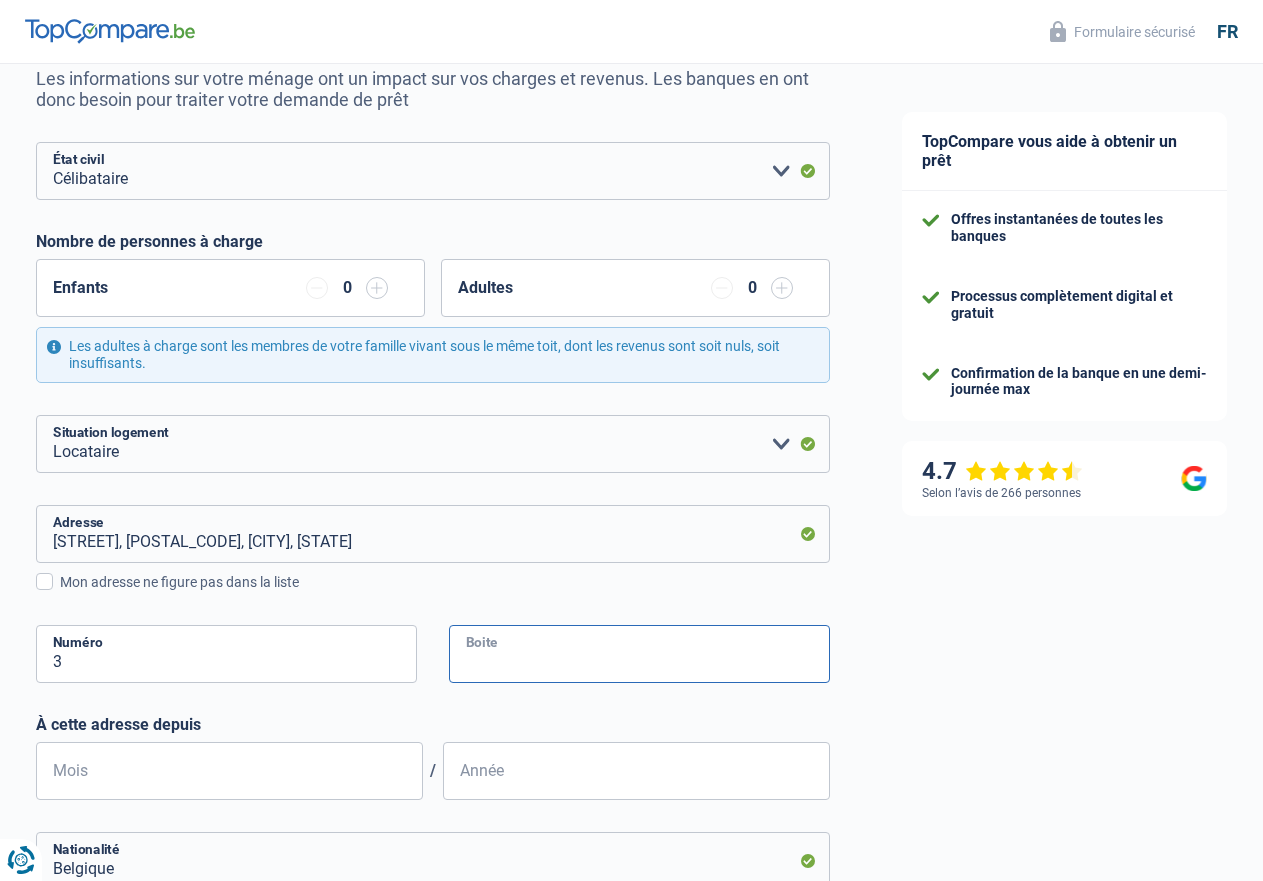 click on "Boite" at bounding box center (639, 654) 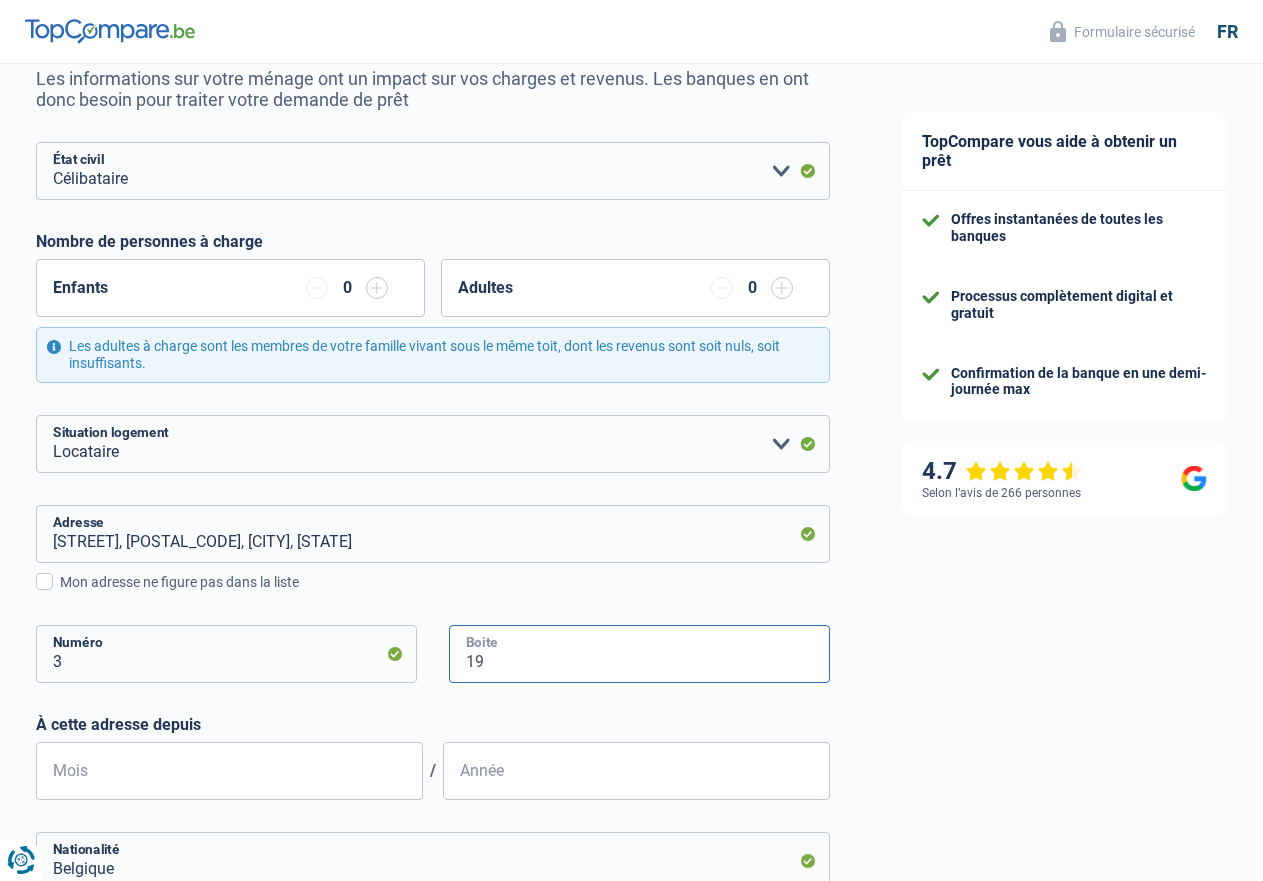 type on "19" 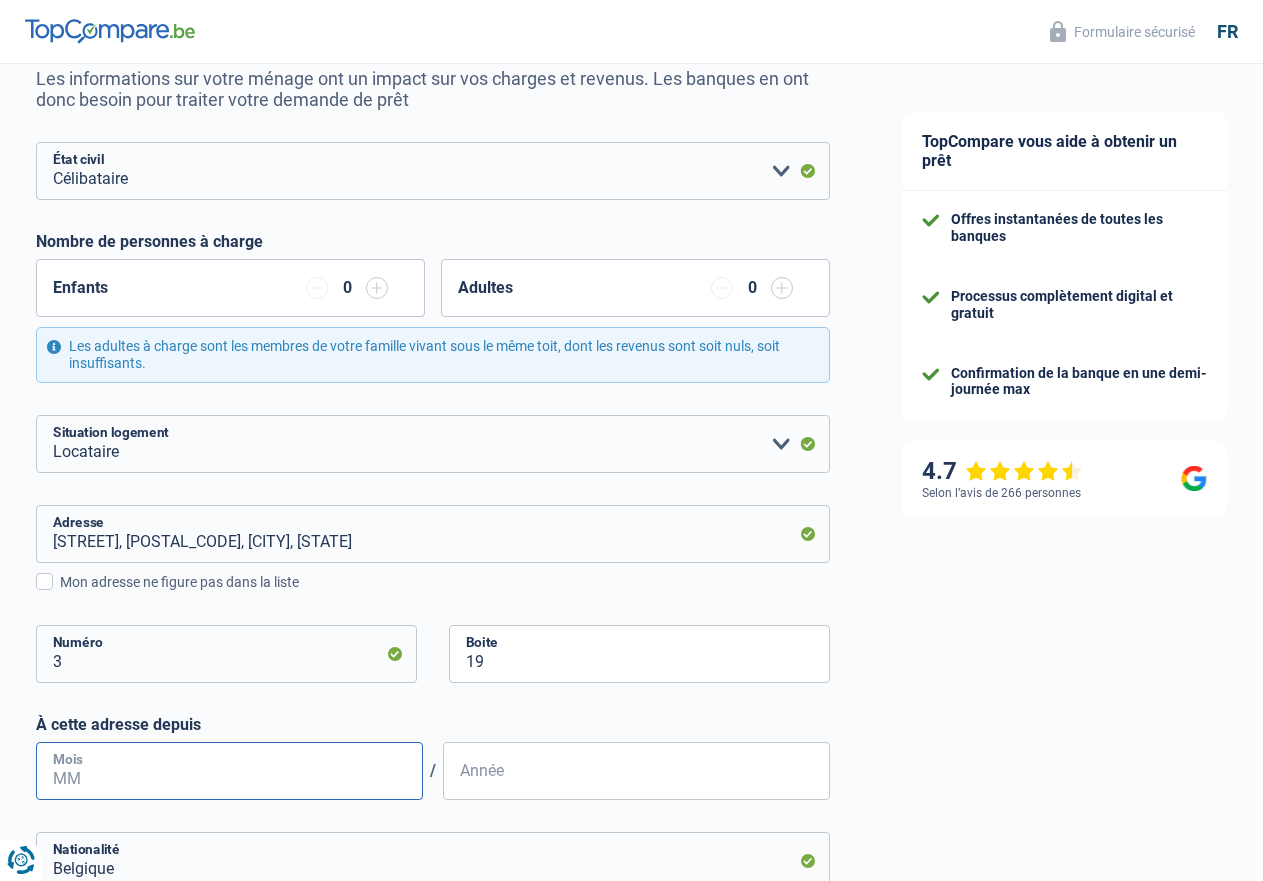 click on "Mois" at bounding box center (229, 771) 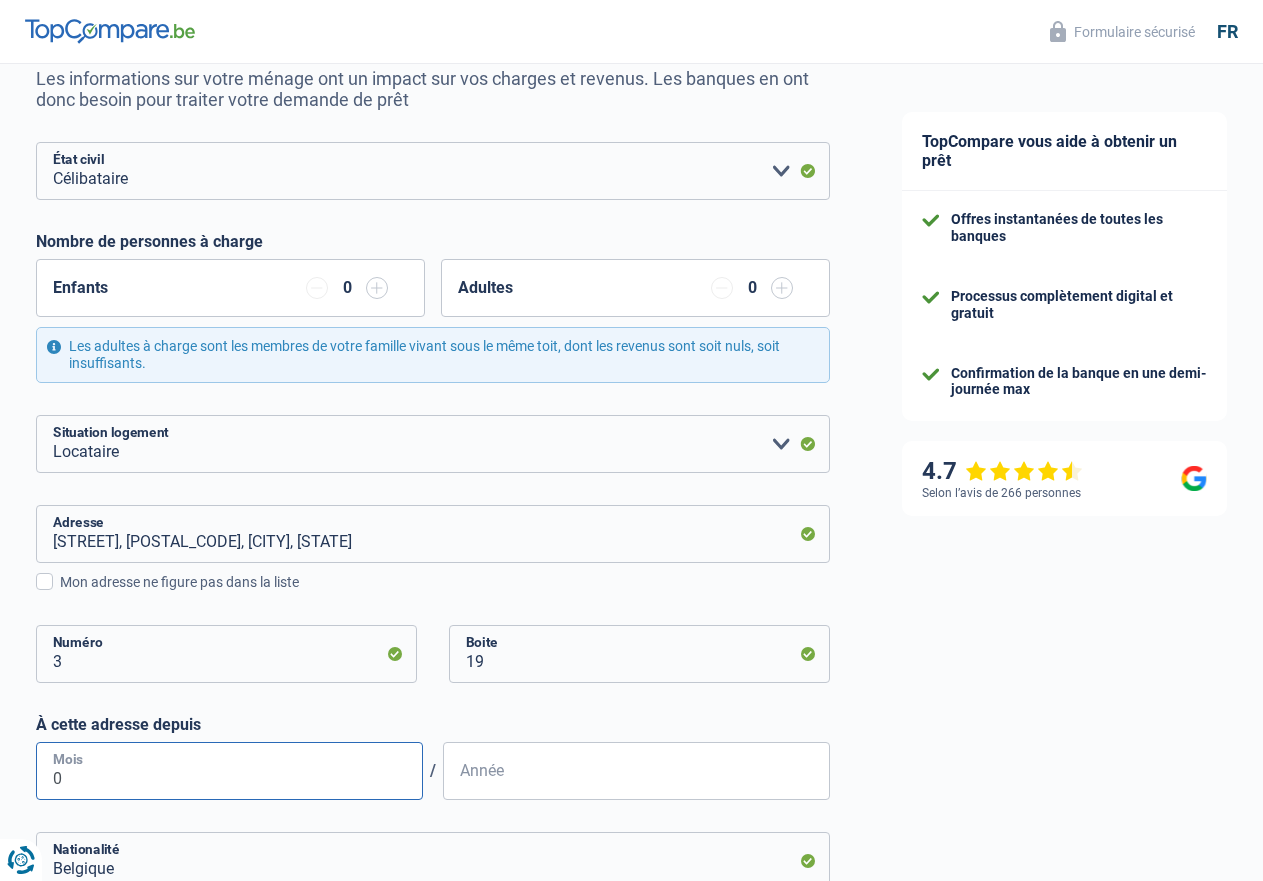 type on "08" 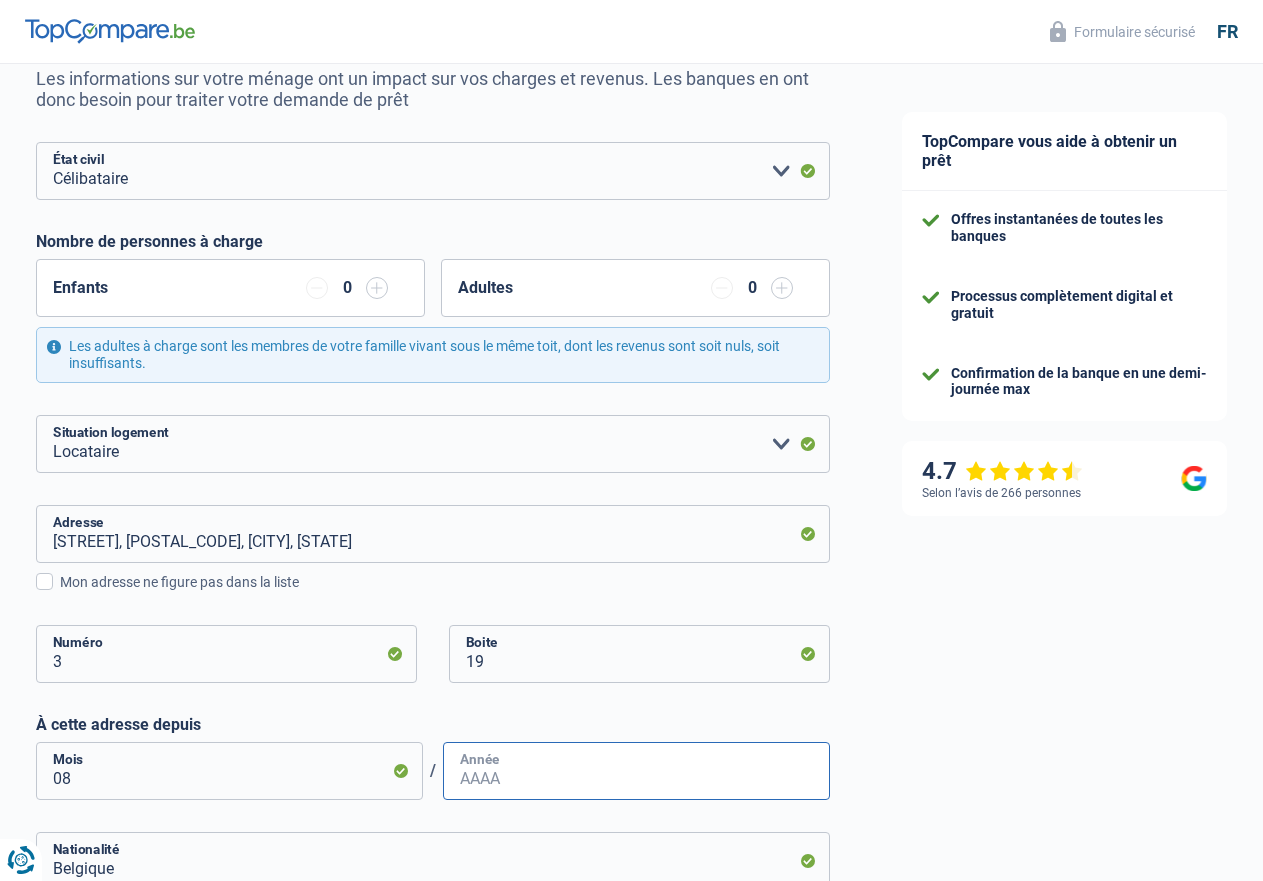 click on "Année" at bounding box center [636, 771] 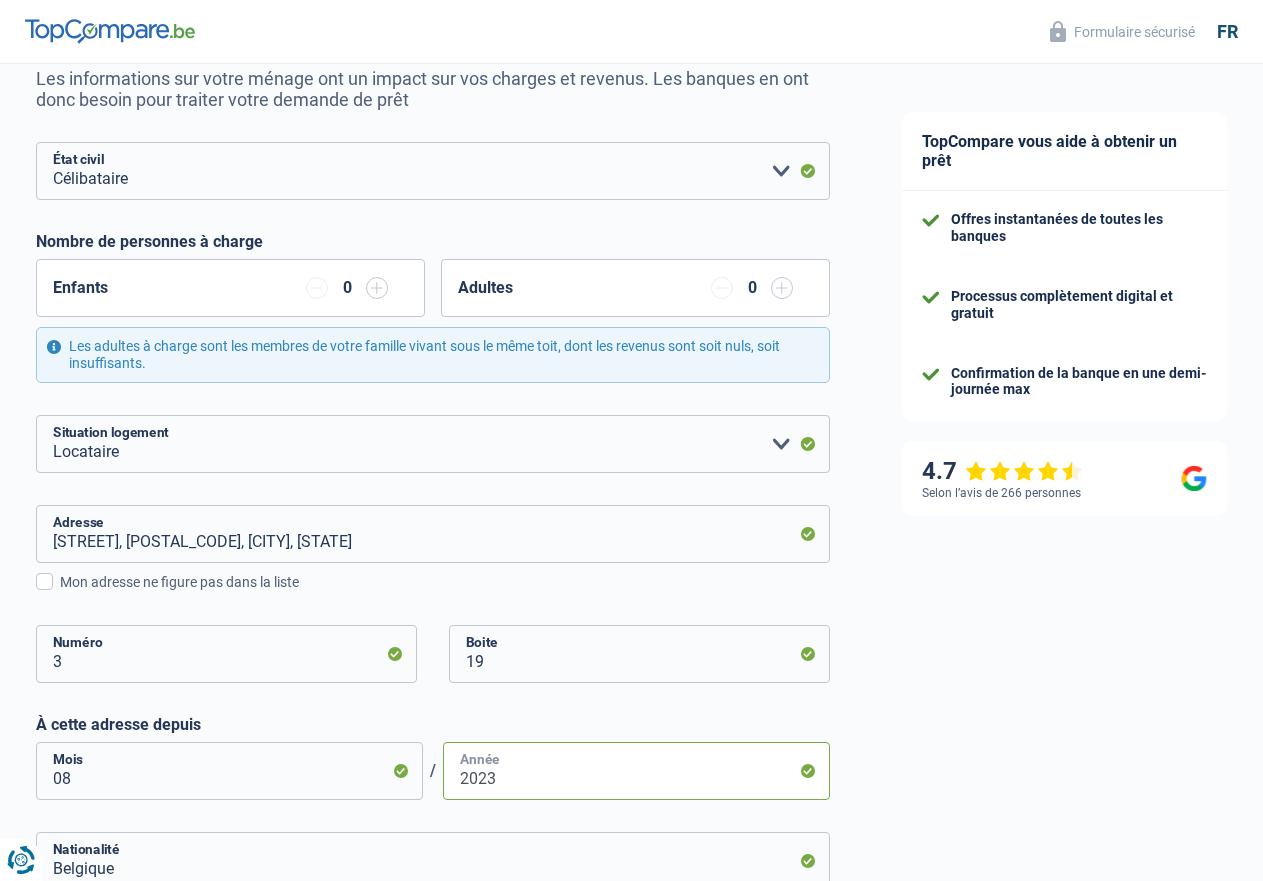type on "2023" 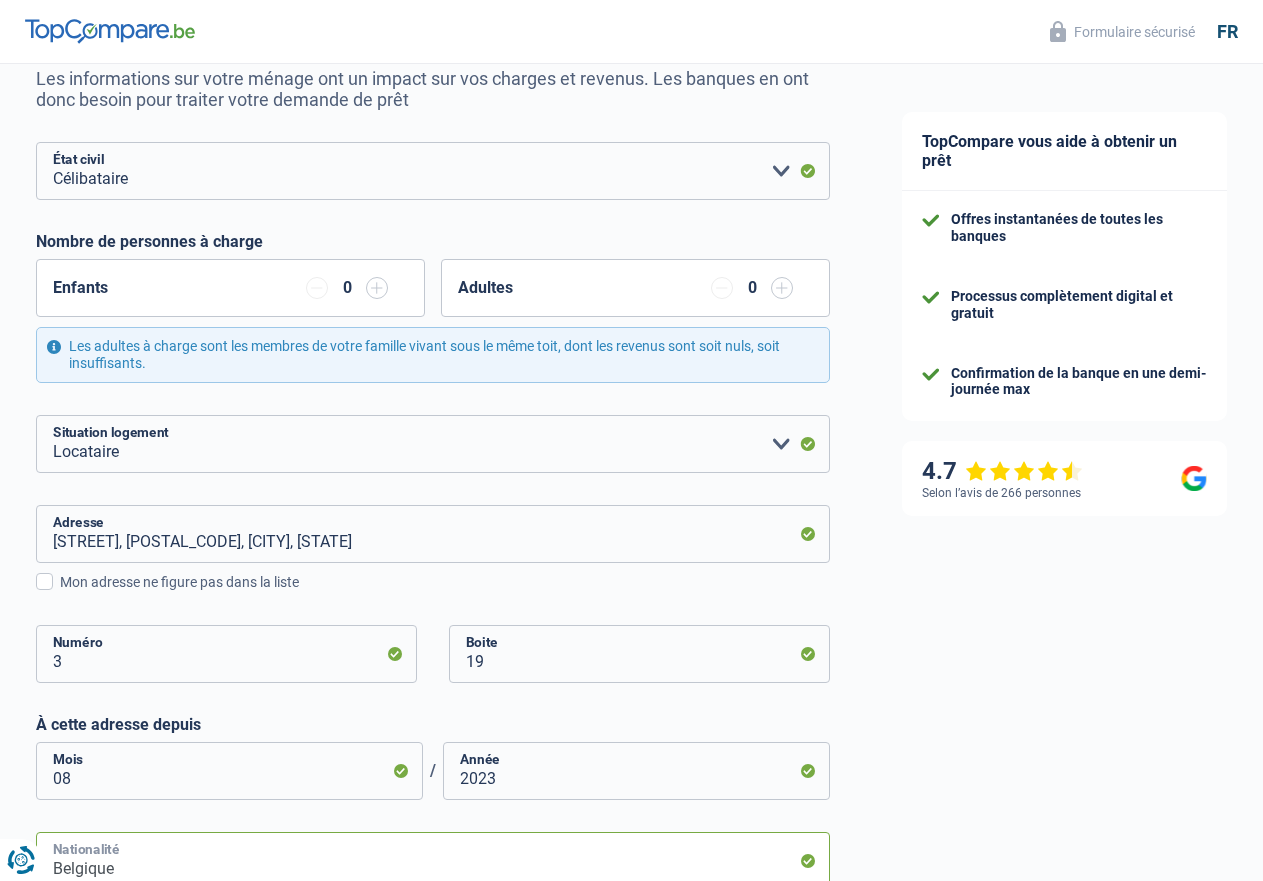 click on "Belgique" at bounding box center (433, 861) 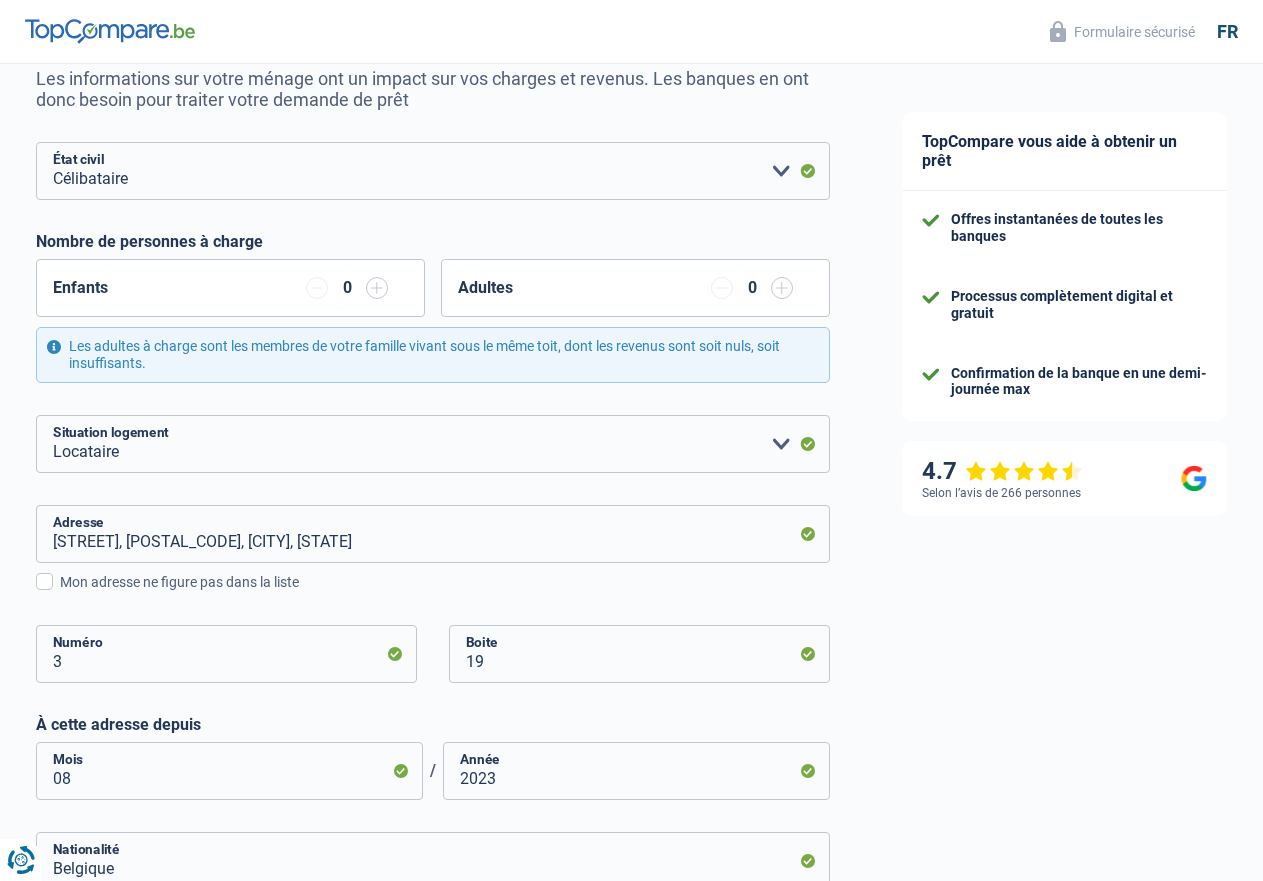 click on "Roumanie" at bounding box center (433, 7133) 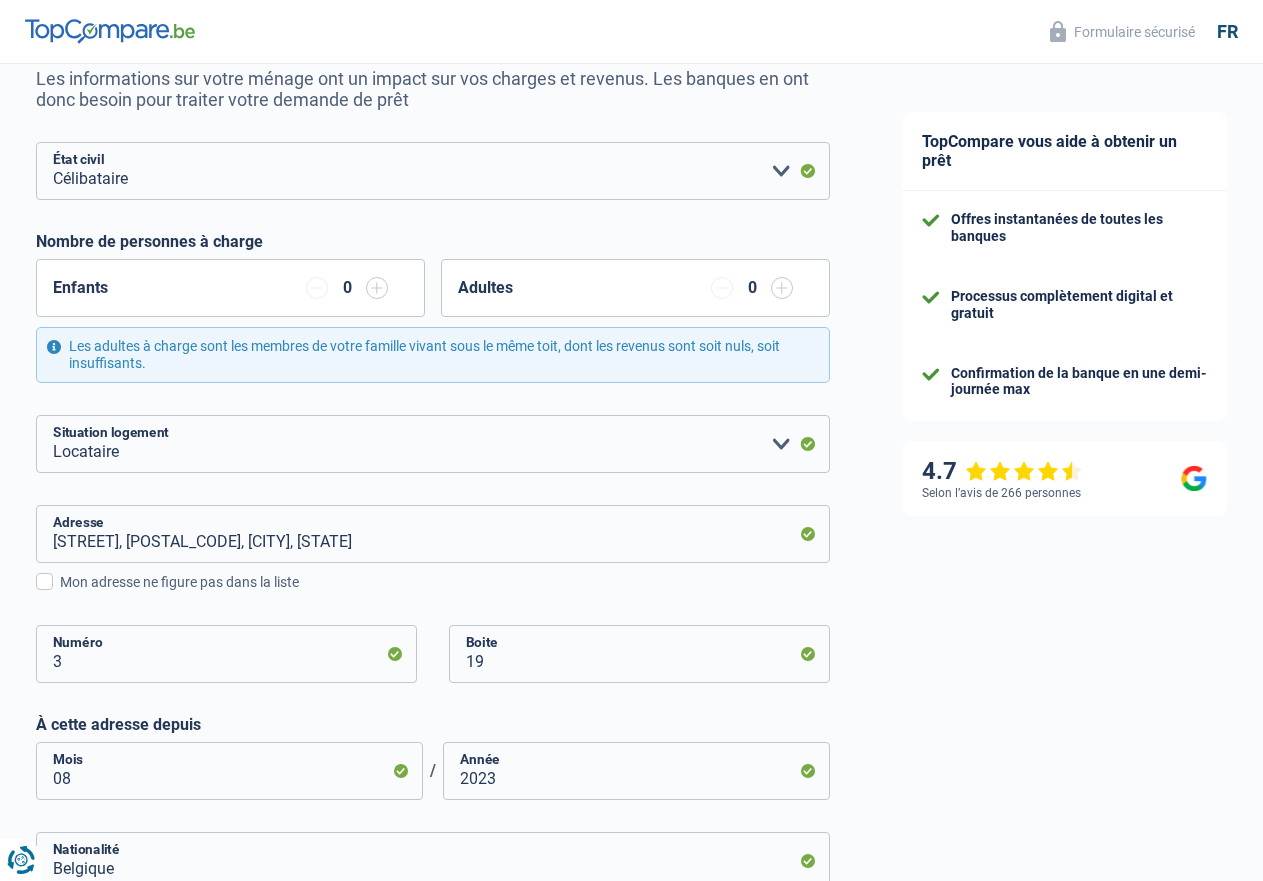 type on "Roumanie" 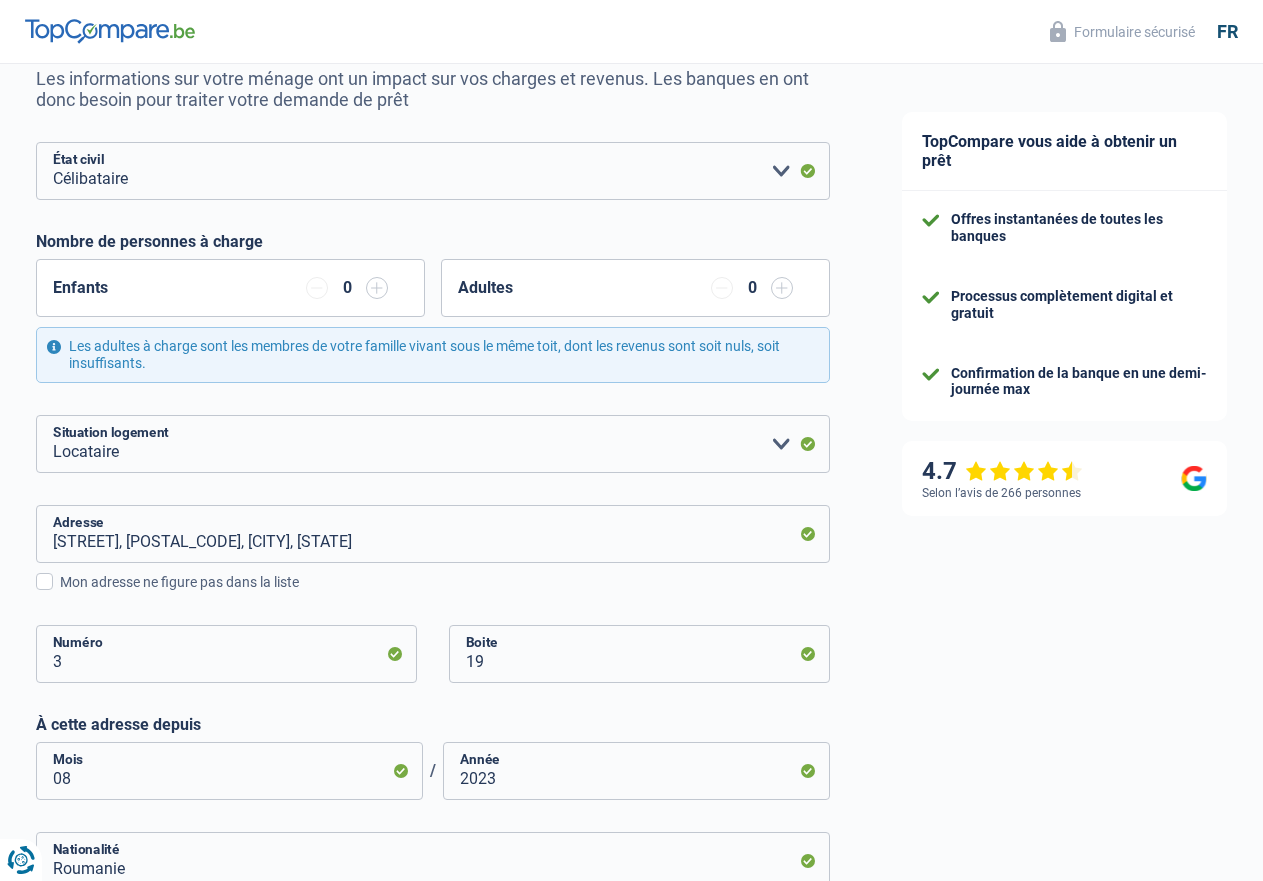 click on "Pays de naissance" at bounding box center [433, 951] 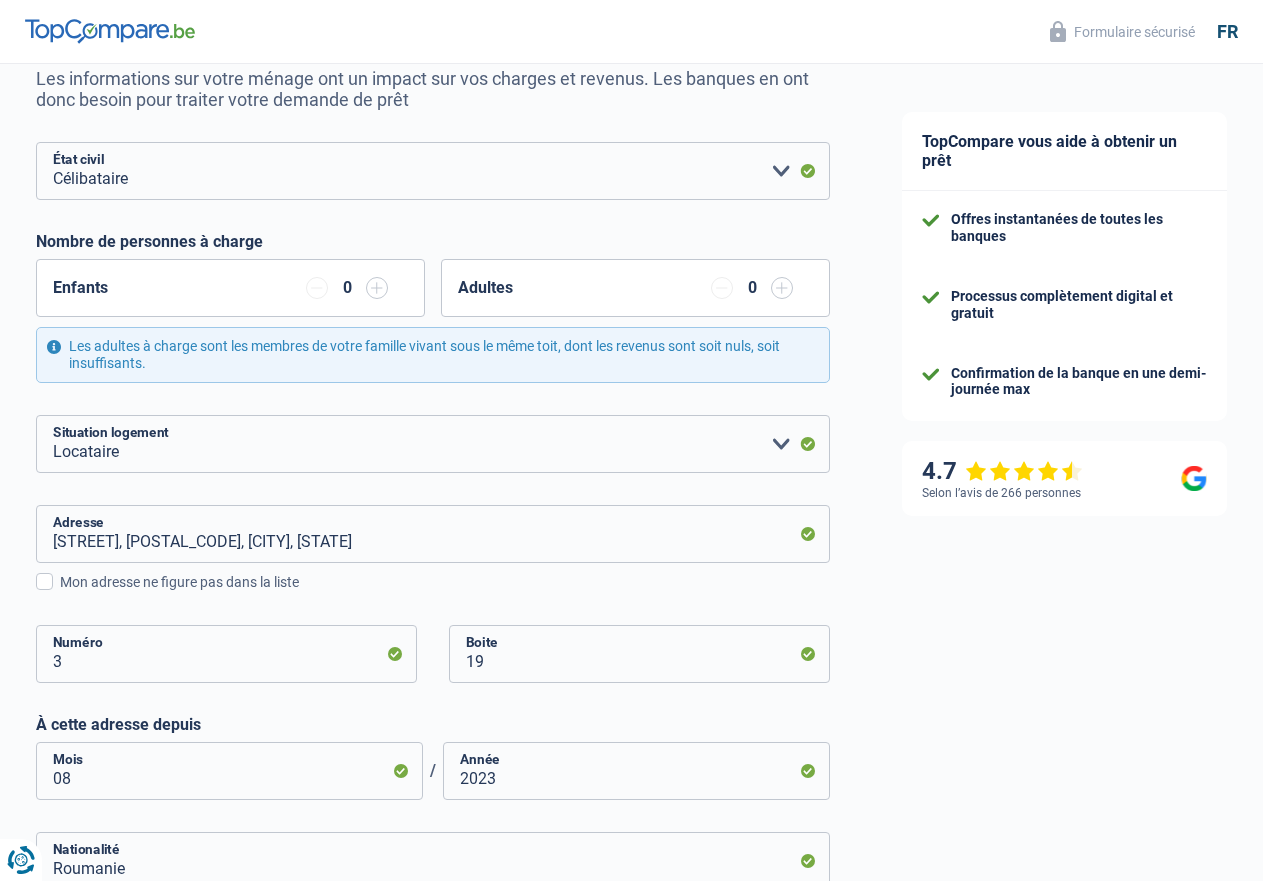 type on "06" 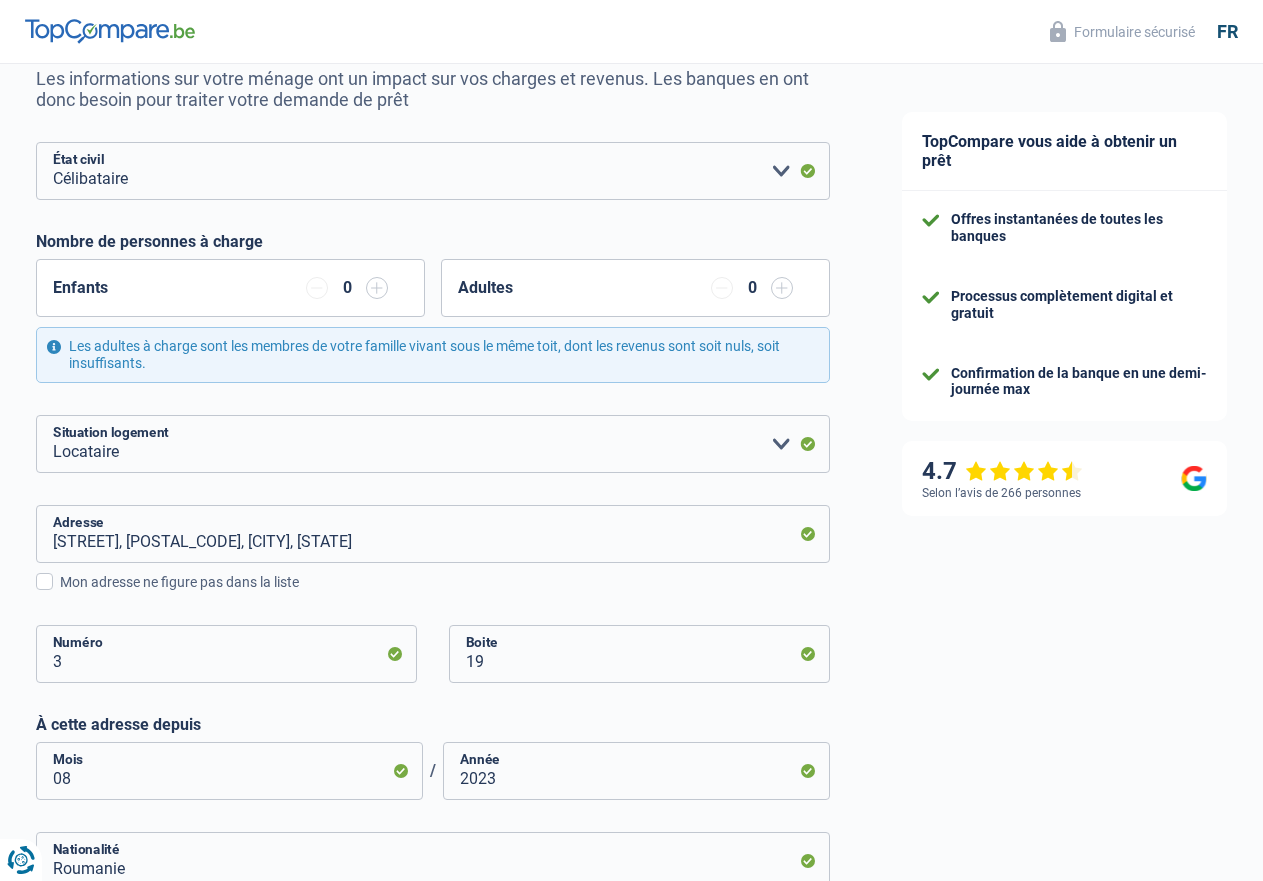 click on "Ville de naissance" at bounding box center [433, 1041] 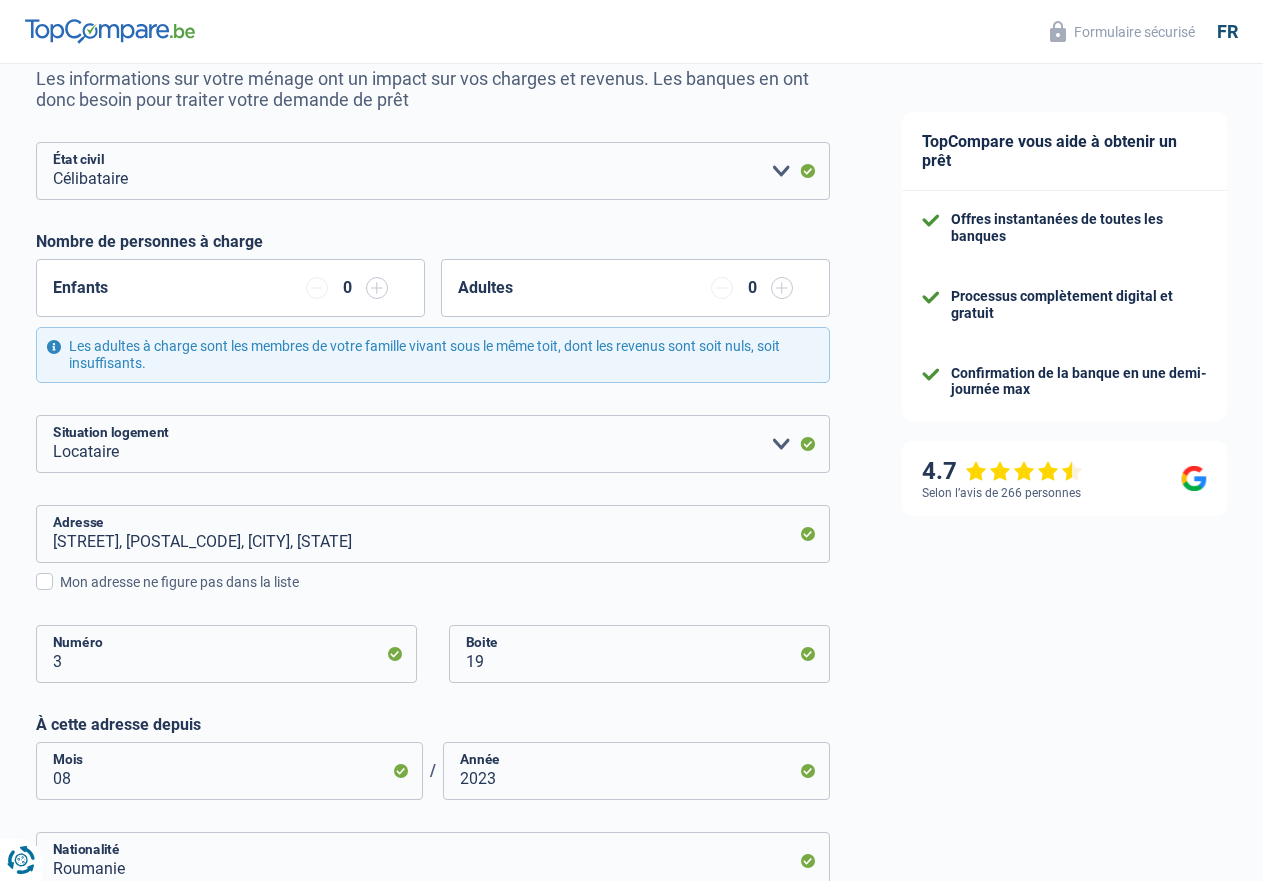 type on "SUCEAVA" 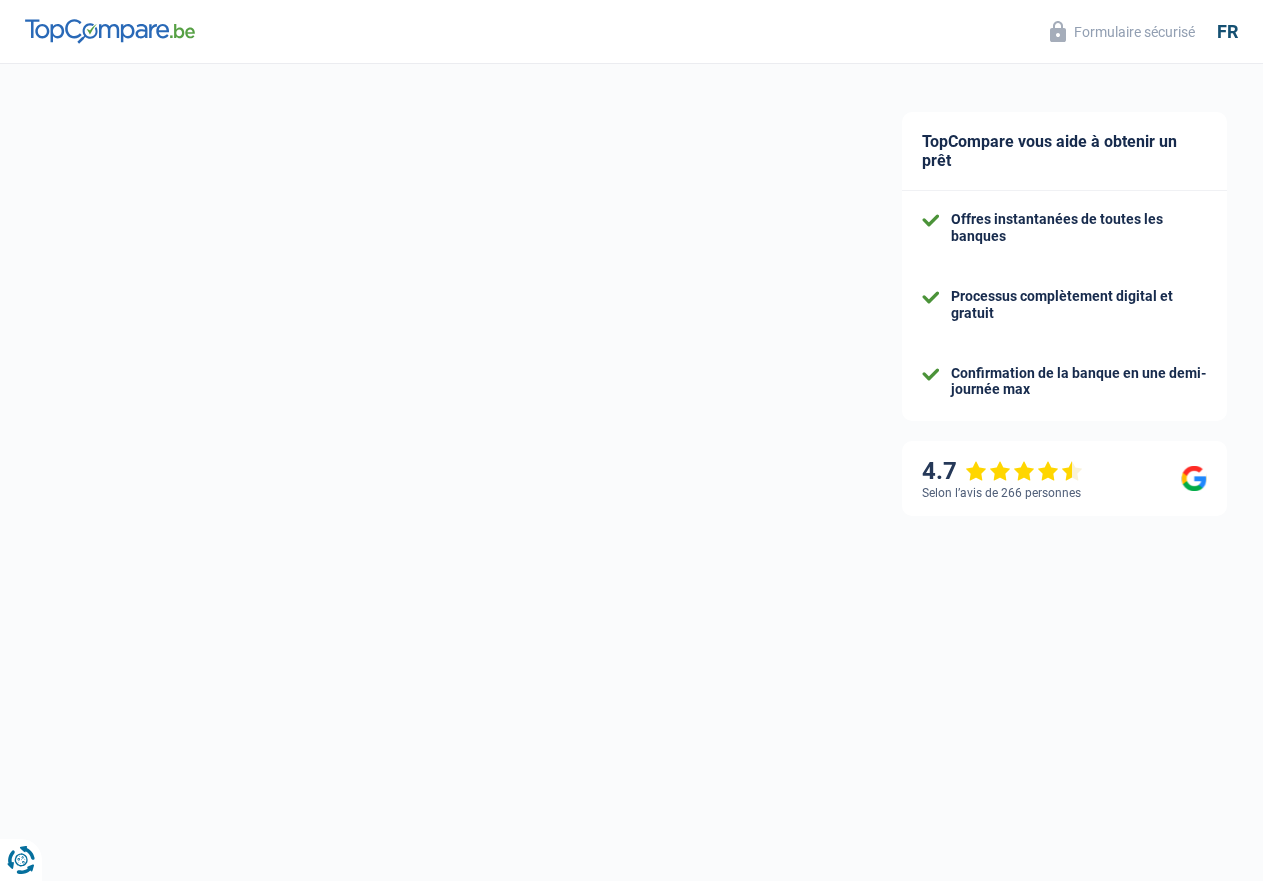 select on "netSalary" 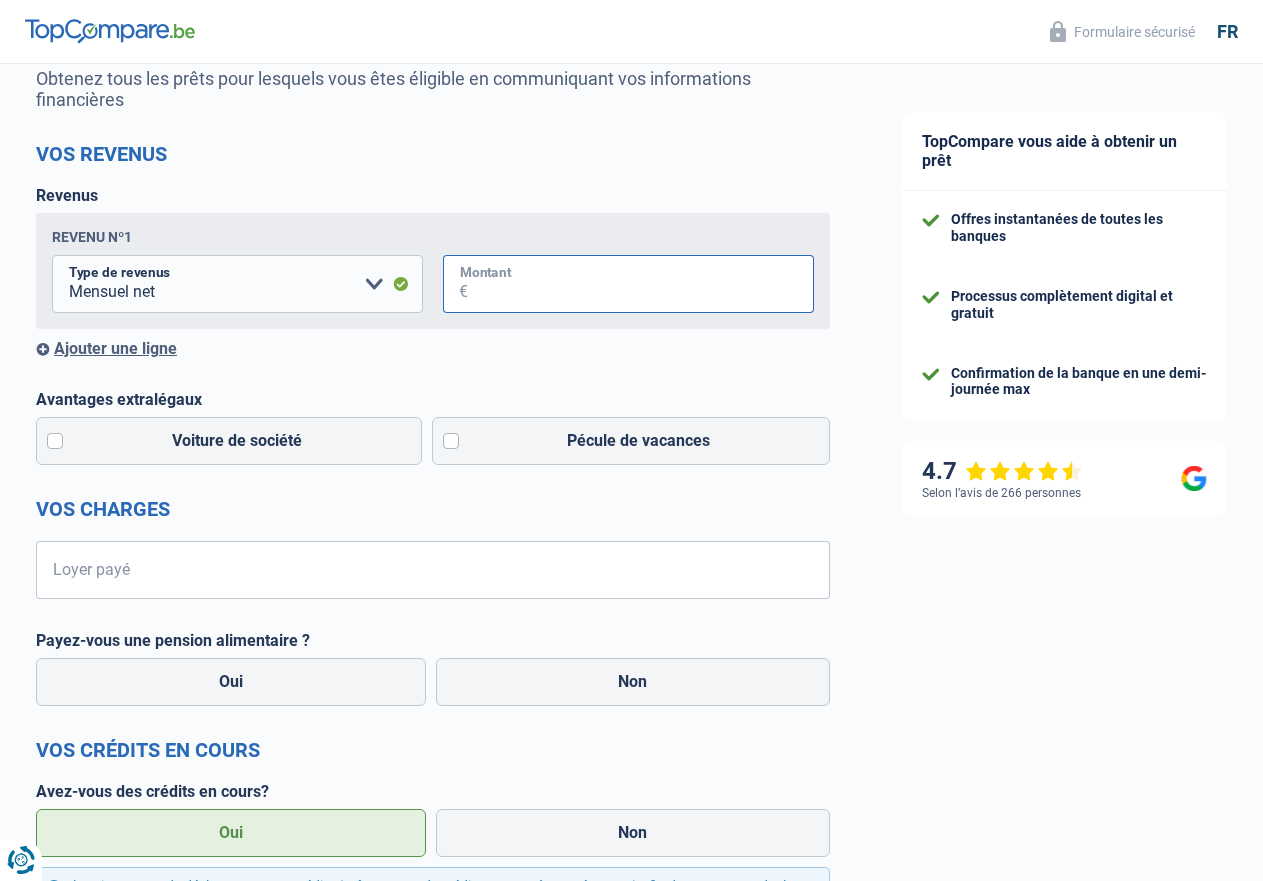 click on "Montant" at bounding box center [641, 284] 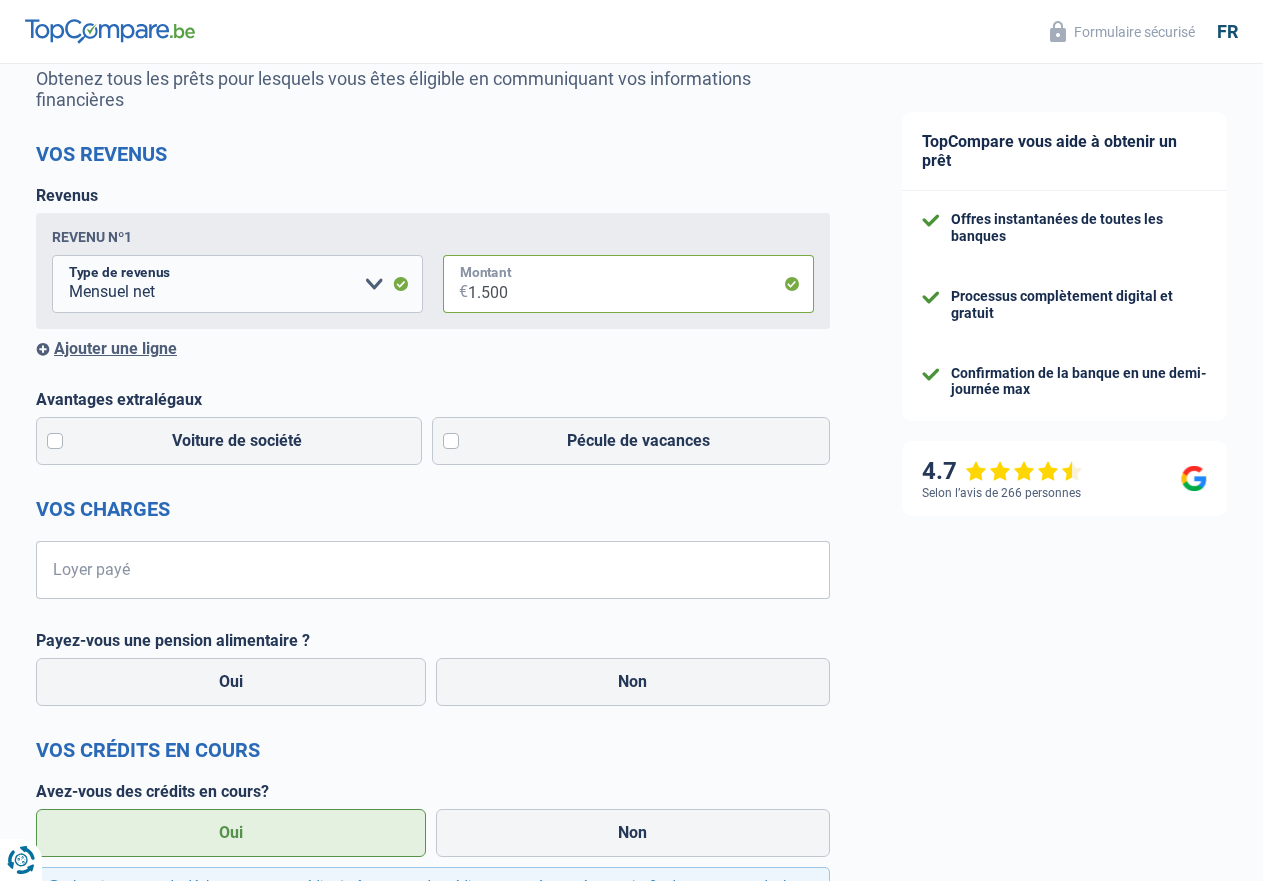 type on "1.500" 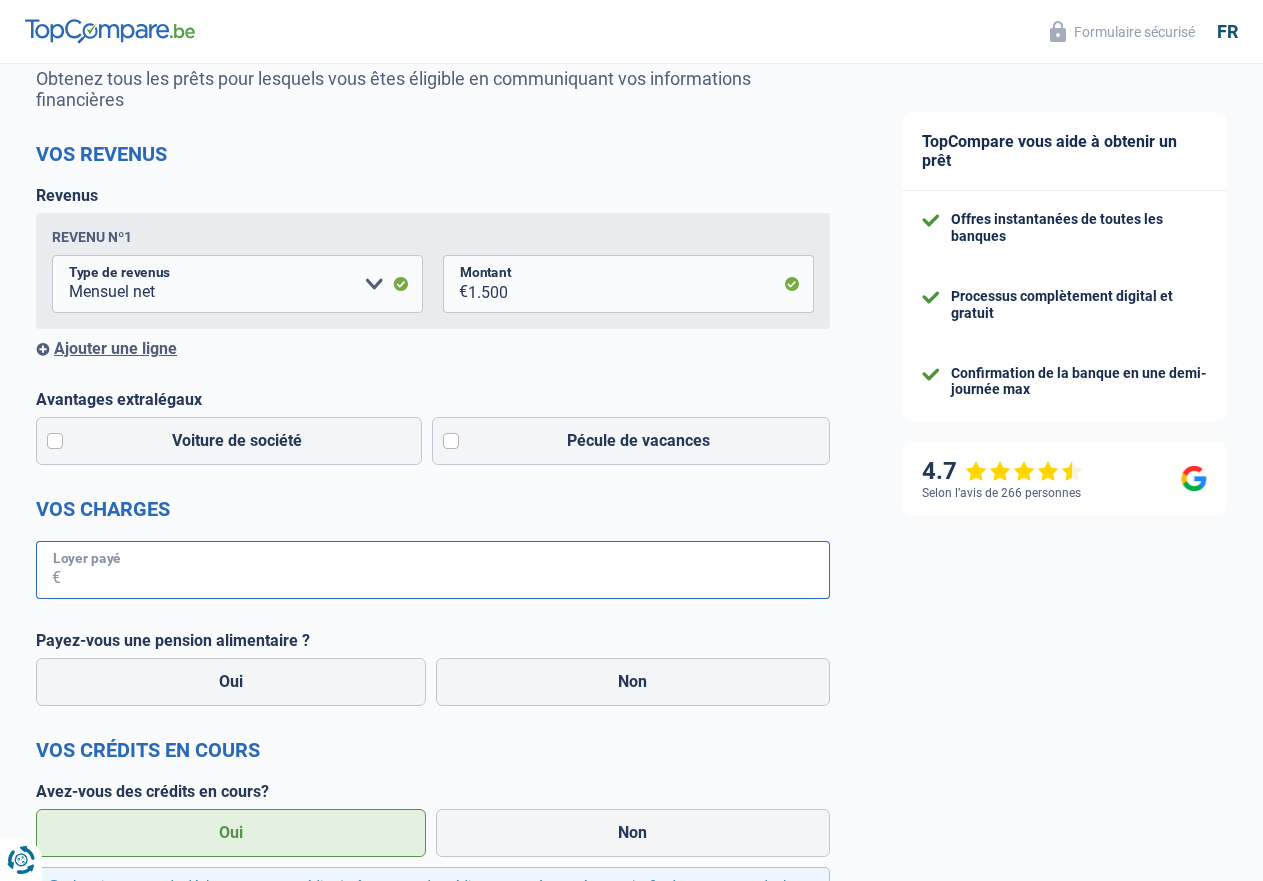 click on "Loyer payé" at bounding box center (445, 570) 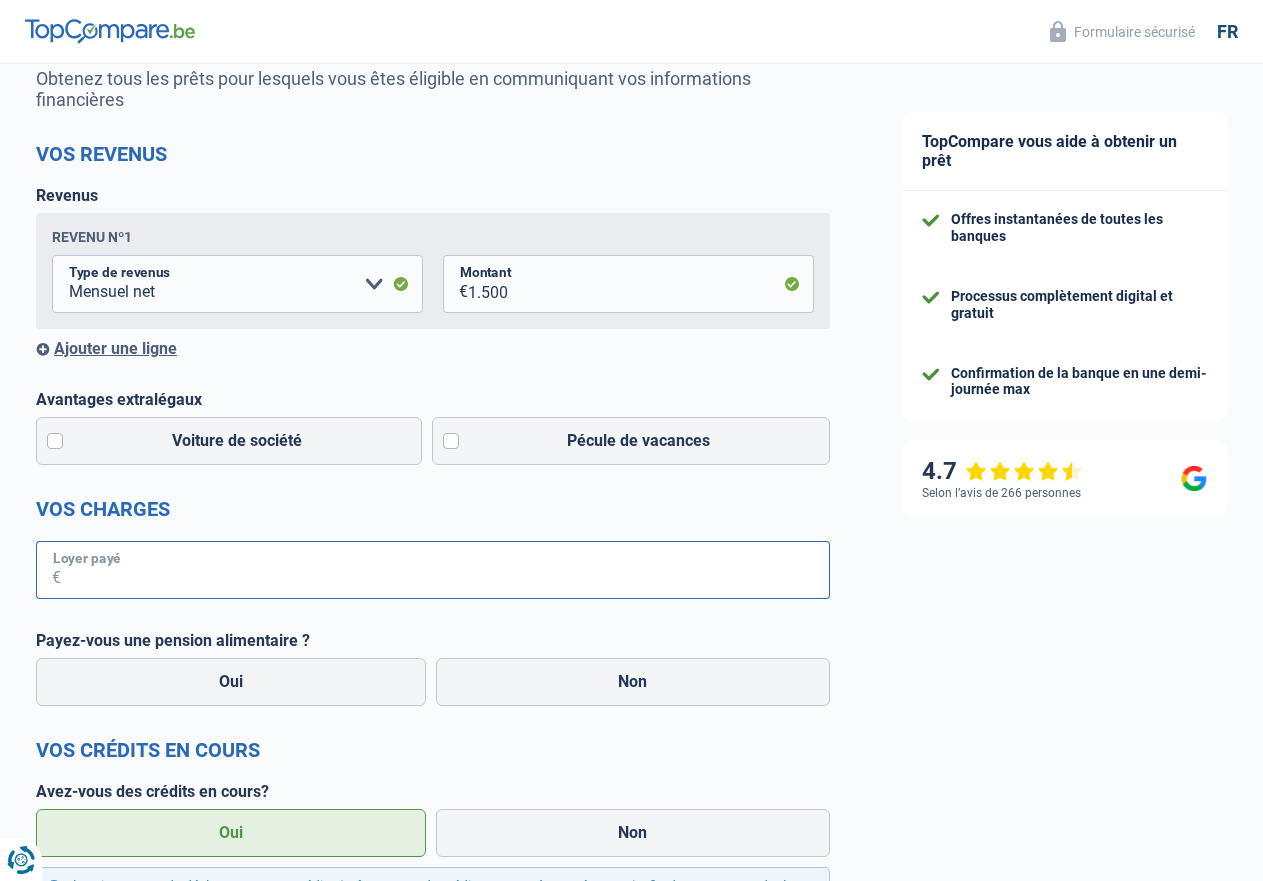 click on "Loyer payé" at bounding box center (445, 570) 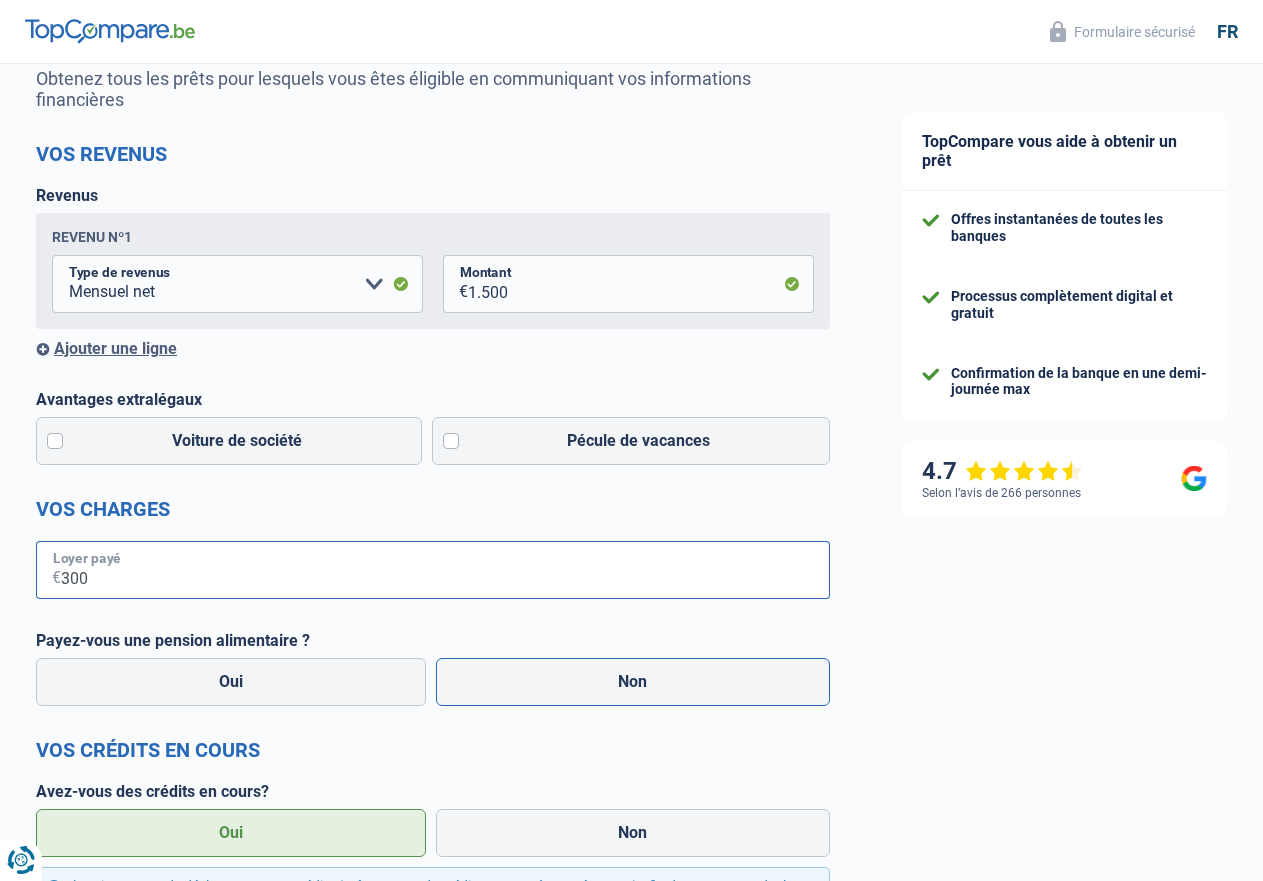 type on "300" 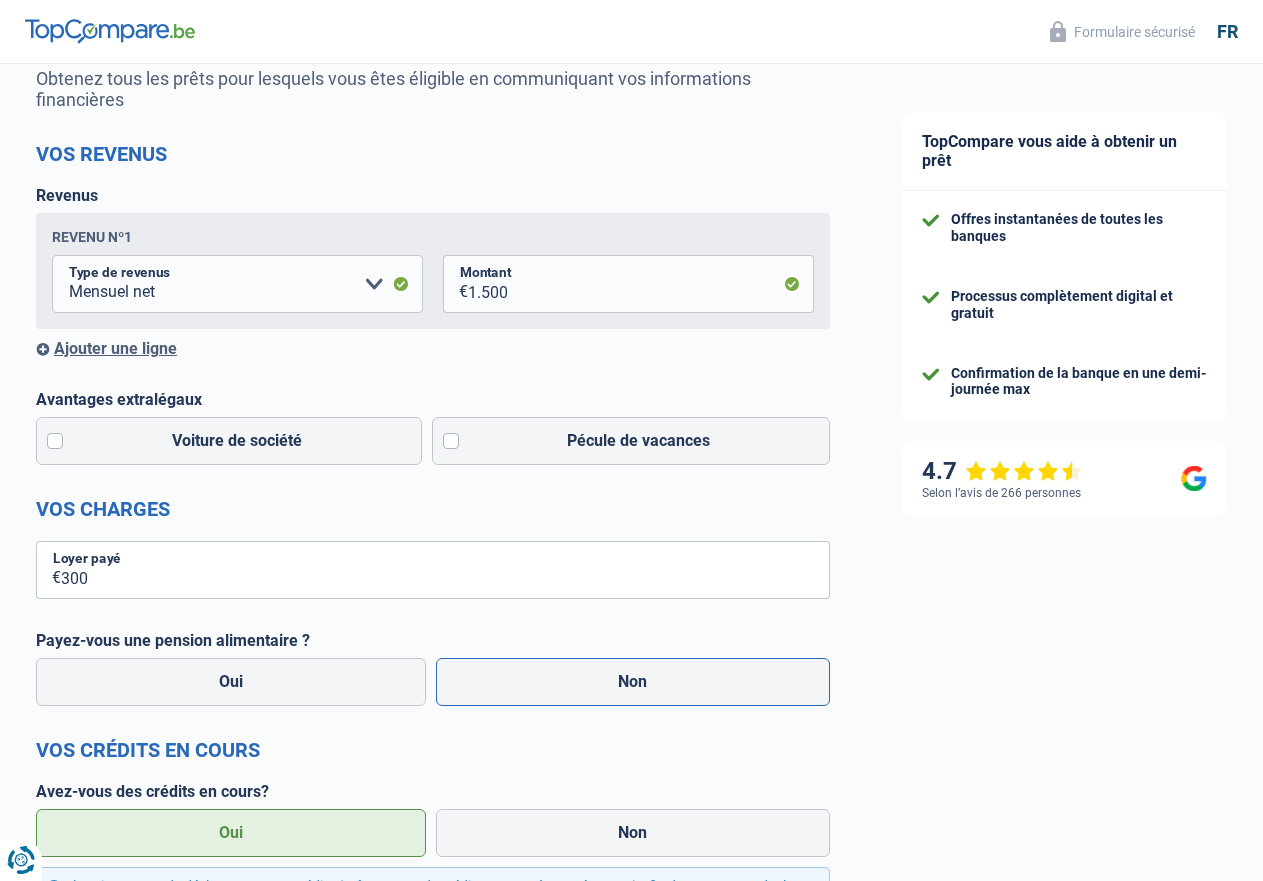 click on "Non" at bounding box center (633, 682) 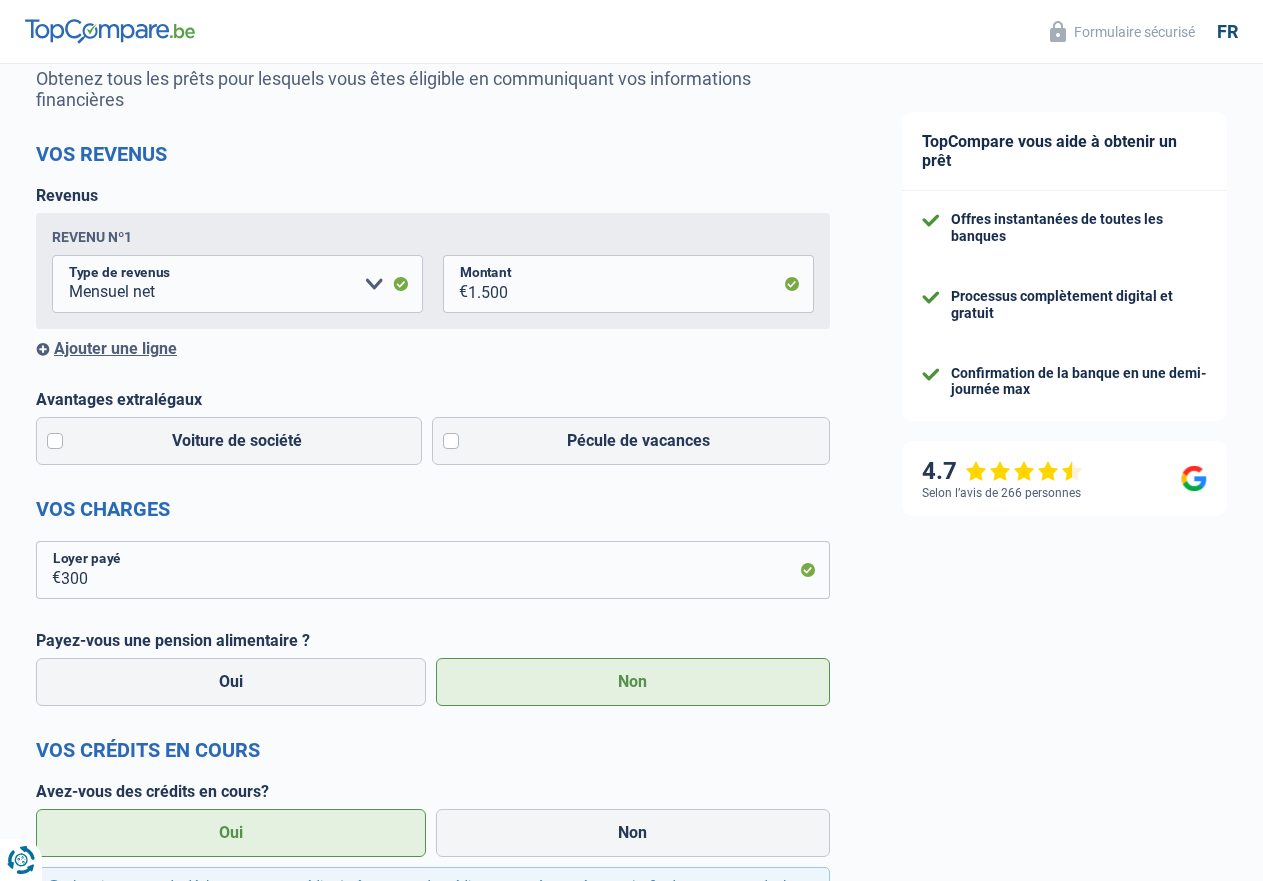 click on "Carte ou ouverture de crédit Prêt hypothécaire Vente à tempérament Prêt à tempérament Prêt rénovation Prêt voiture Regroupement d'un ou plusieurs crédits
Veuillez sélectionner une option" at bounding box center (433, 1026) 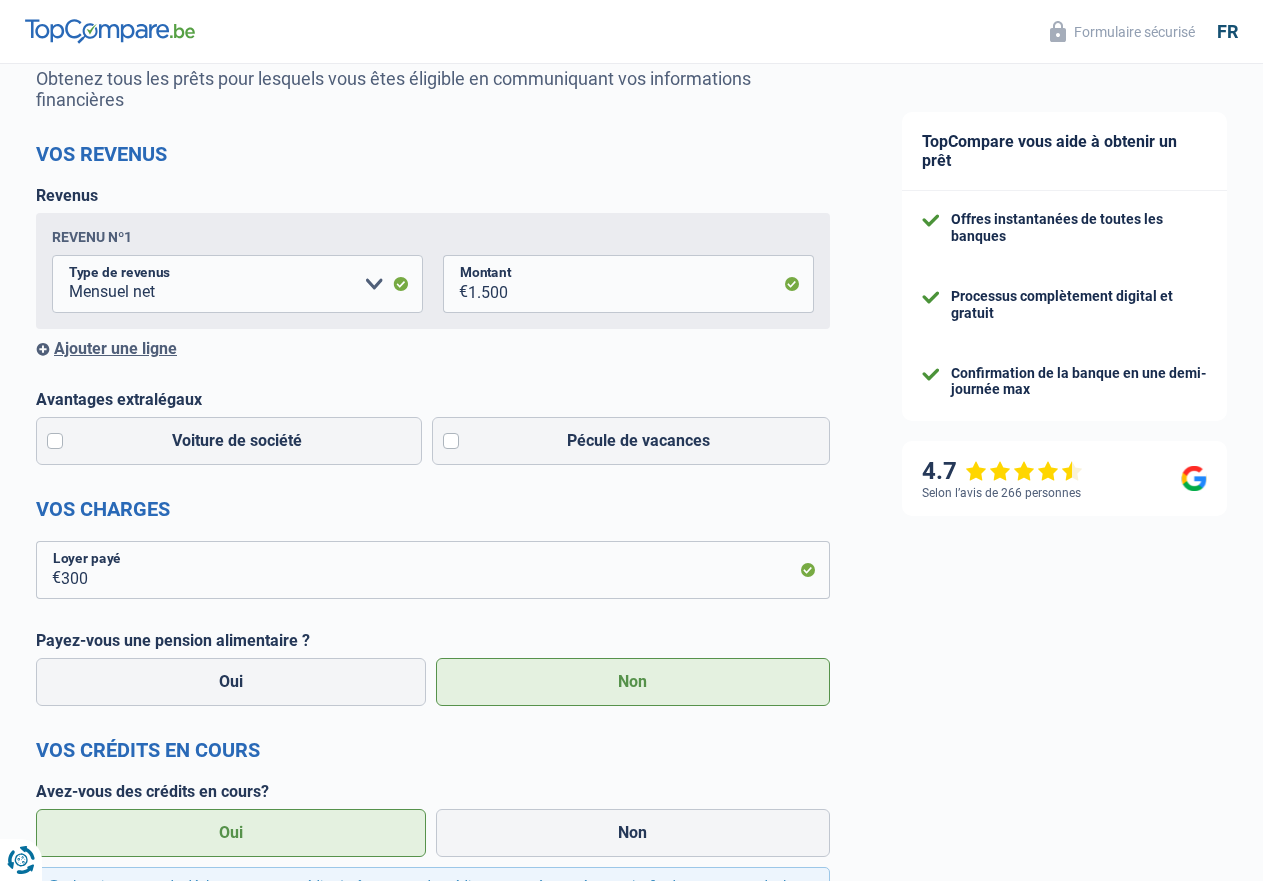 select on "carLoan" 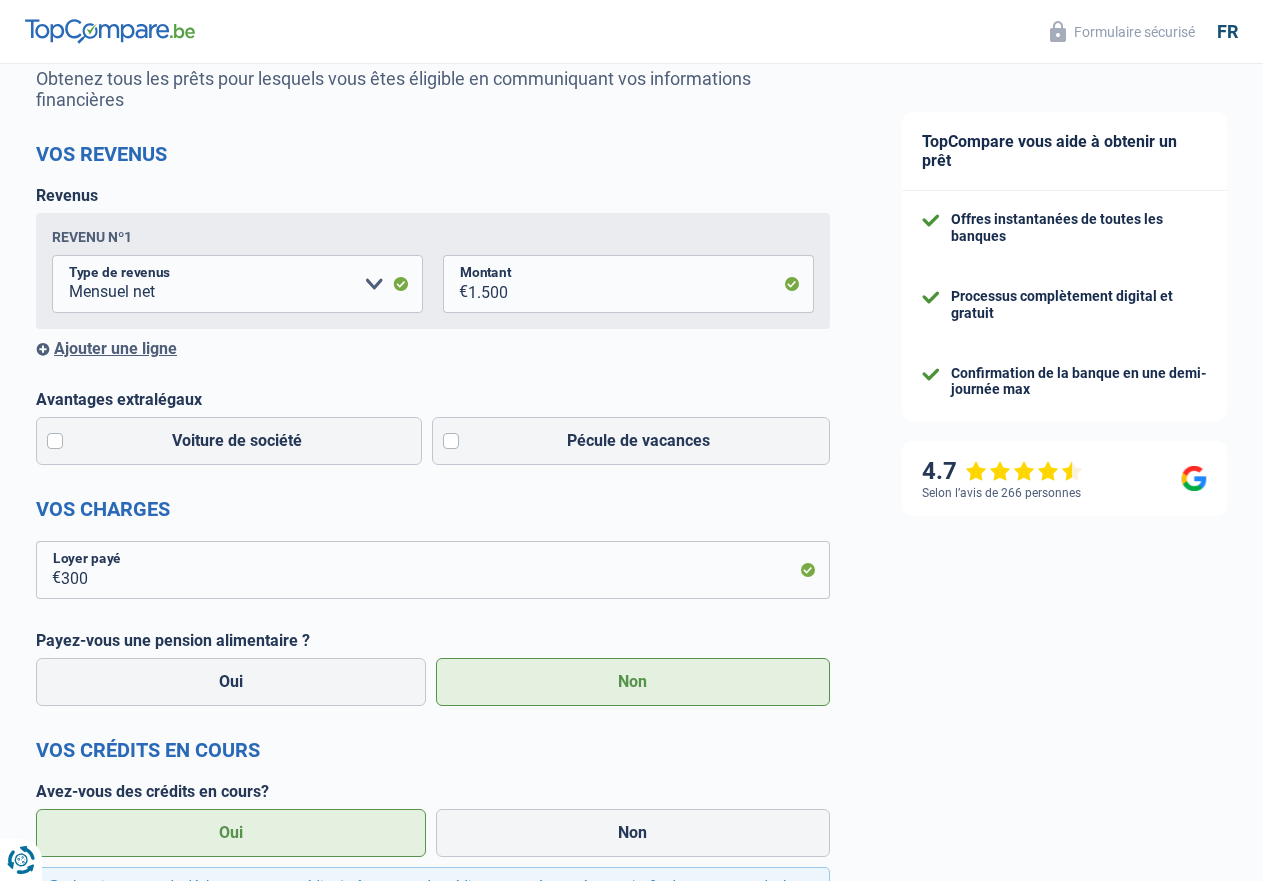 click on "Mois" at bounding box center [237, 1275] 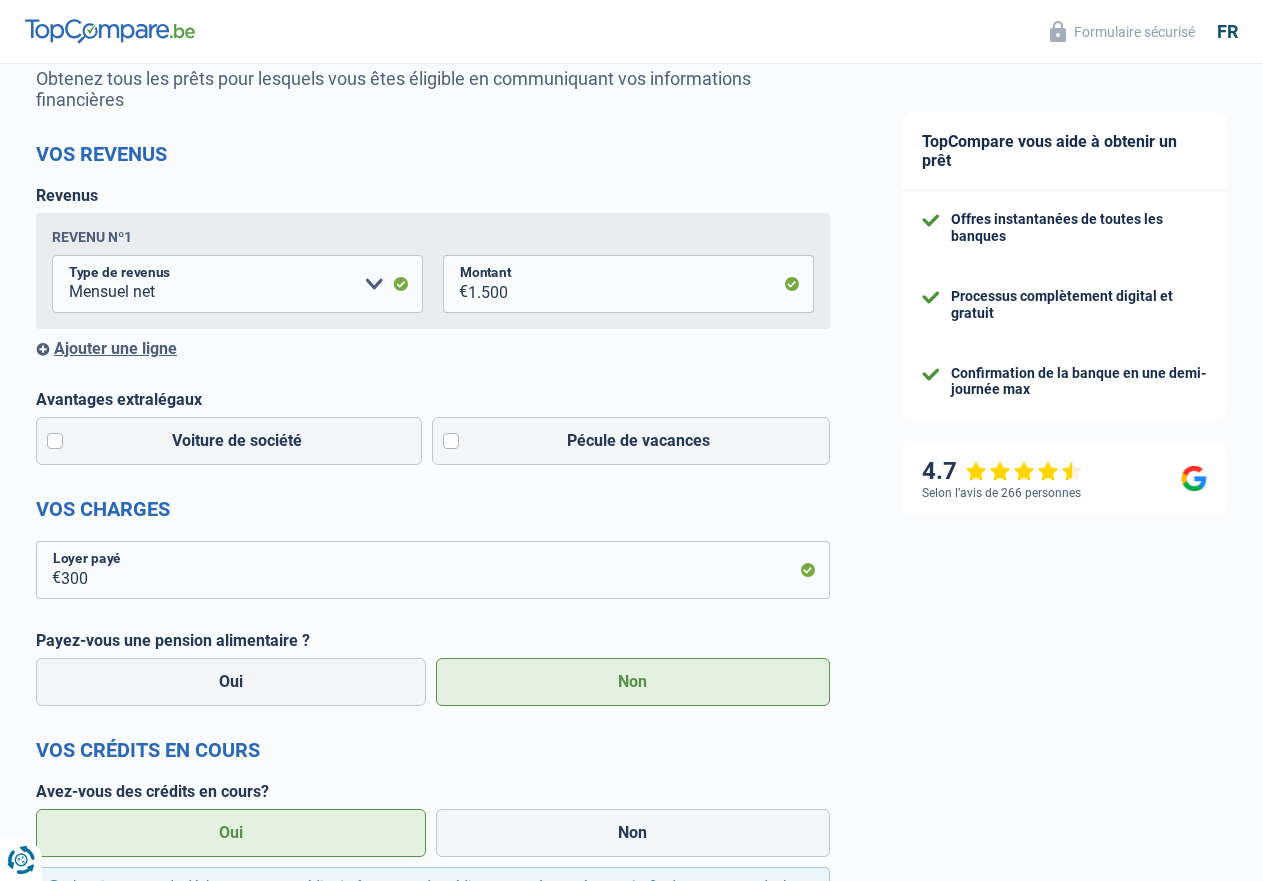 type on "04" 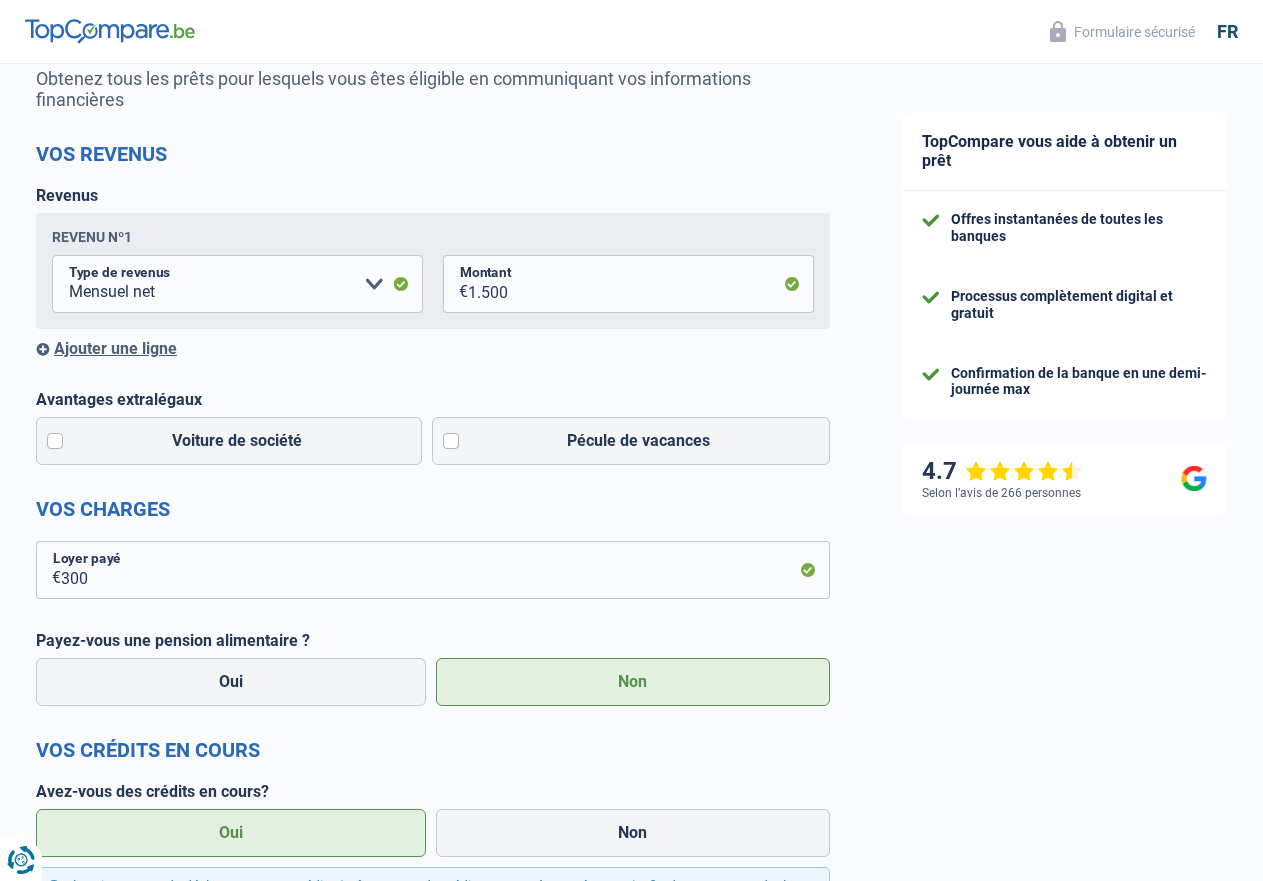 click on "Oui" at bounding box center [231, 1645] 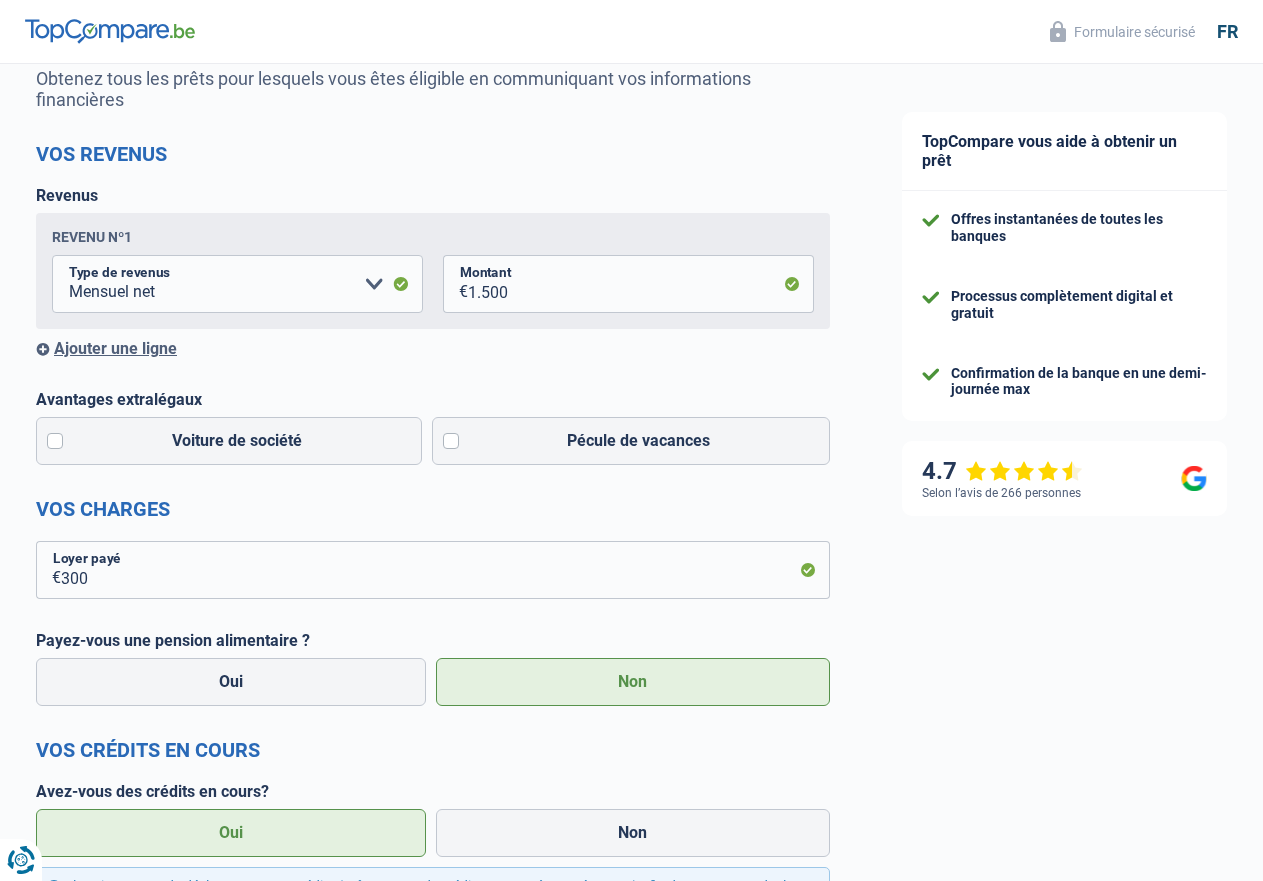 drag, startPoint x: 727, startPoint y: 744, endPoint x: 1219, endPoint y: 703, distance: 493.70538 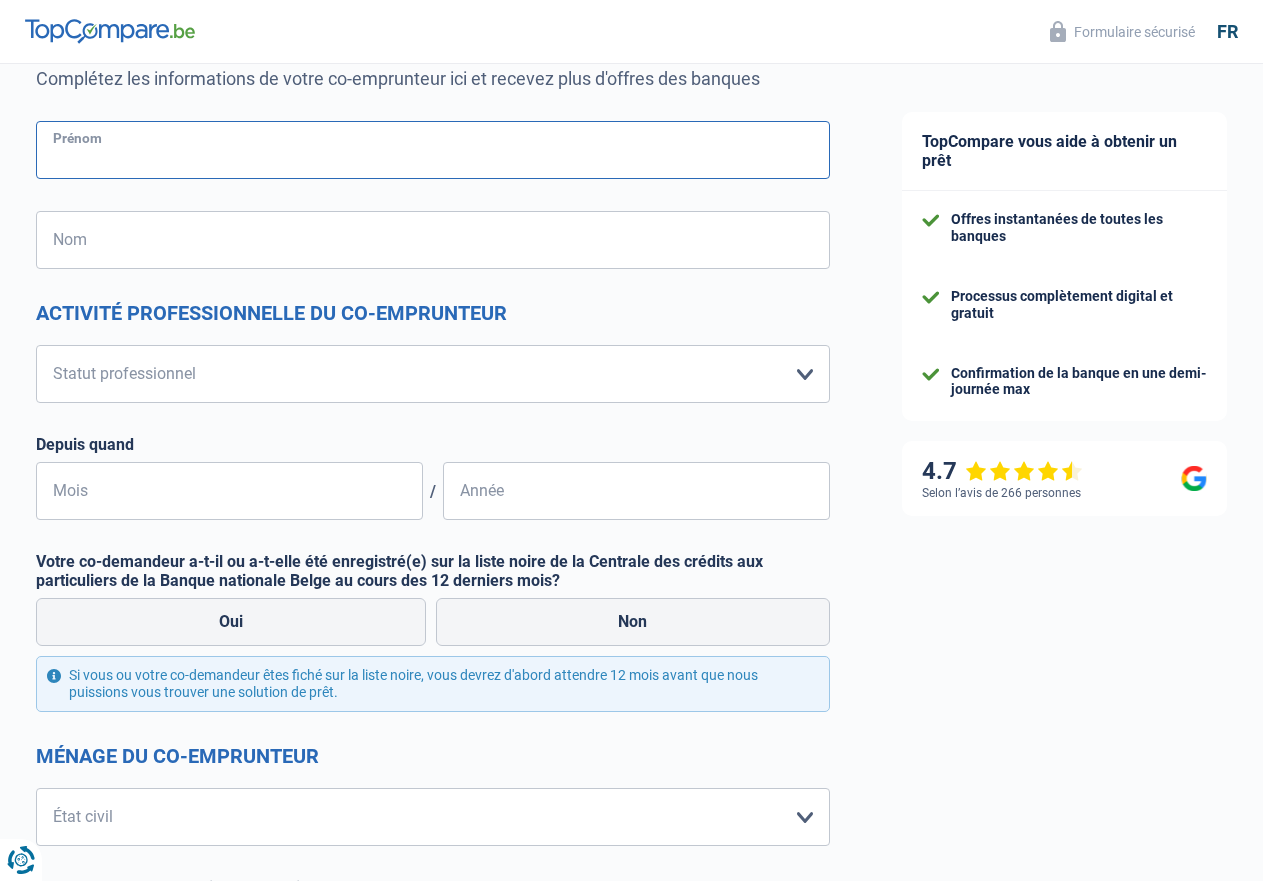 click on "Prénom" at bounding box center (433, 150) 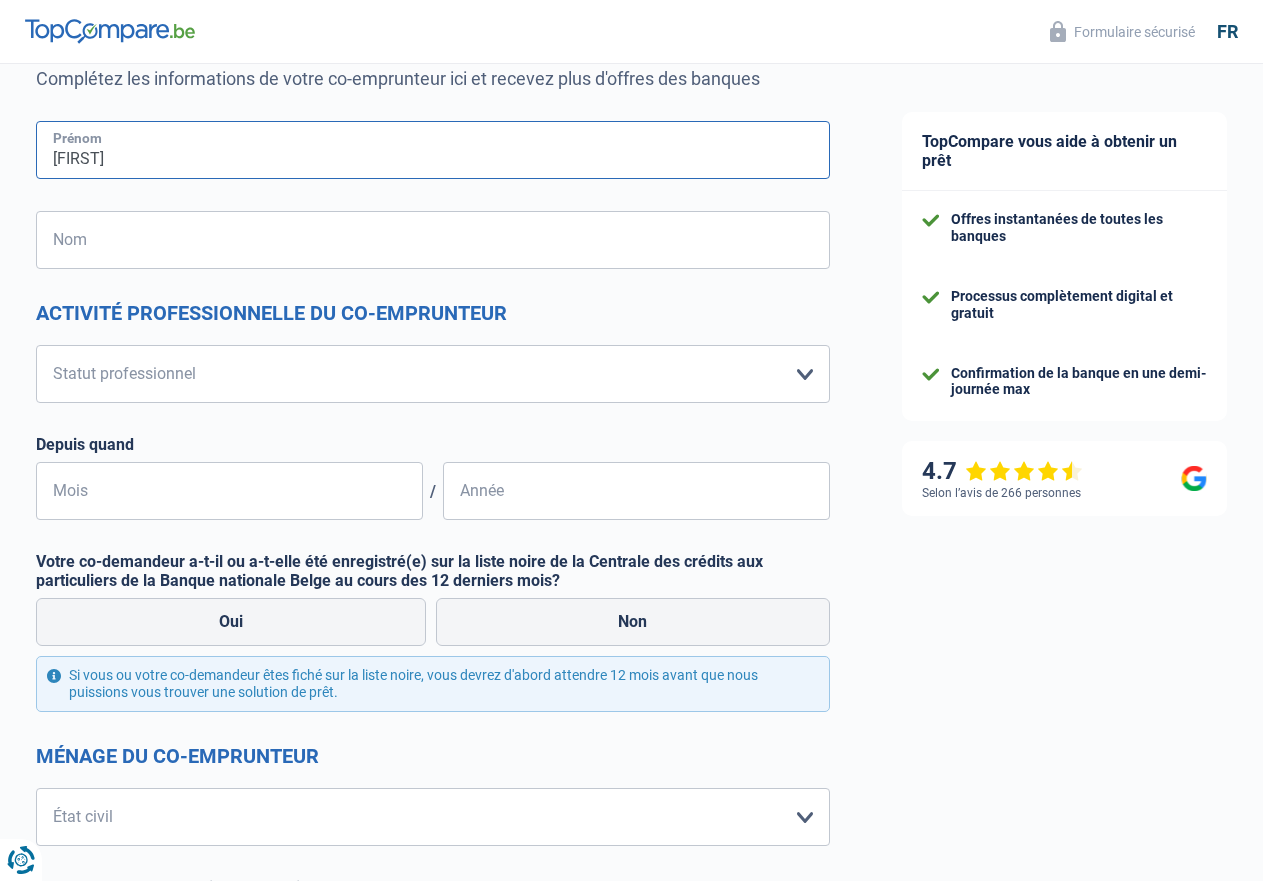 type on "ANISOARA" 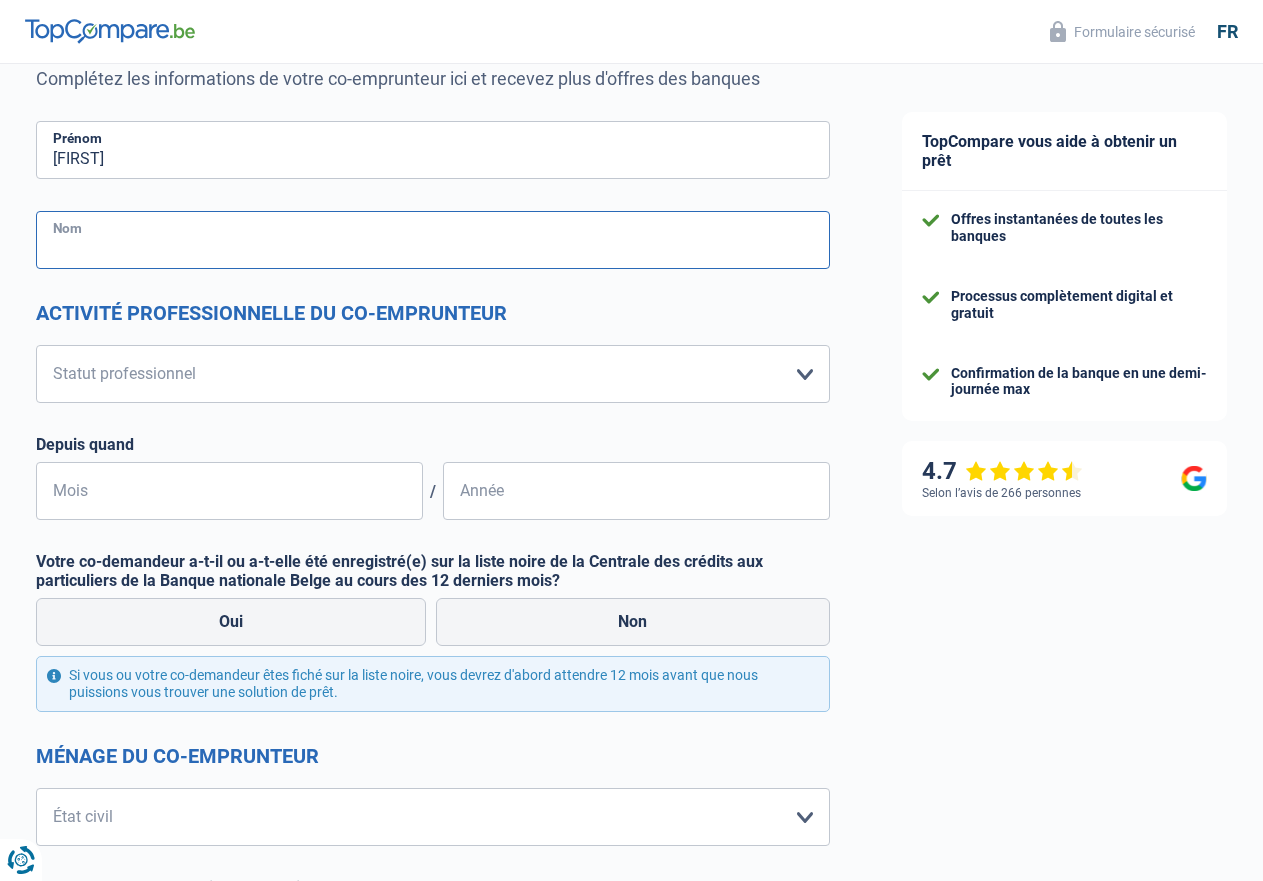 click on "Nom" at bounding box center [433, 240] 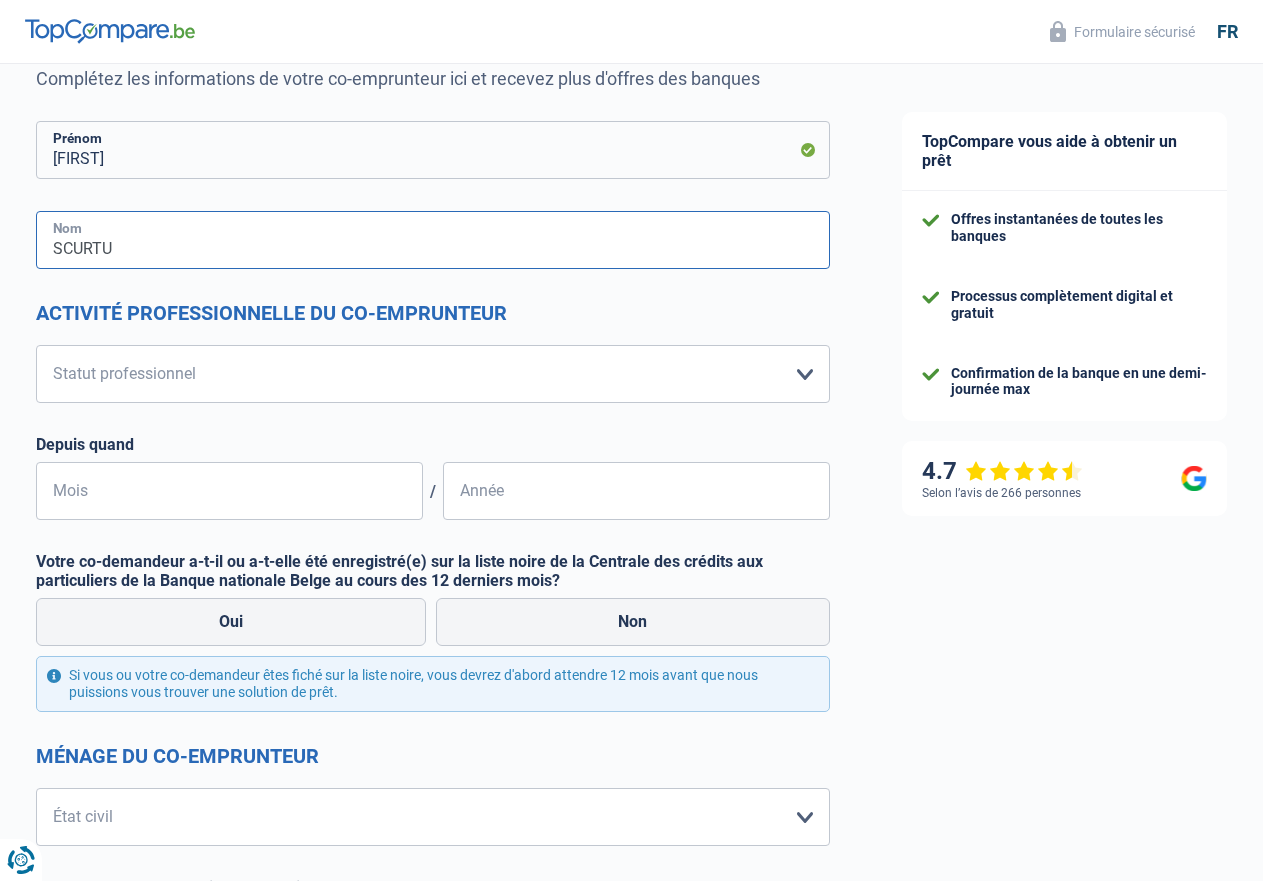 type on "SCURTU" 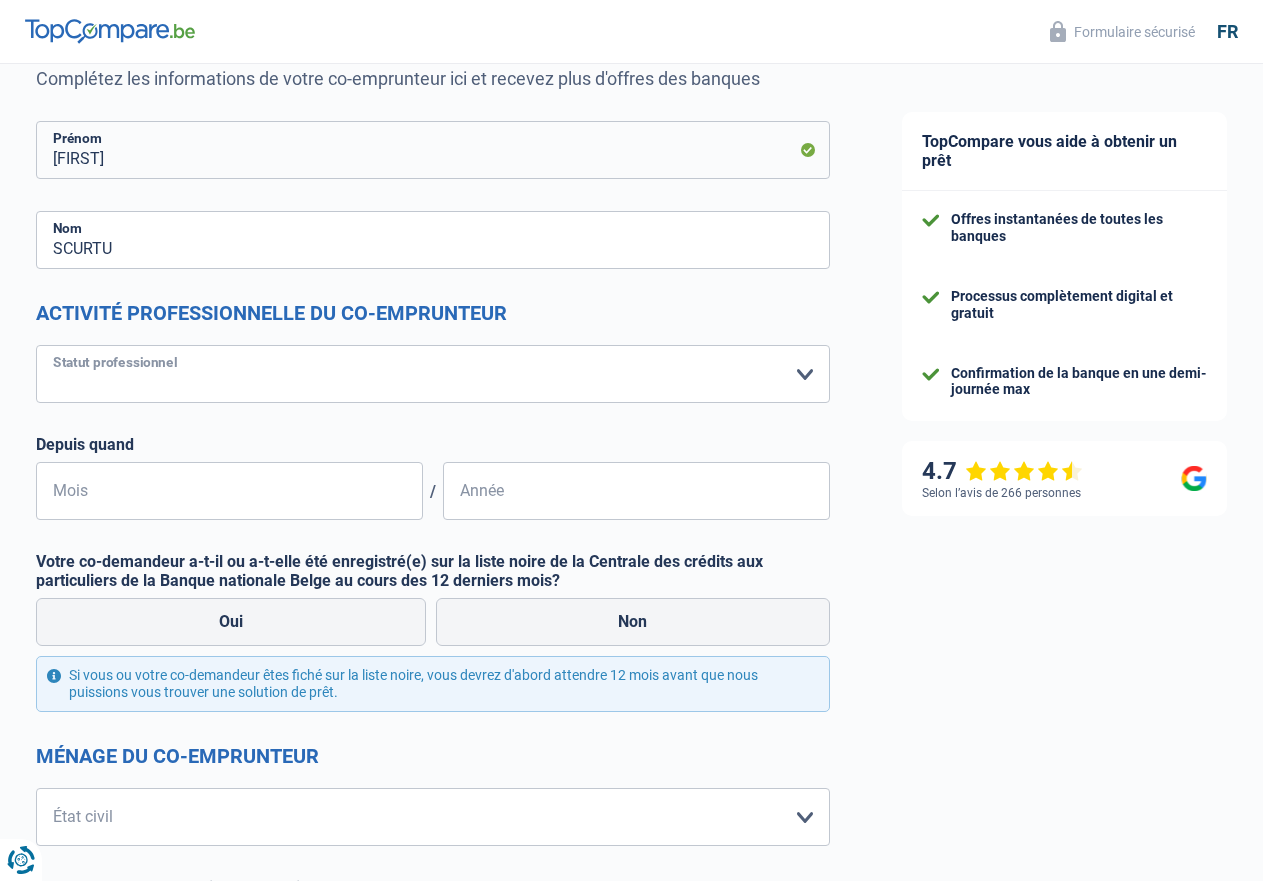 drag, startPoint x: 290, startPoint y: 582, endPoint x: 935, endPoint y: 599, distance: 645.224 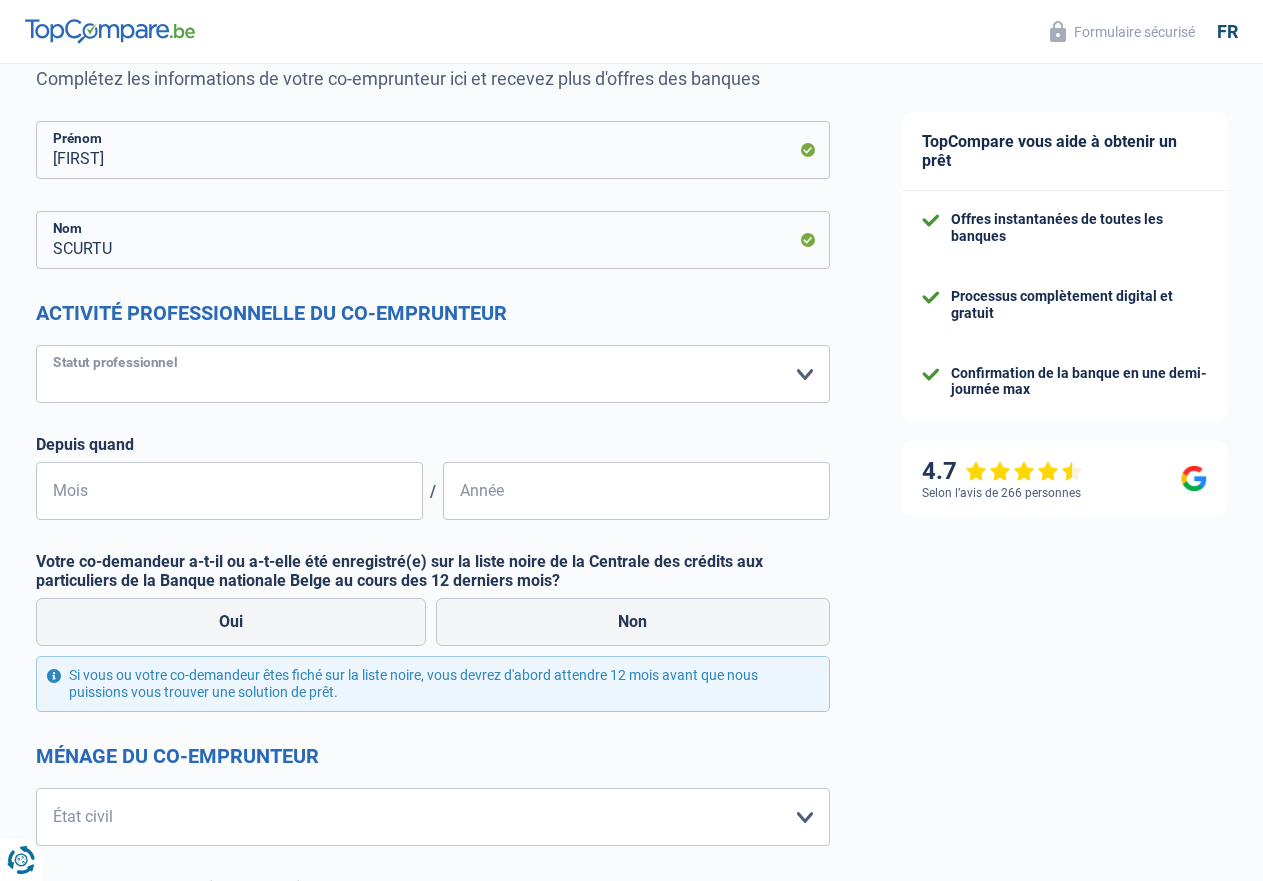 select on "mutuality" 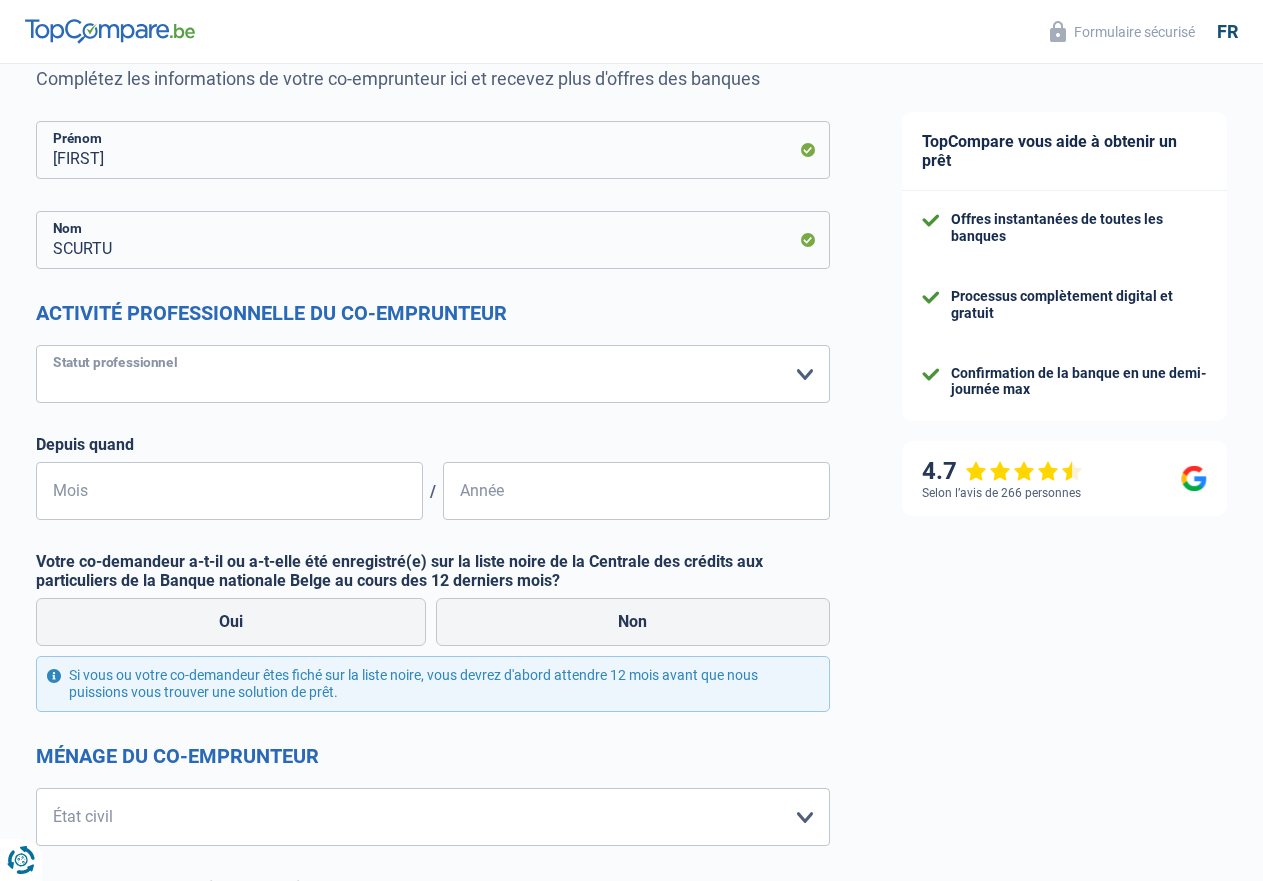 click on "Mutuelle" at bounding box center [0, 0] 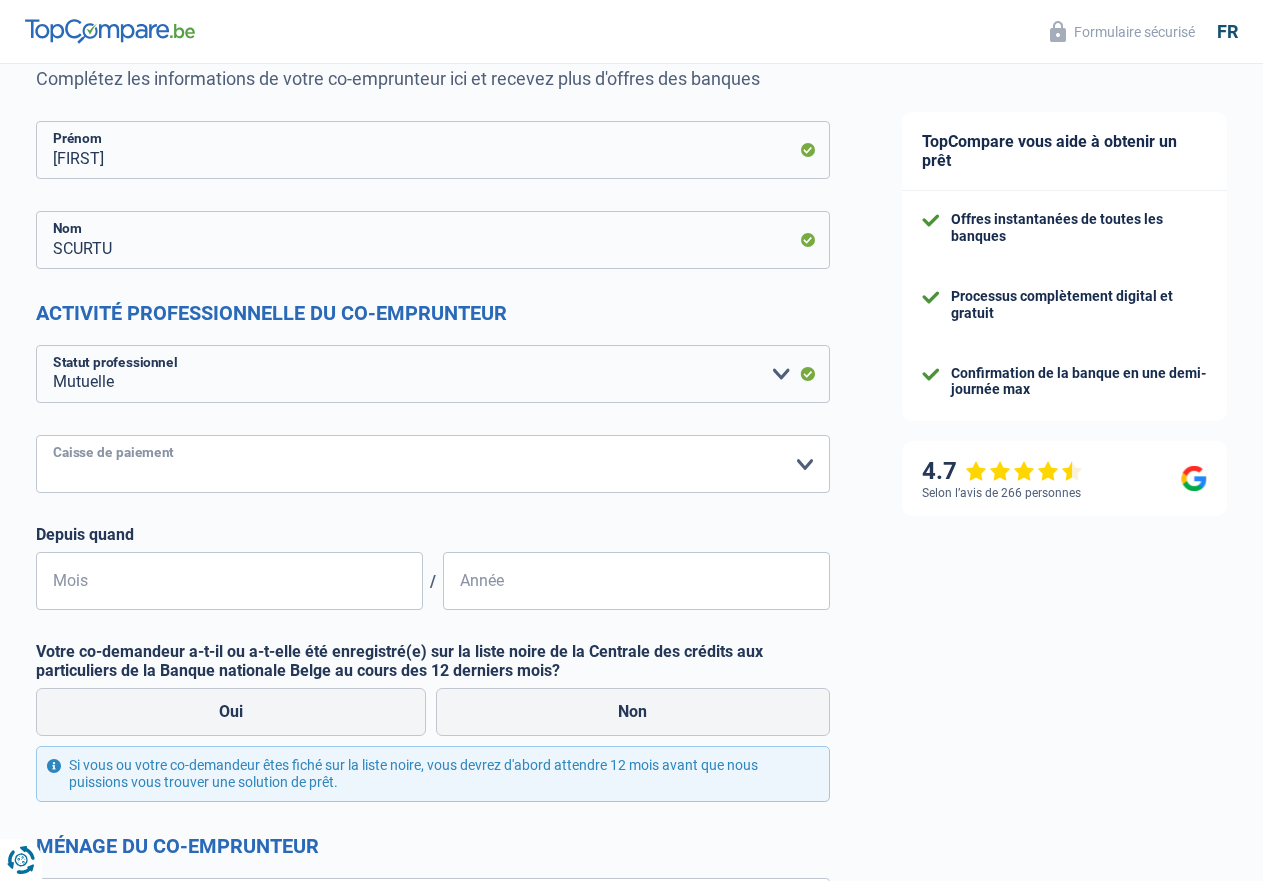 drag, startPoint x: 797, startPoint y: 670, endPoint x: 773, endPoint y: 676, distance: 24.738634 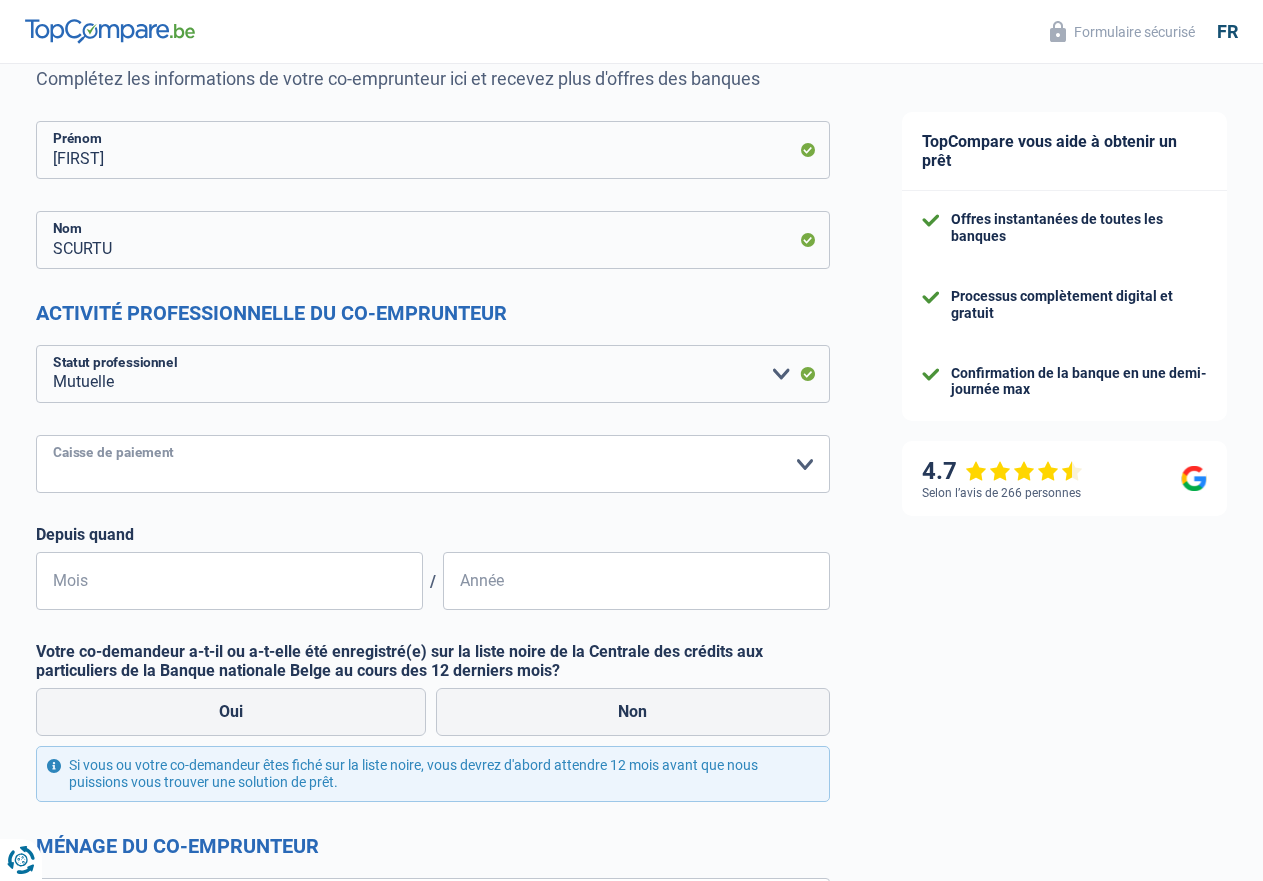 select on "solidaris" 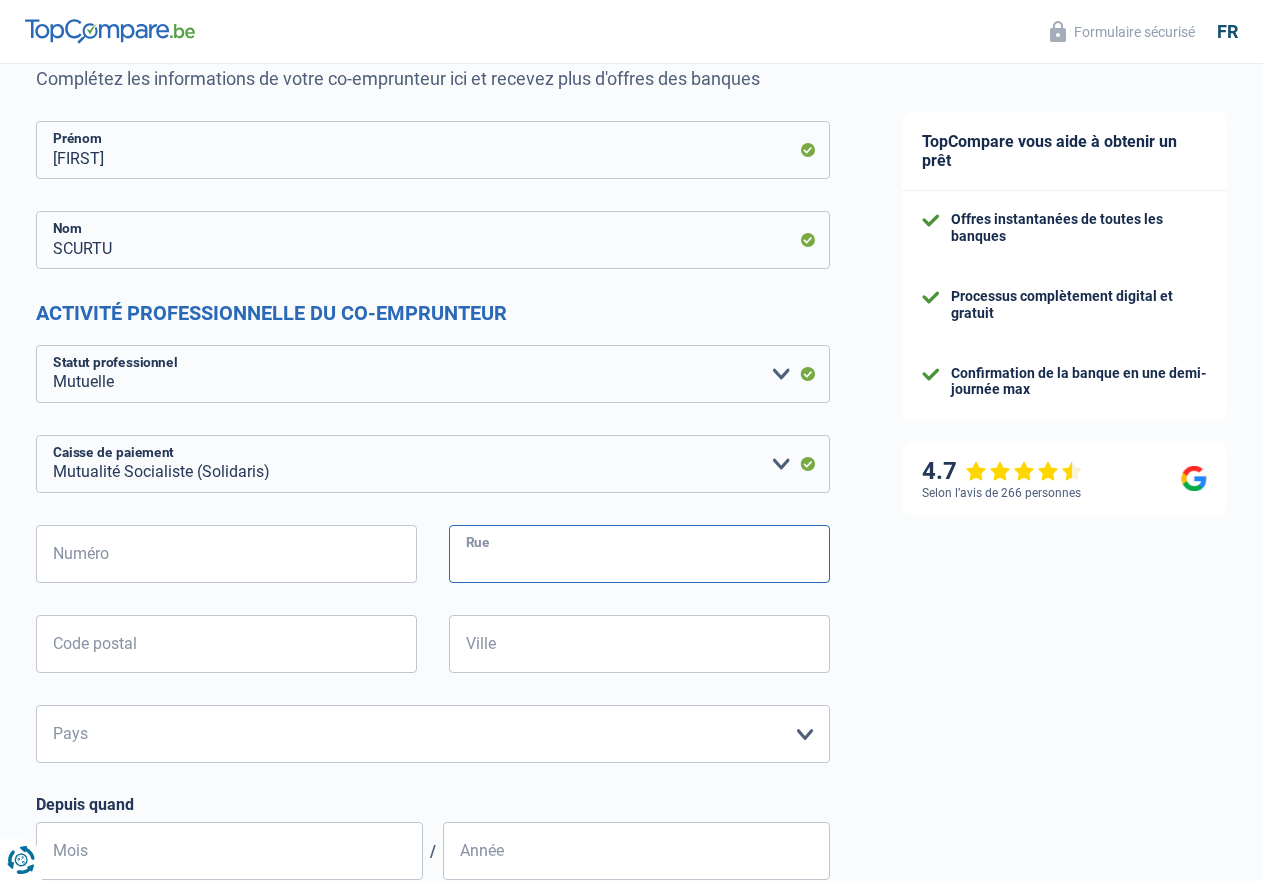 drag, startPoint x: 538, startPoint y: 651, endPoint x: 560, endPoint y: 701, distance: 54.626 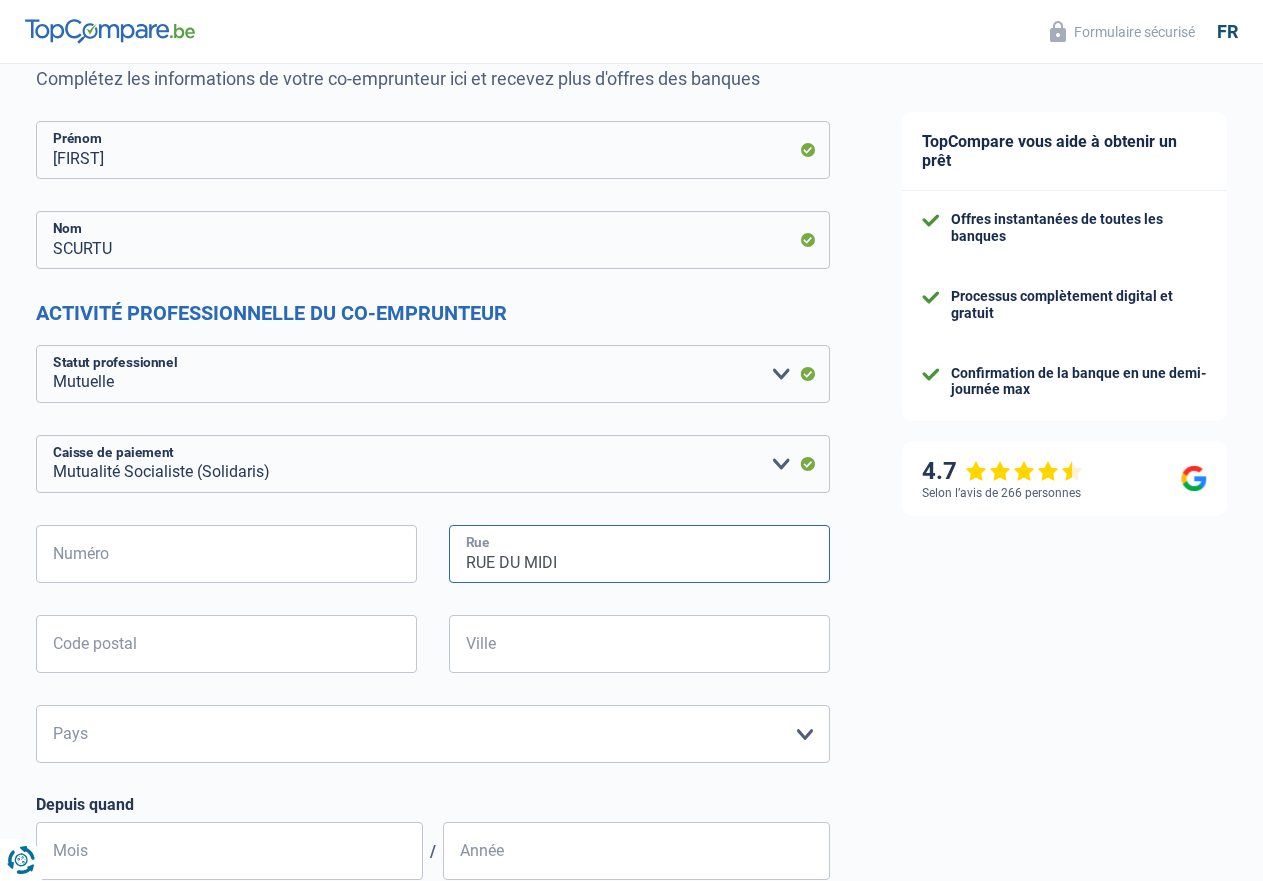 type on "RUE DU MIDI" 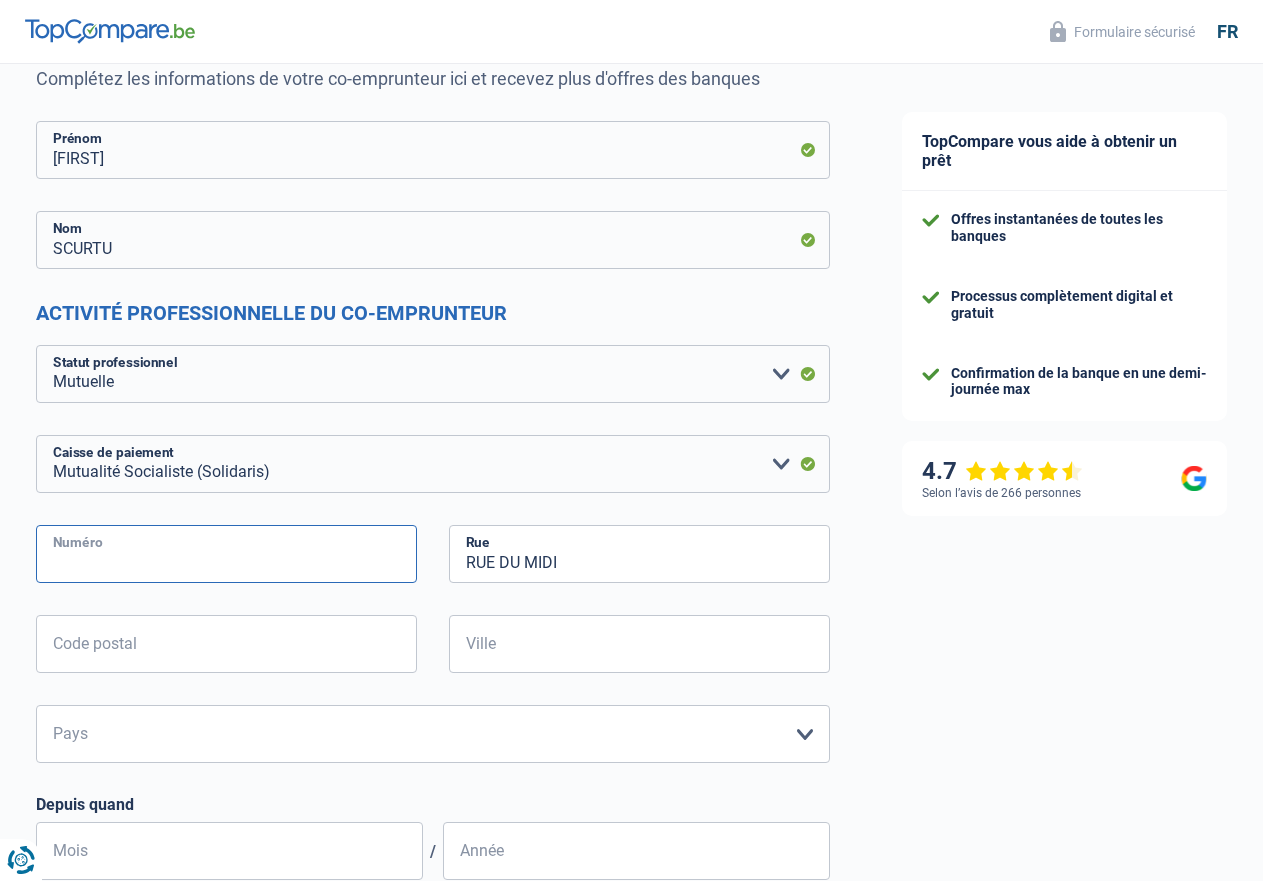 click on "Numéro" at bounding box center (226, 554) 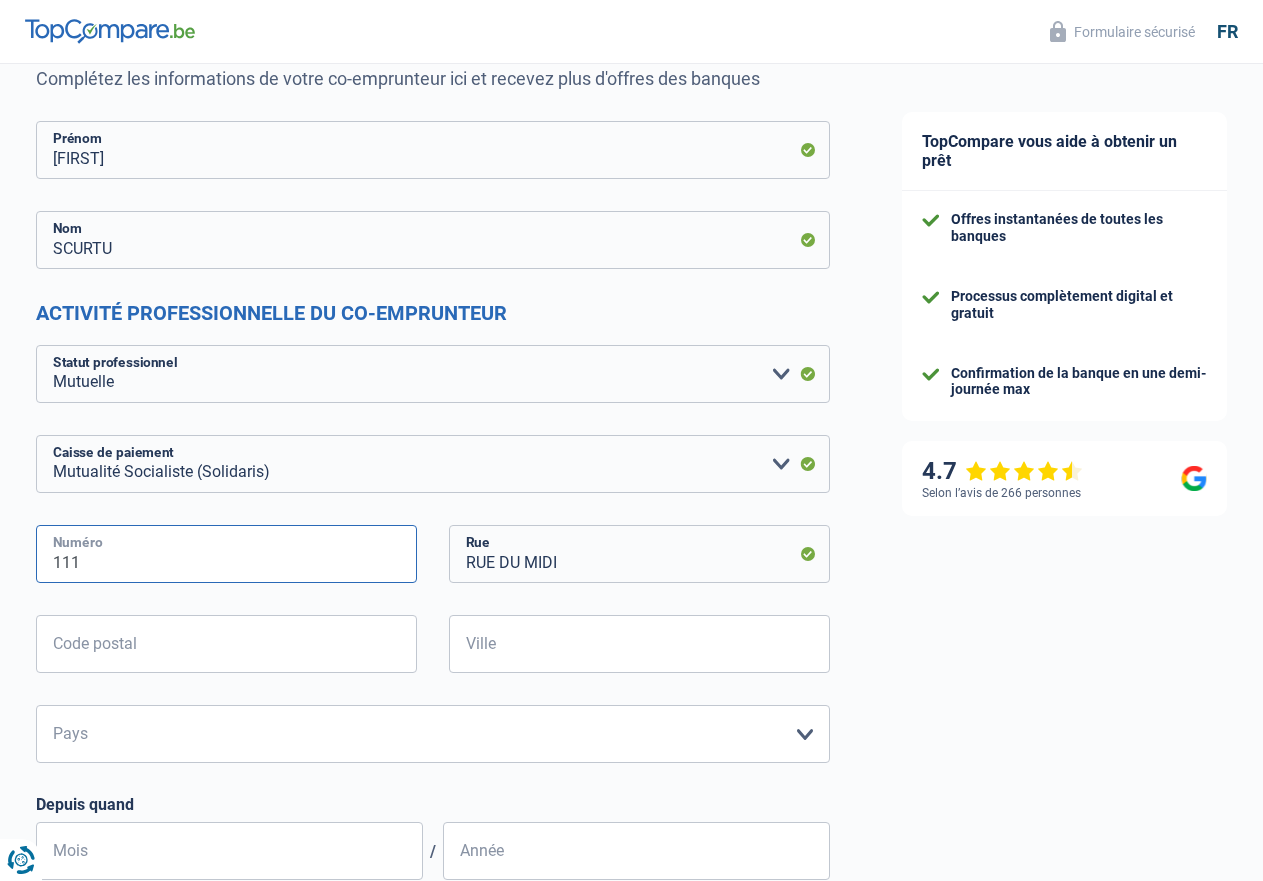 type on "111" 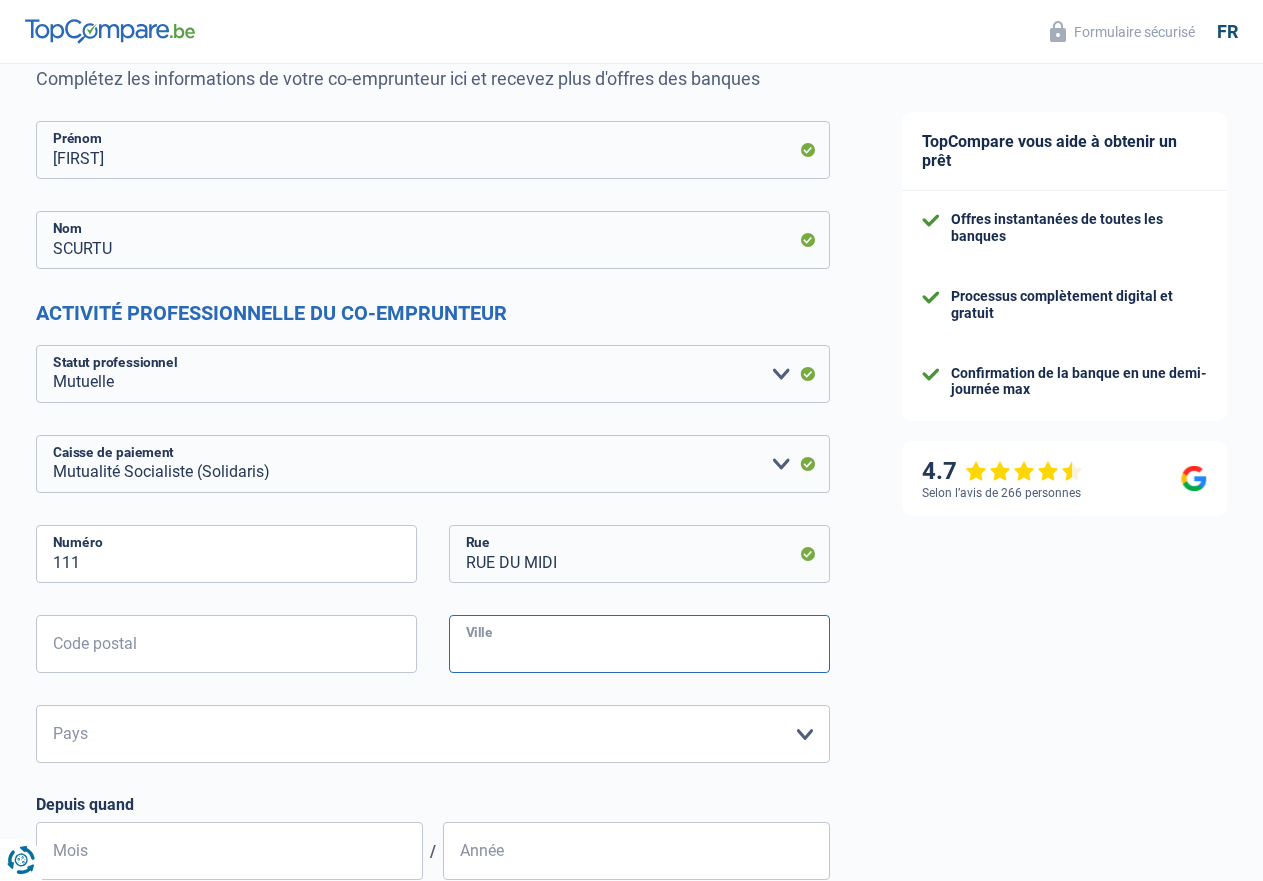 click on "Ville" at bounding box center [639, 644] 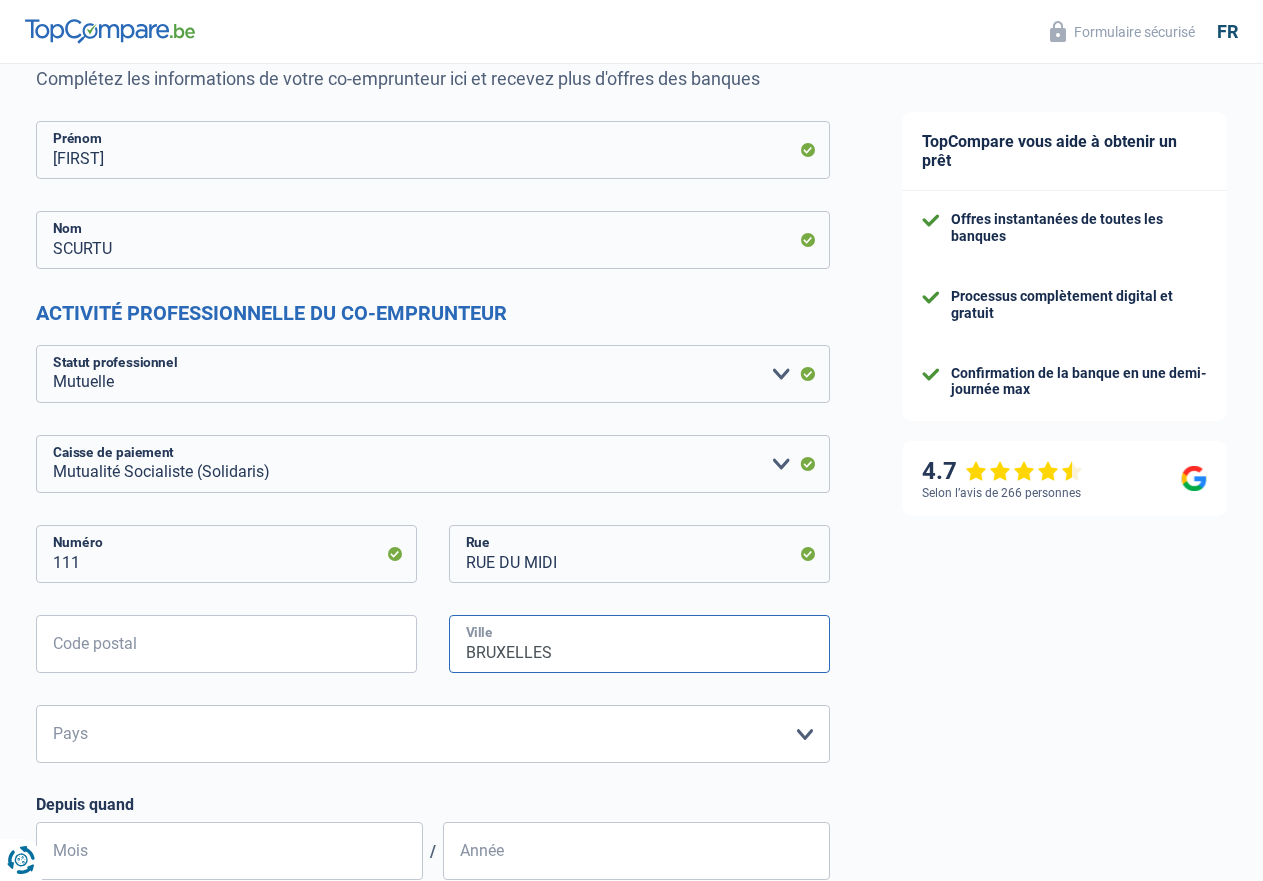 type on "BRUXELLES" 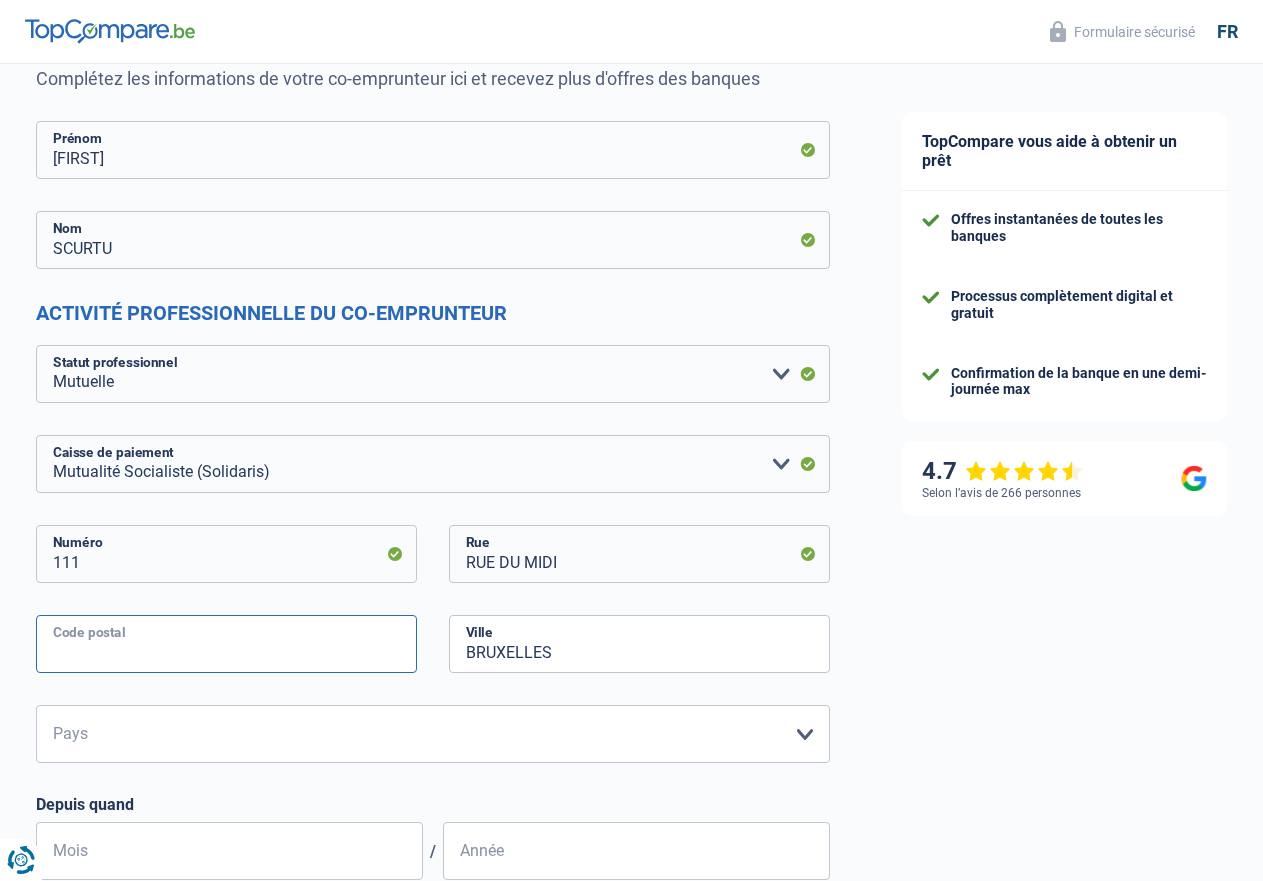 click on "Code postal" at bounding box center (226, 644) 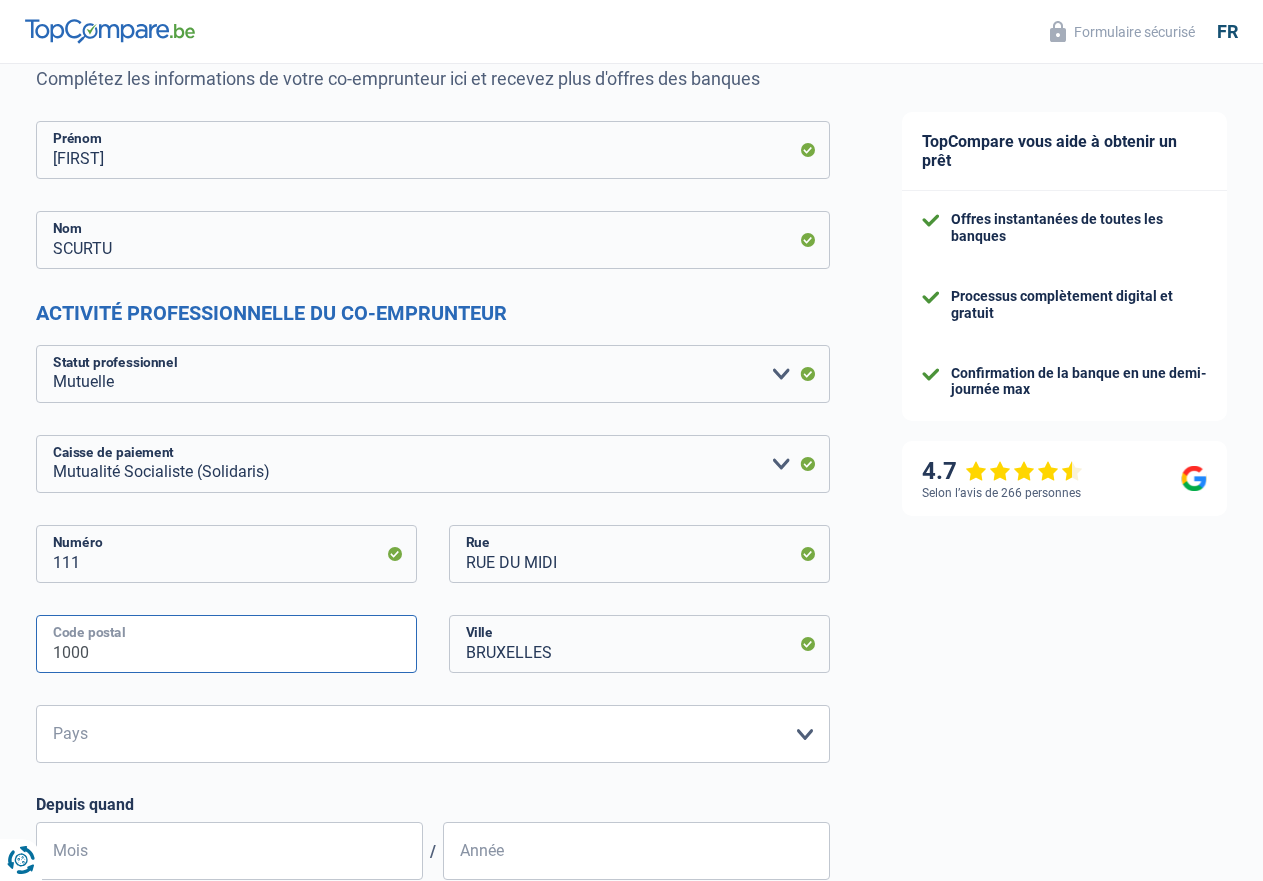 type on "1000" 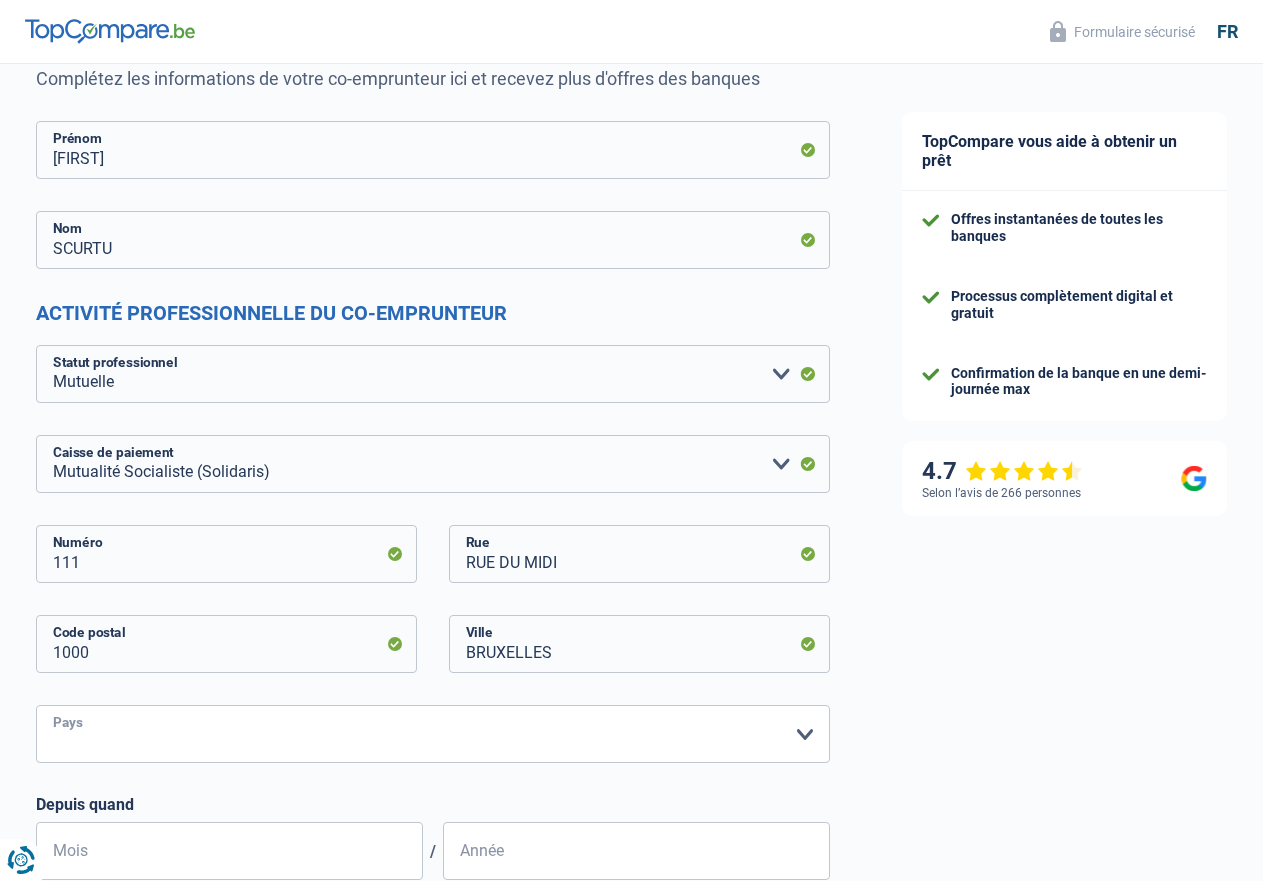 click on "Belgique Luxembourg
Veuillez sélectionner une option" at bounding box center (433, 734) 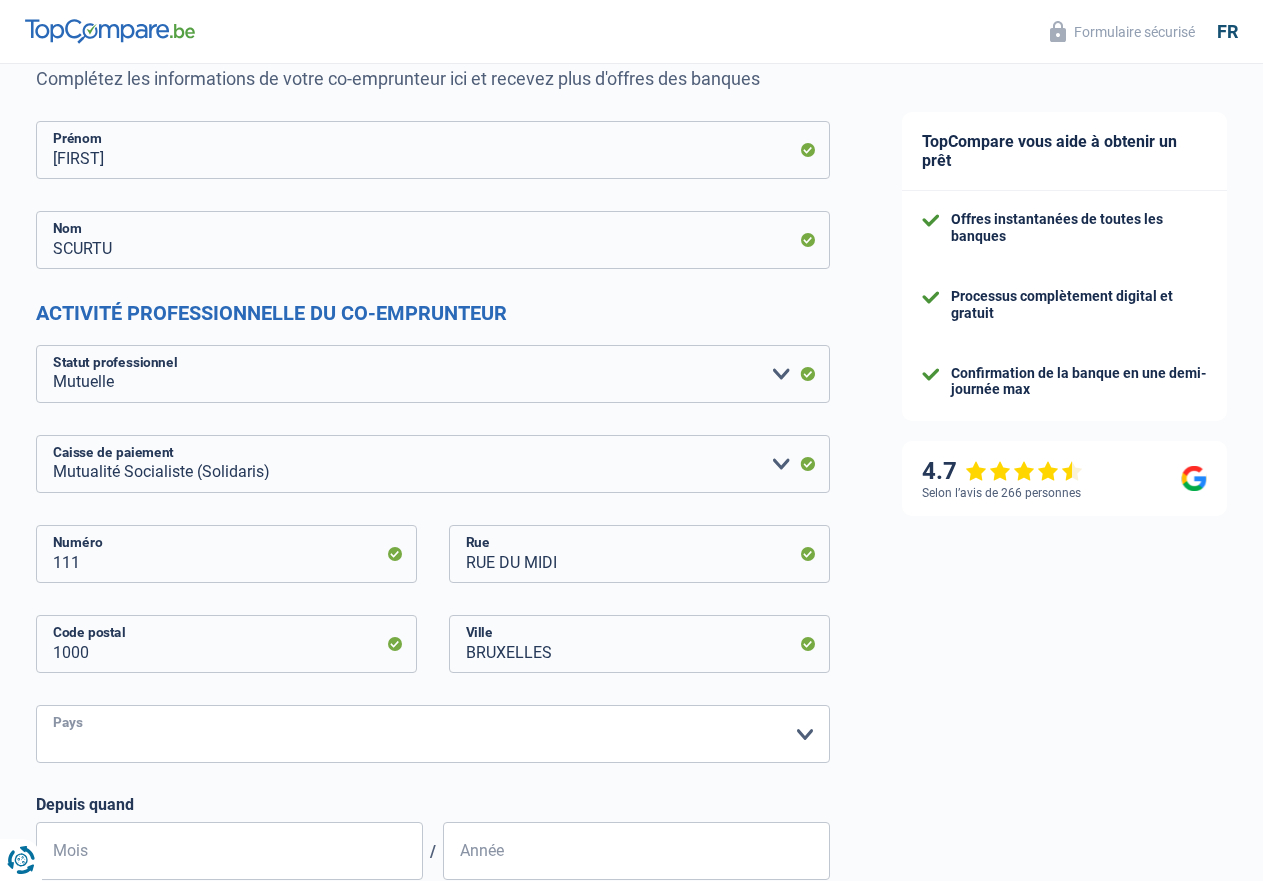 select on "BE" 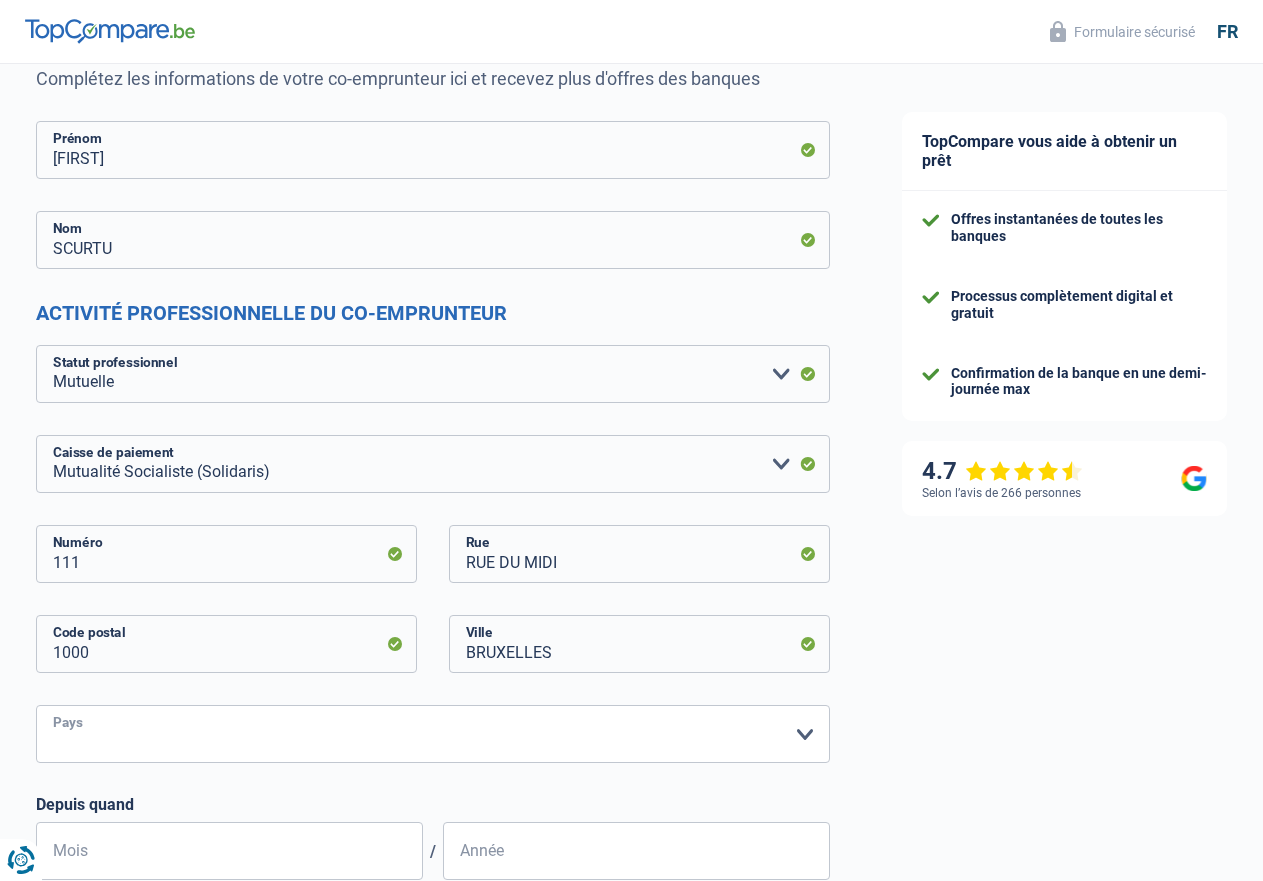 click on "Belgique" at bounding box center (0, 0) 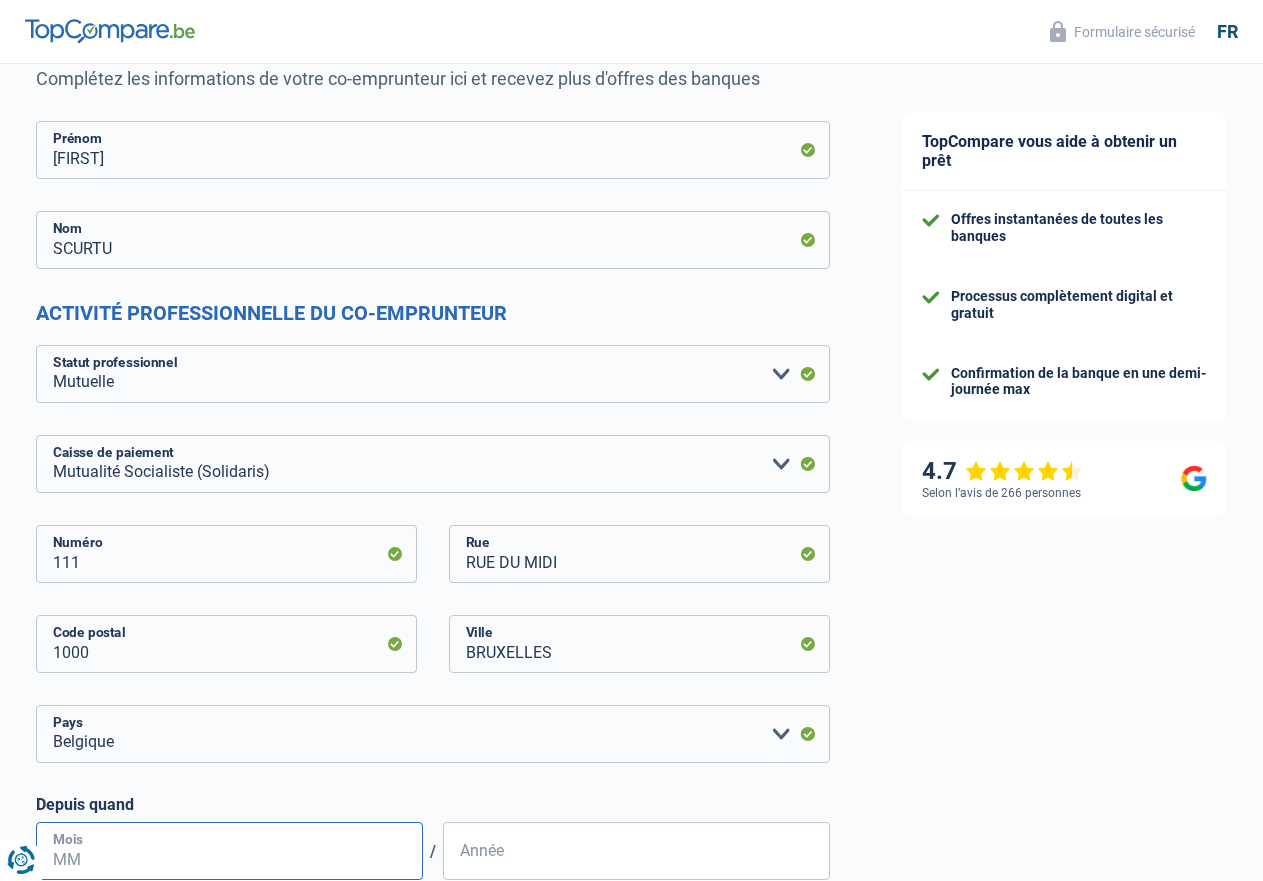 click on "Mois" at bounding box center [229, 851] 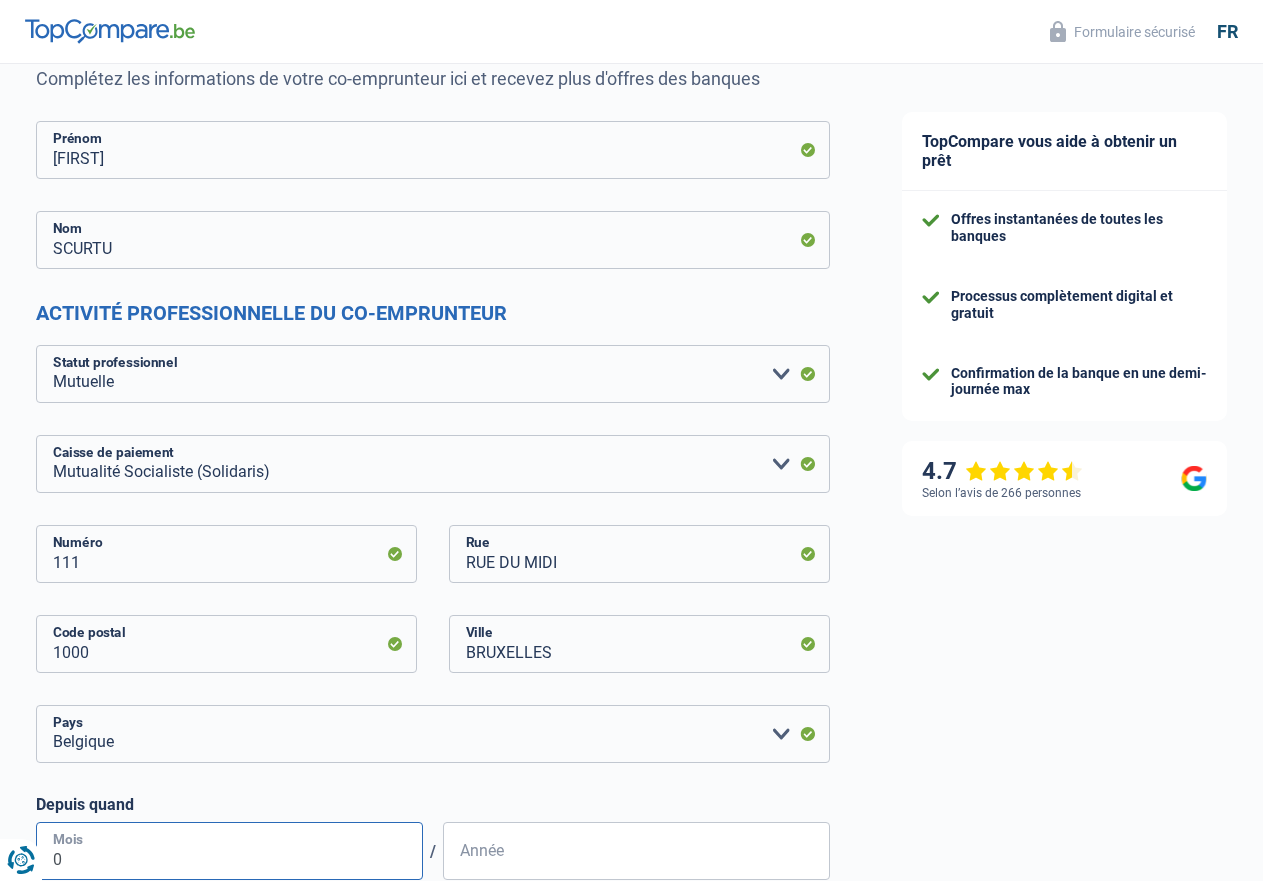 type on "04" 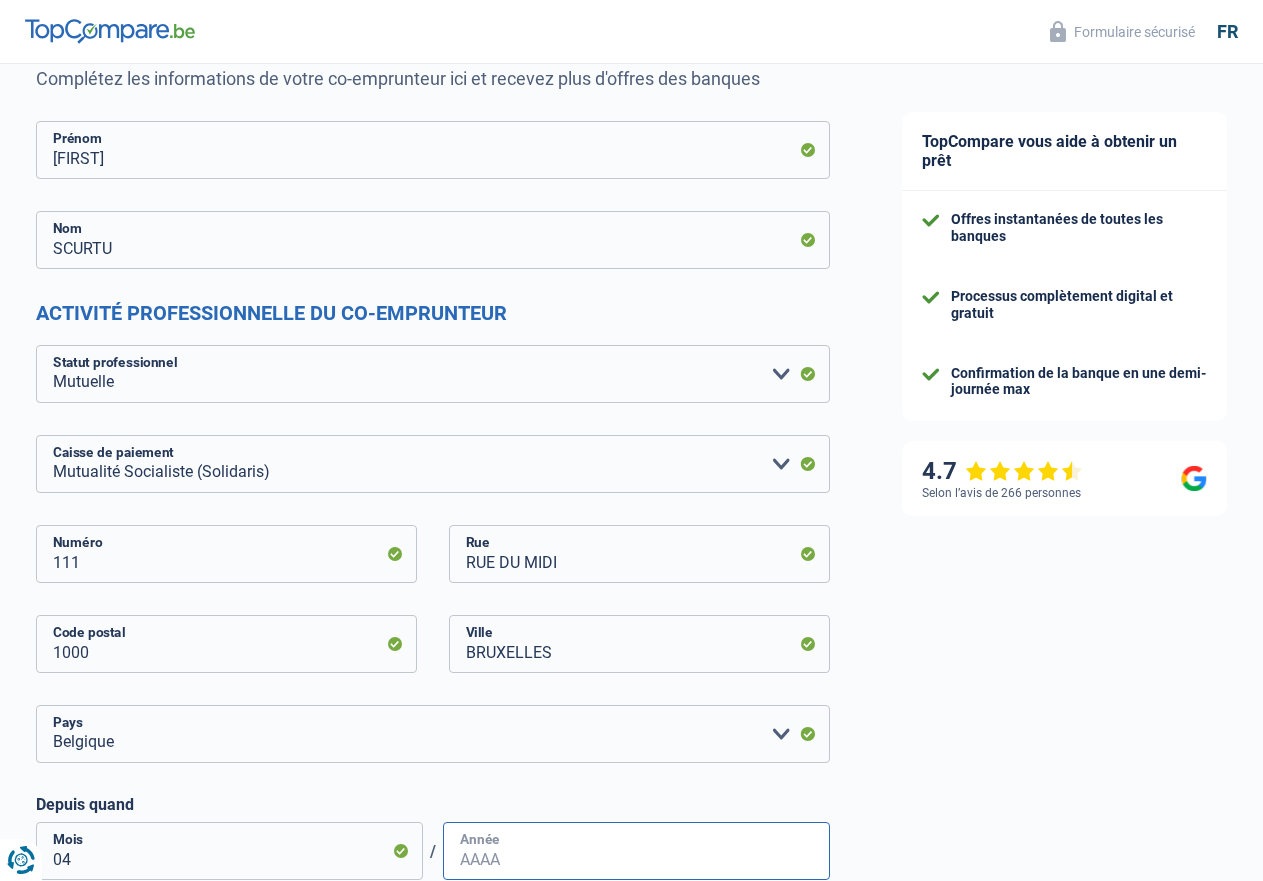 click on "Année" at bounding box center (636, 851) 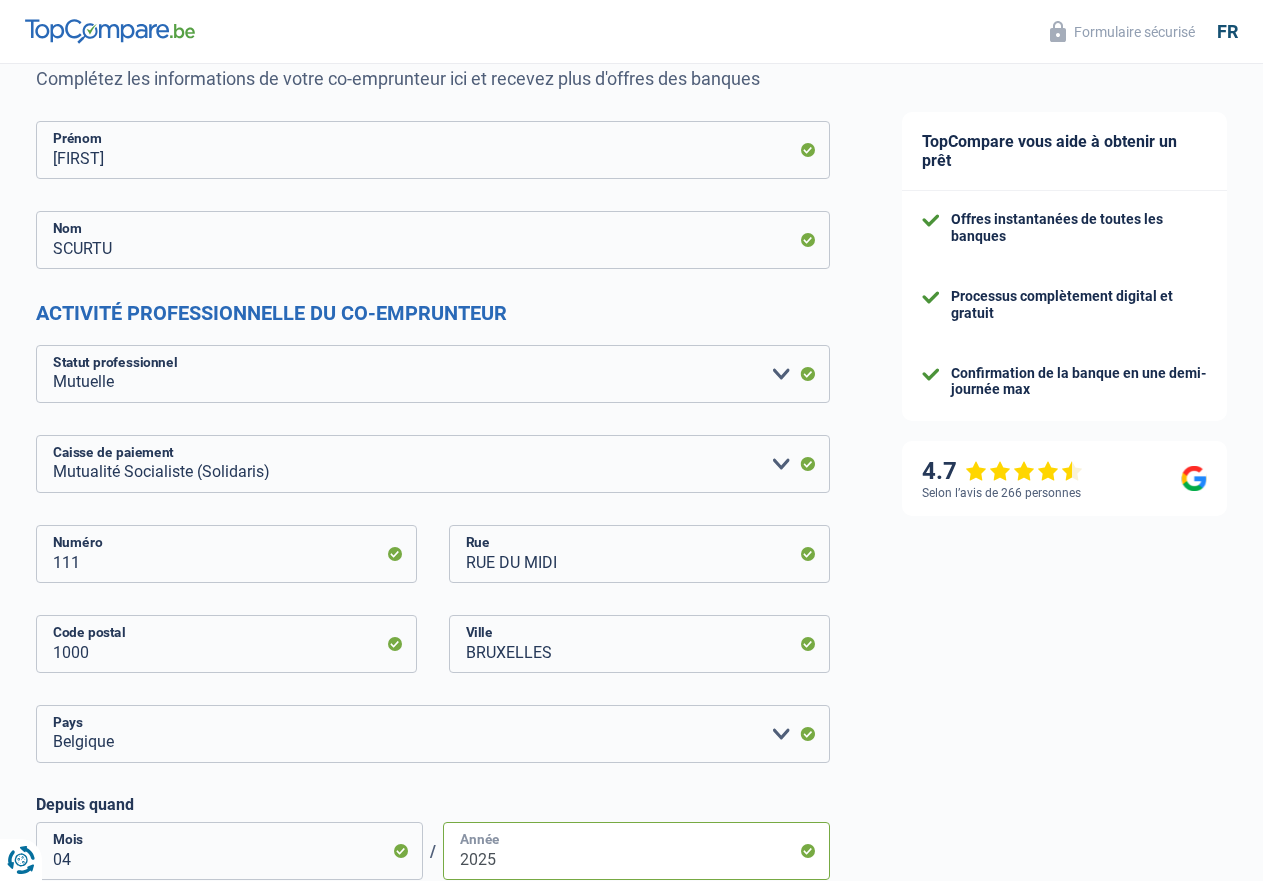 type on "2025" 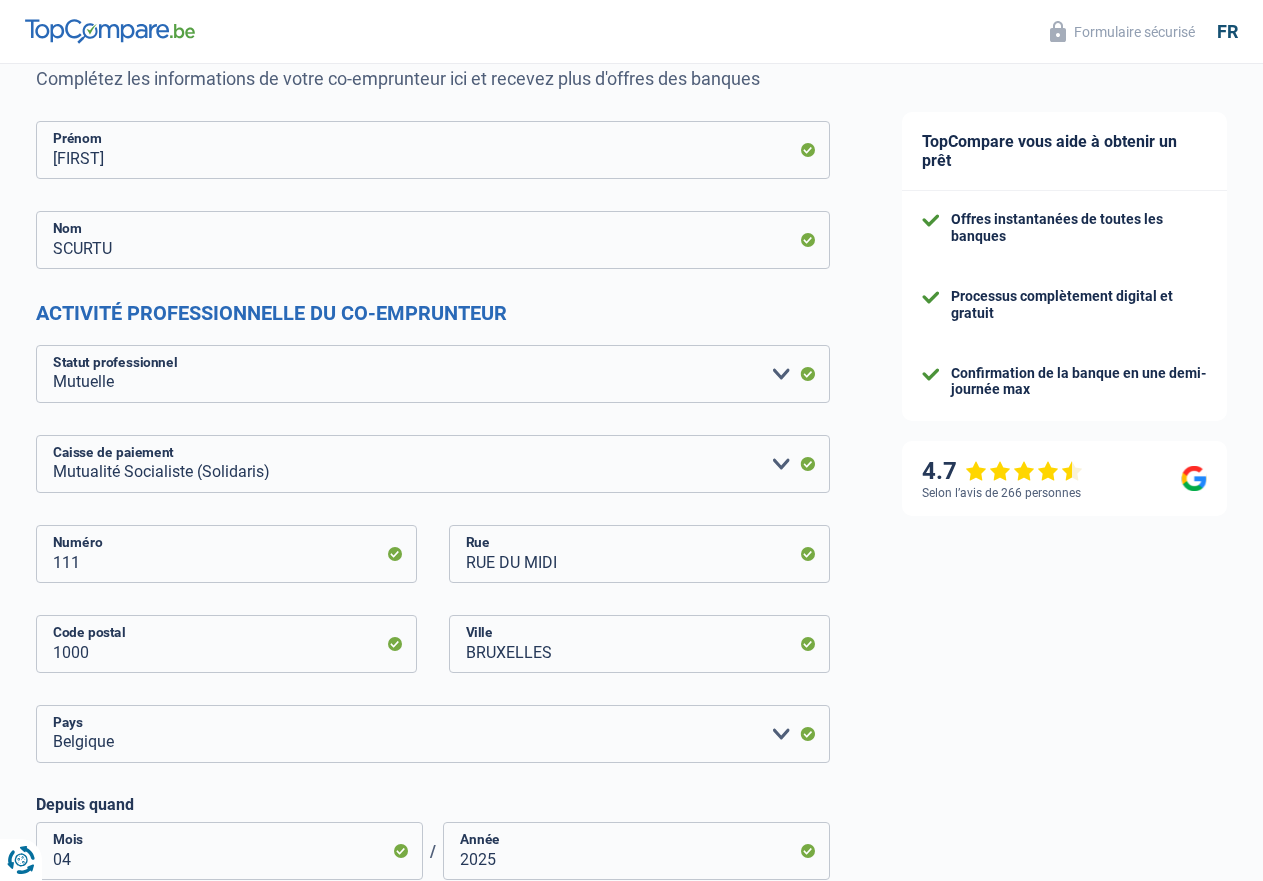 click on "Non" at bounding box center (633, 982) 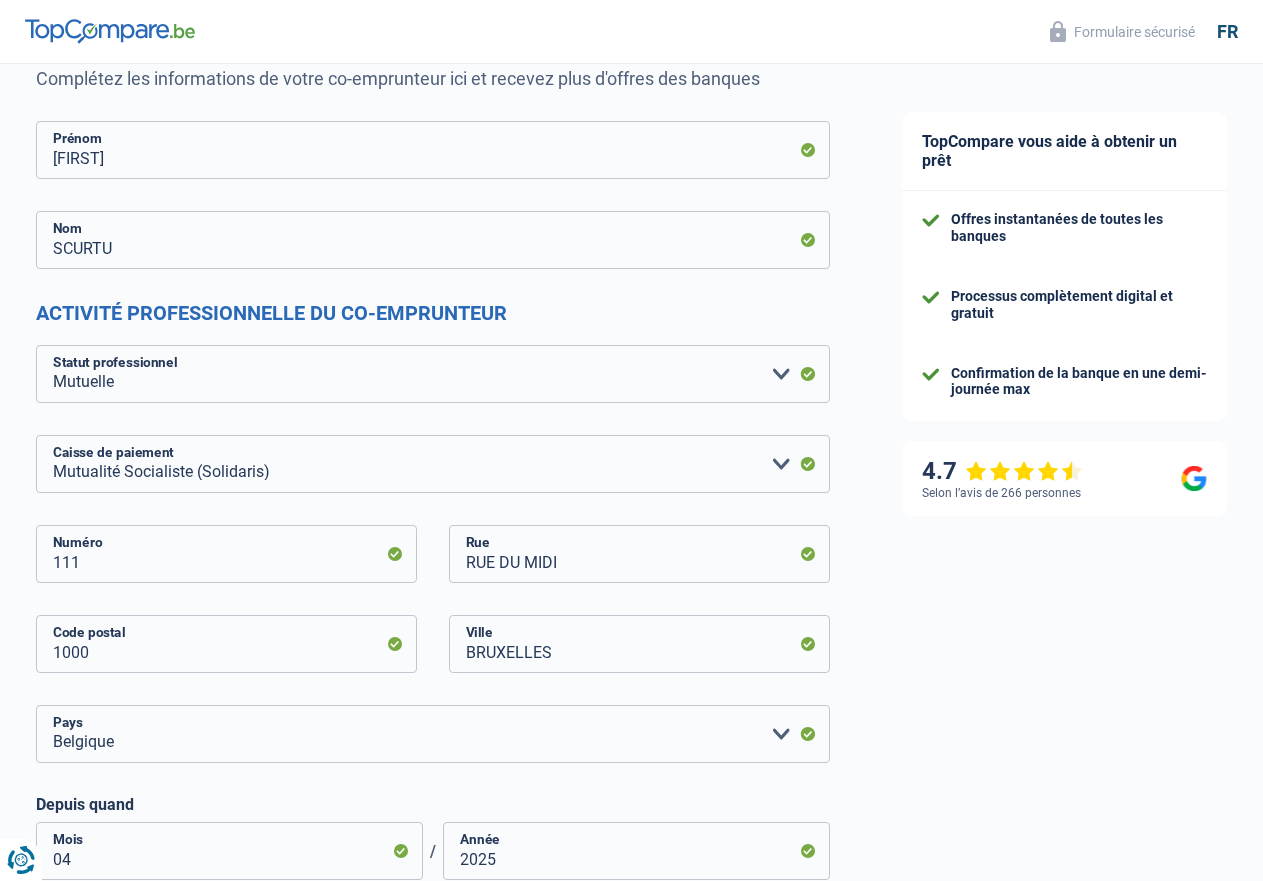 drag, startPoint x: 707, startPoint y: 782, endPoint x: 725, endPoint y: 774, distance: 19.697716 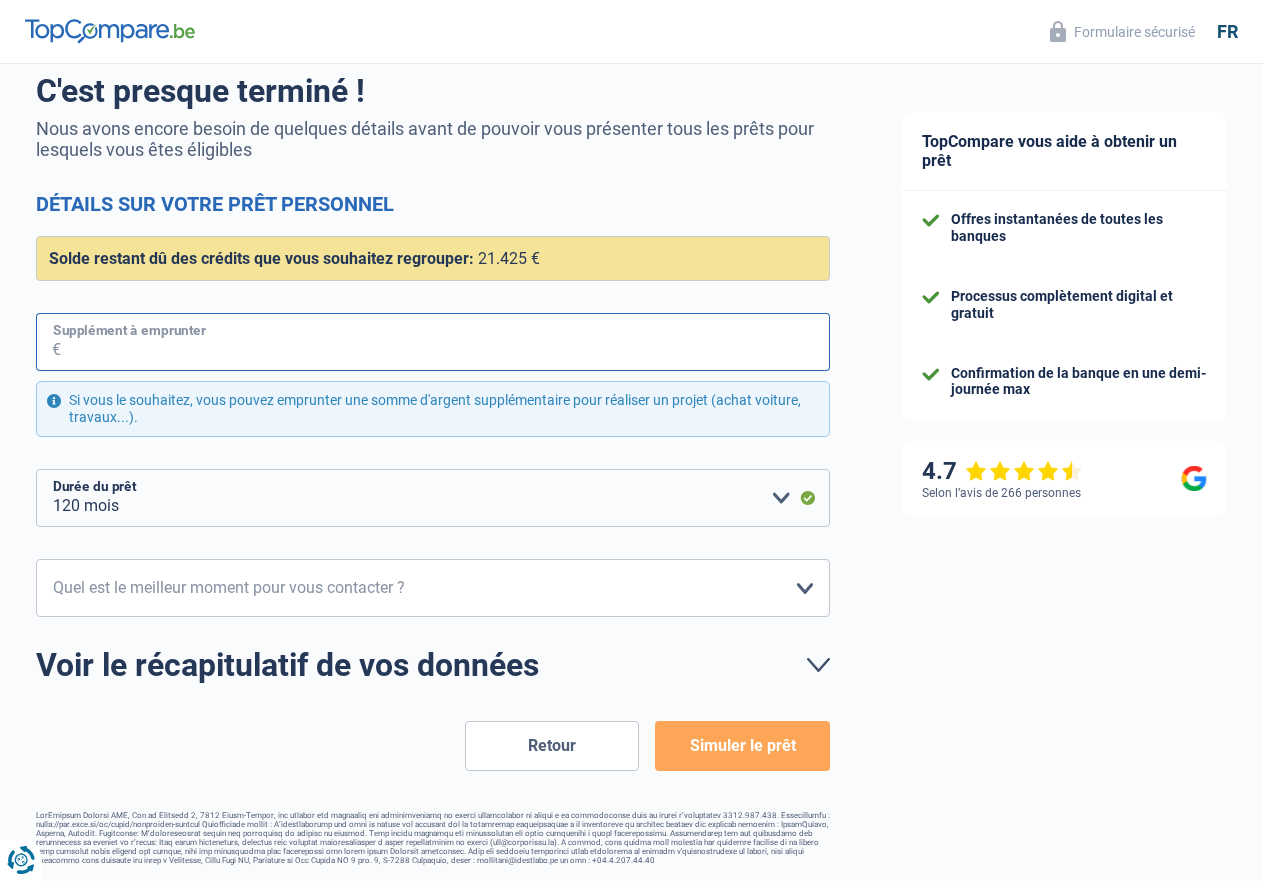 drag, startPoint x: 329, startPoint y: 490, endPoint x: 428, endPoint y: 501, distance: 99.60924 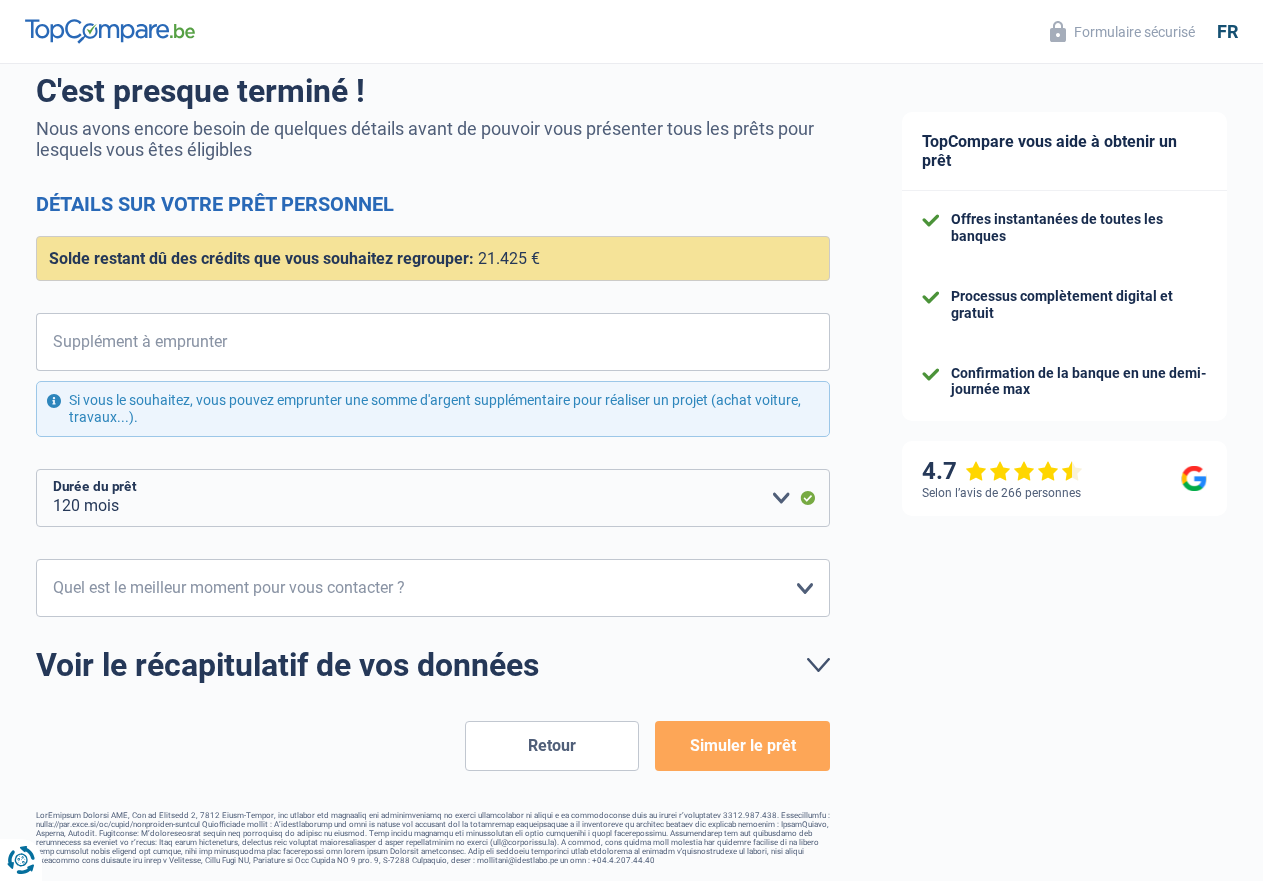 drag, startPoint x: 557, startPoint y: 421, endPoint x: 55, endPoint y: 424, distance: 502.00897 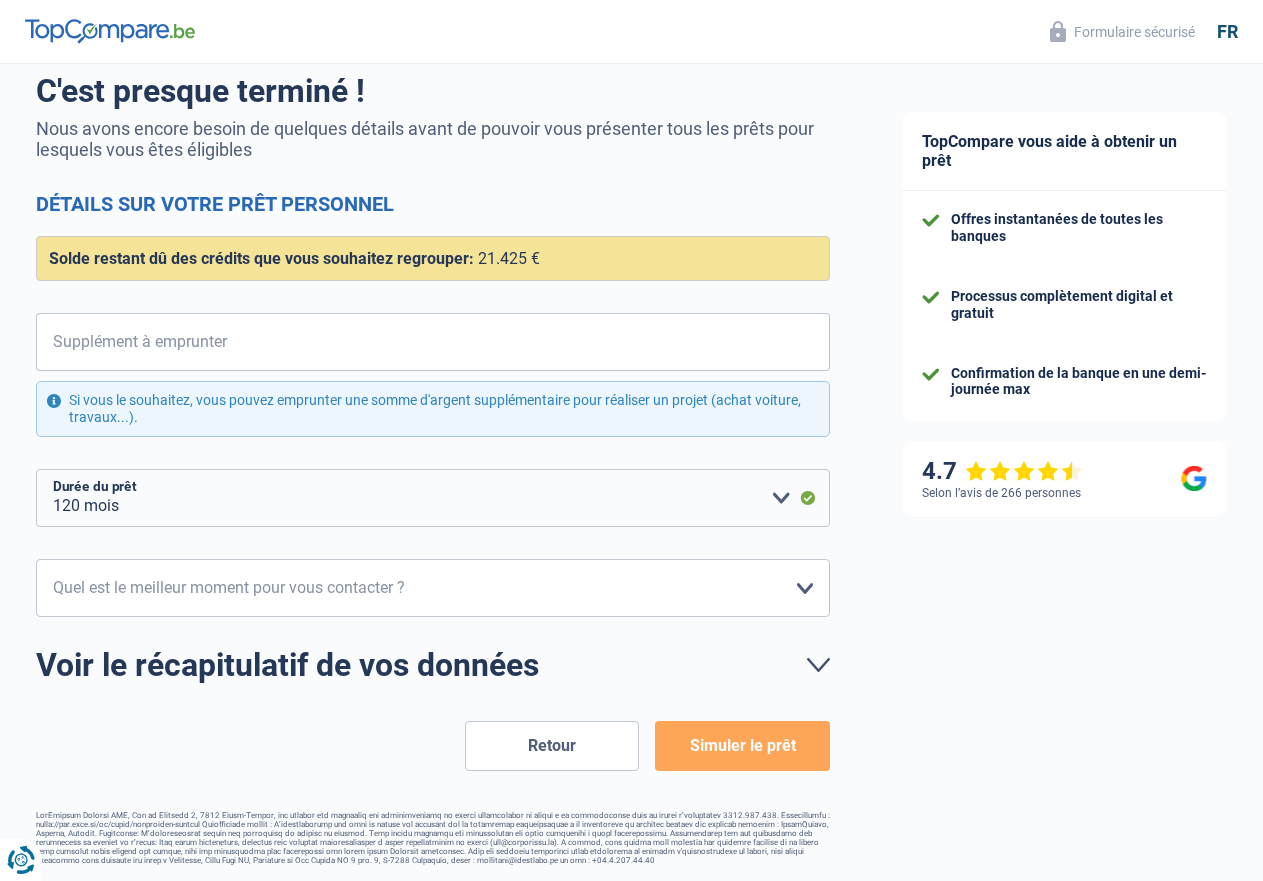 click on "Solde restant dû des crédits que vous souhaitez regrouper:   21.425 €" at bounding box center (433, 258) 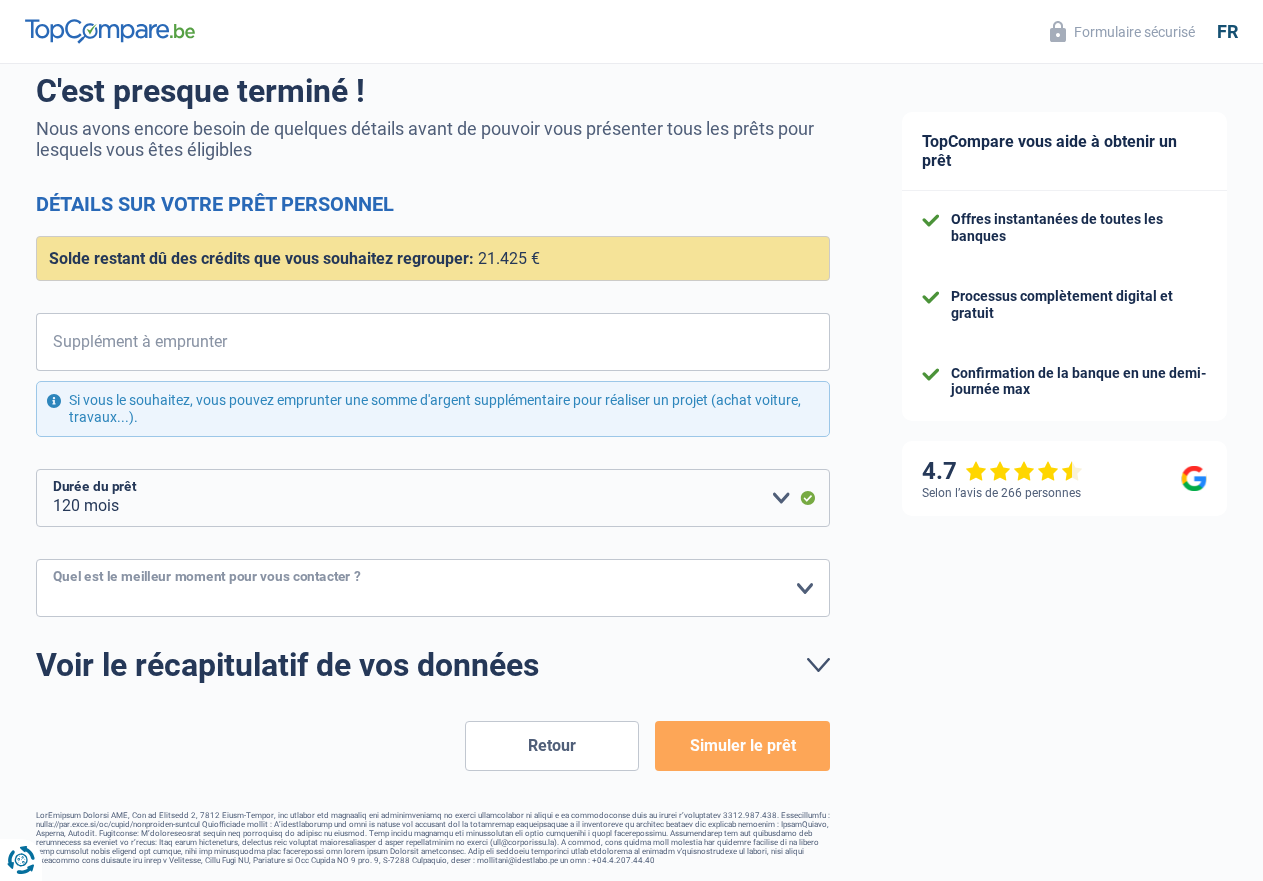 click on "10h-12h 12h-14h 14h-16h 16h-18h
Veuillez sélectionner une option" at bounding box center [433, 588] 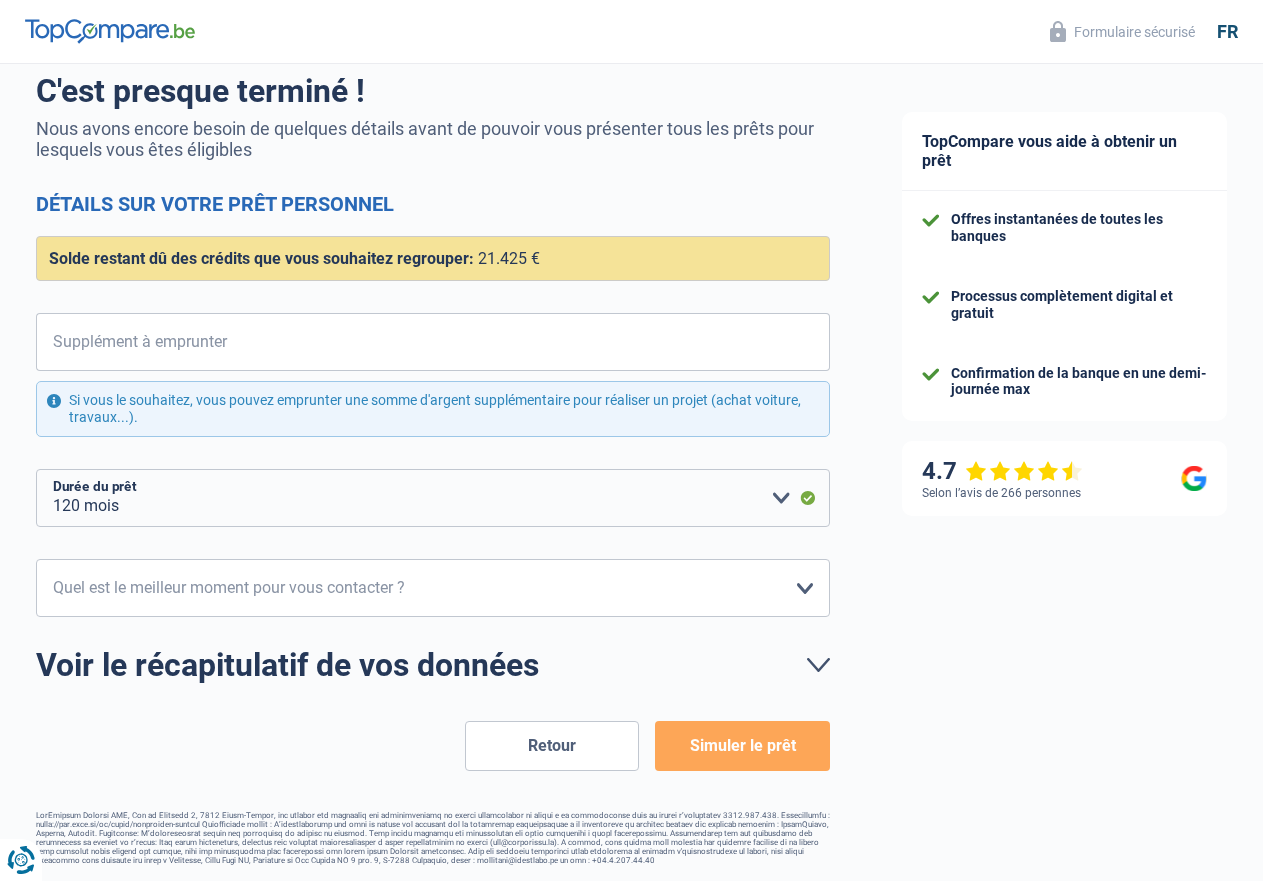 click on "Chance de réussite de votre simulation est de
90%
1
2
3
4
5
Vous y êtes presque, c'est la dernière étape
C'est presque terminé !
Nous avons encore besoin de quelques détails avant de pouvoir vous présenter tous les prêts pour lesquels vous êtes éligibles
Détails sur votre prêt personnel
Confort maison: meubles, textile, peinture, électroménager, outillage non-professionnel Hifi, multimédia, gsm, ordinateur Aménagement: frais d'installation, déménagement Evénement familial: naissance, mariage, divorce, communion, décès Frais médicaux Frais d'études Frais permis de conduire Regroupement d'un ou plusieurs crédits Frais judiciaires Autre" at bounding box center (433, 387) 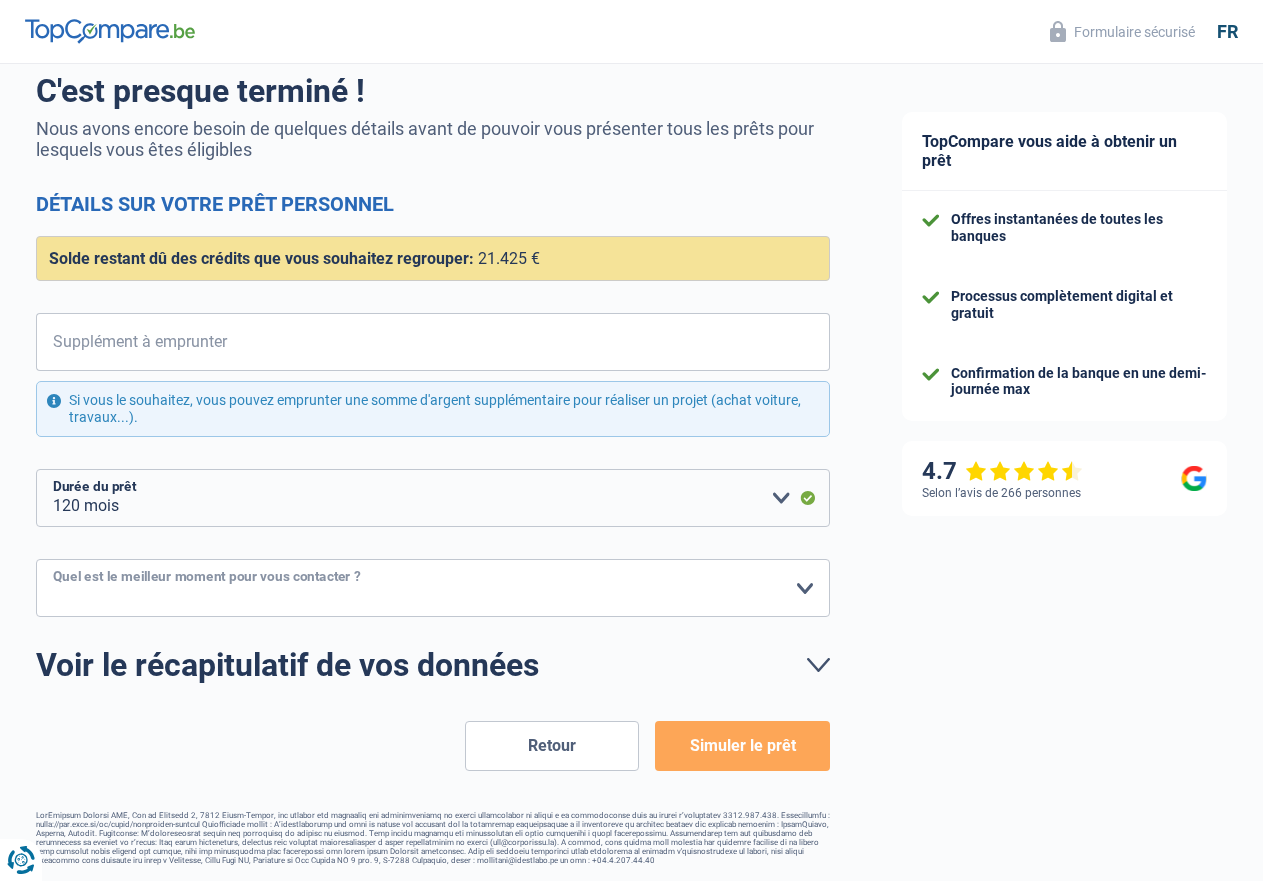 click on "10h-12h 12h-14h 14h-16h 16h-18h
Veuillez sélectionner une option" at bounding box center [433, 588] 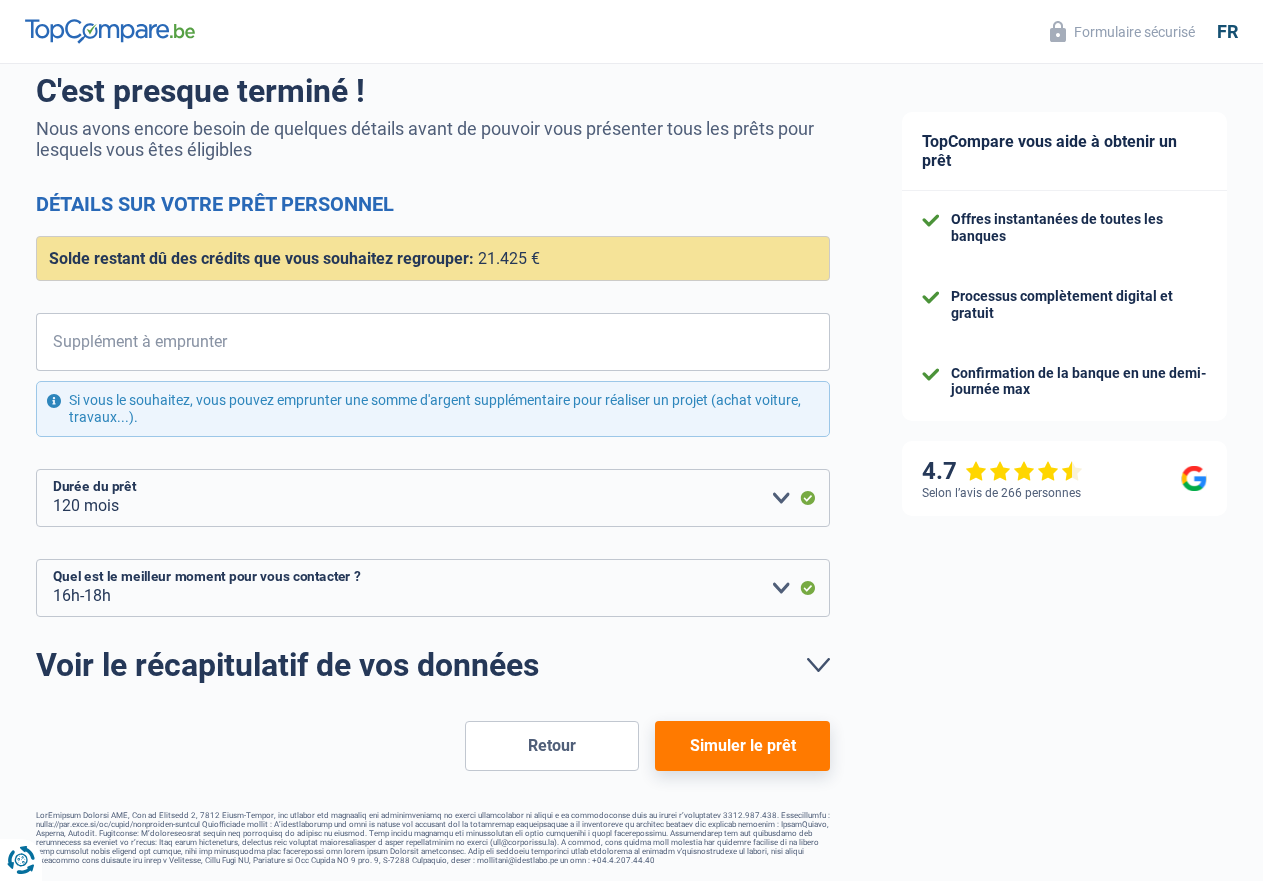 click on "Voir le récapitulatif de vos données" at bounding box center (433, 665) 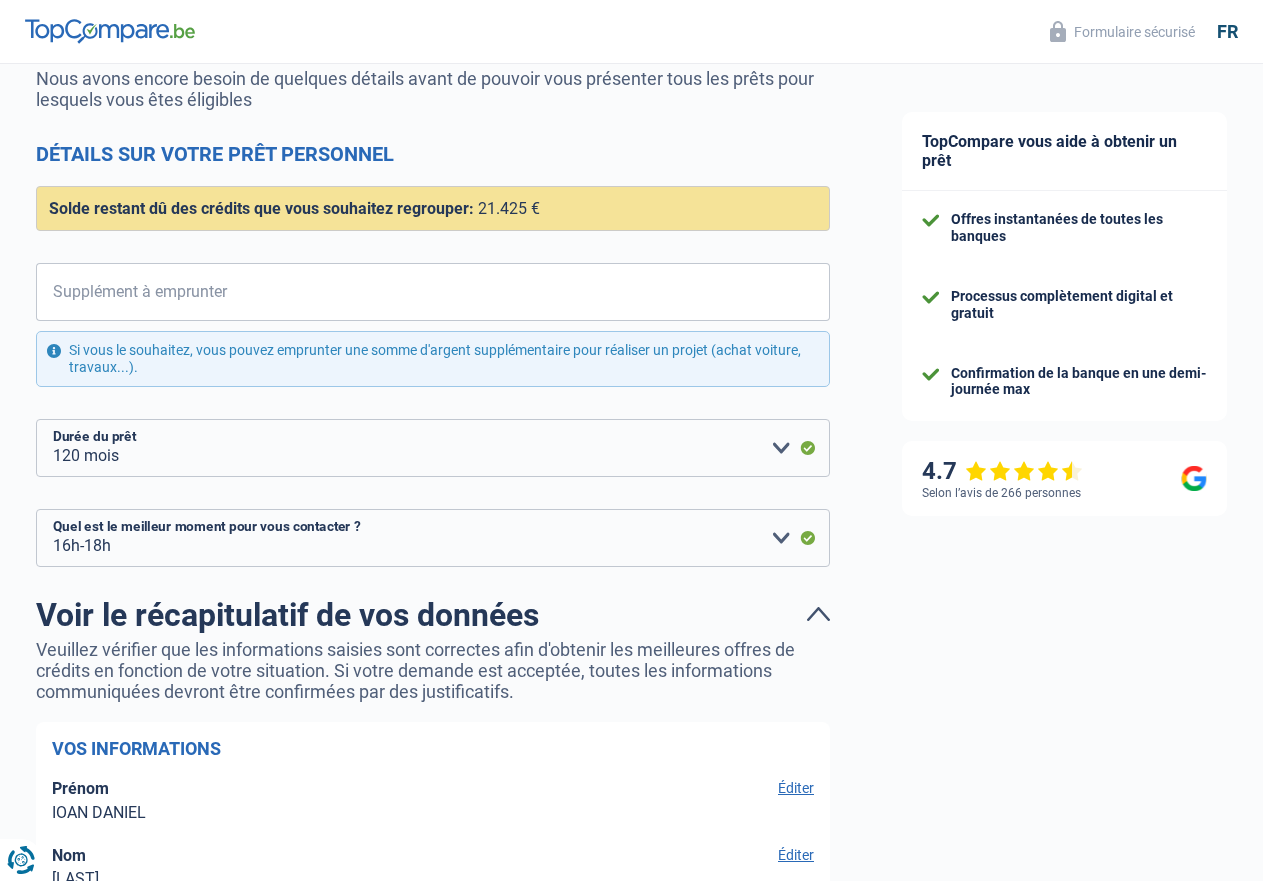 click on "Éditer" at bounding box center [793, 4902] 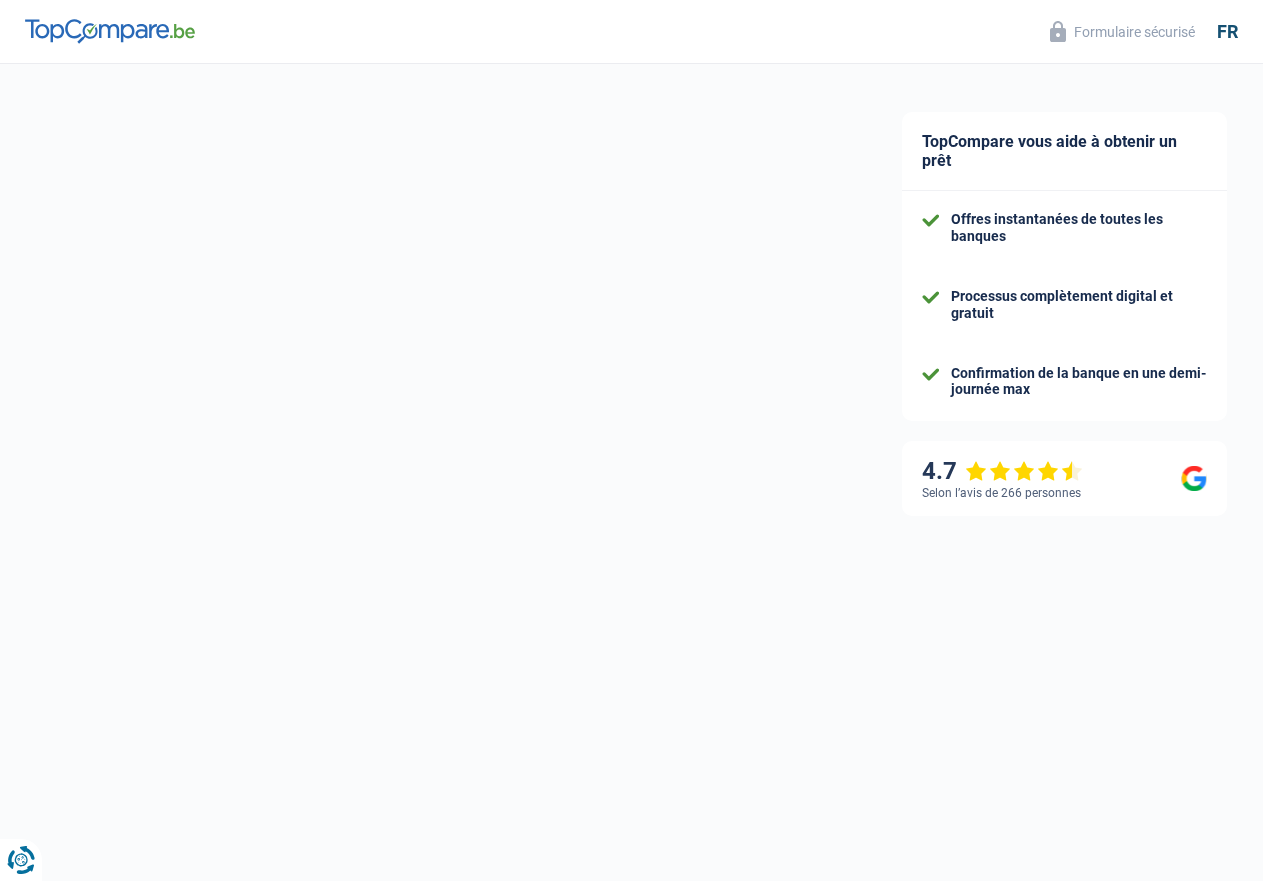 select on "mutuality" 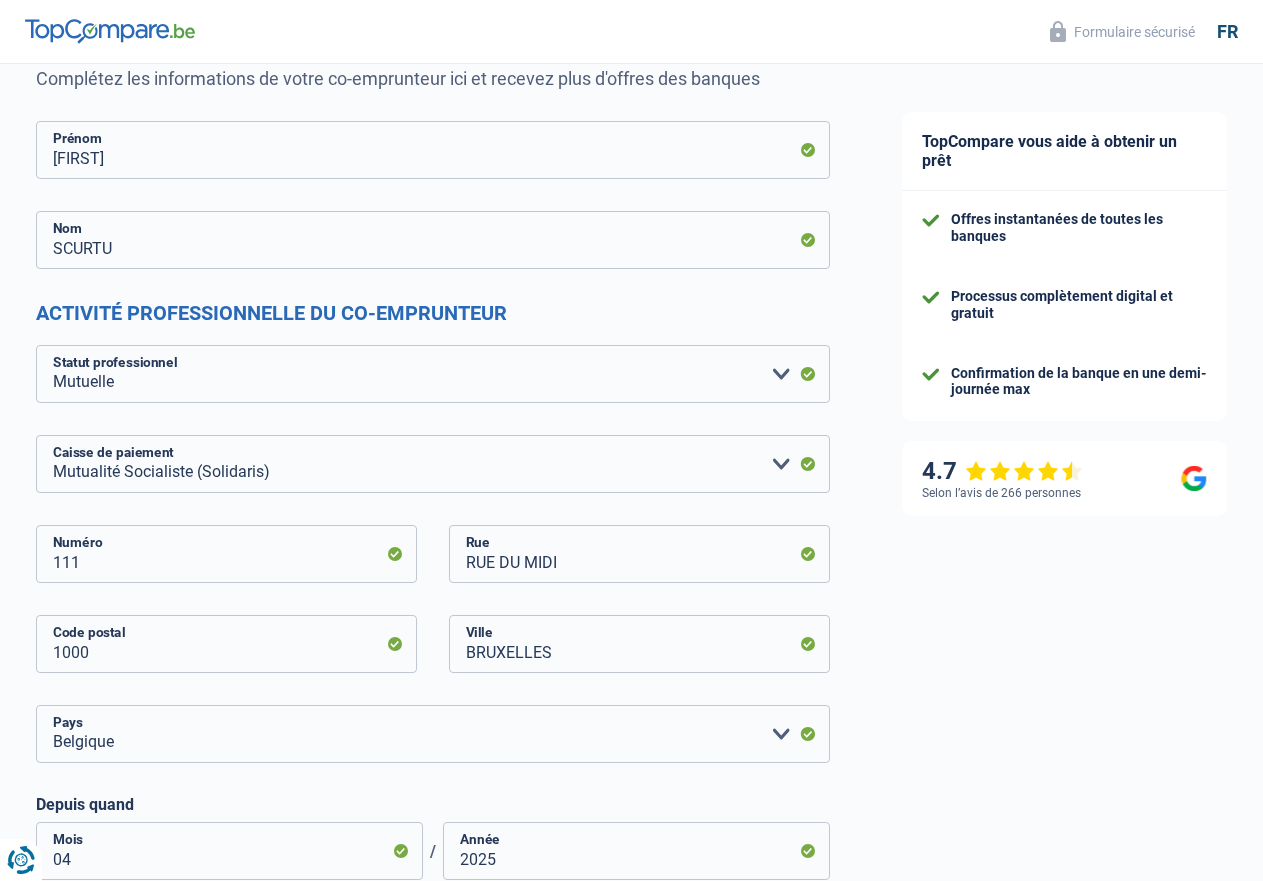 click on "Suivant" at bounding box center [742, 2886] 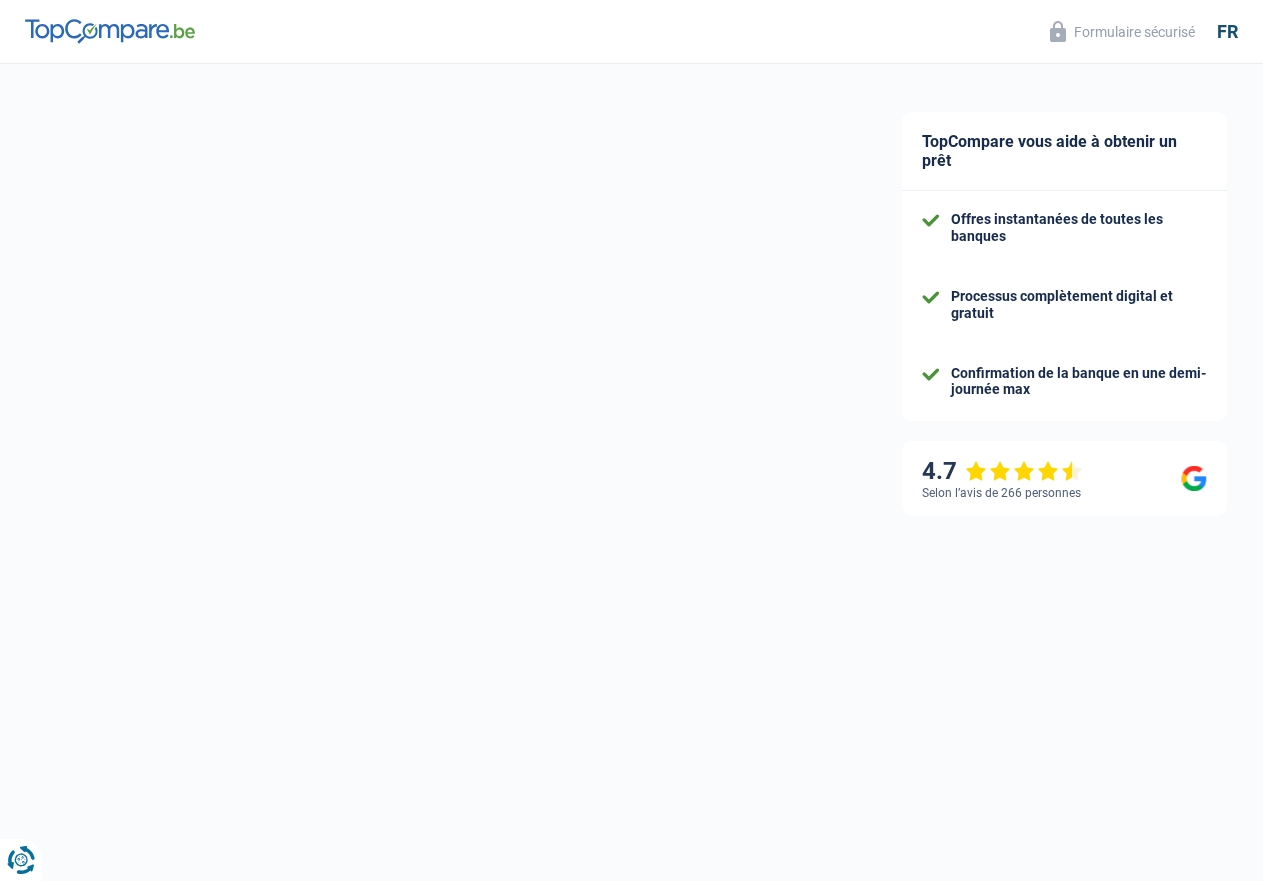 select on "refinancing" 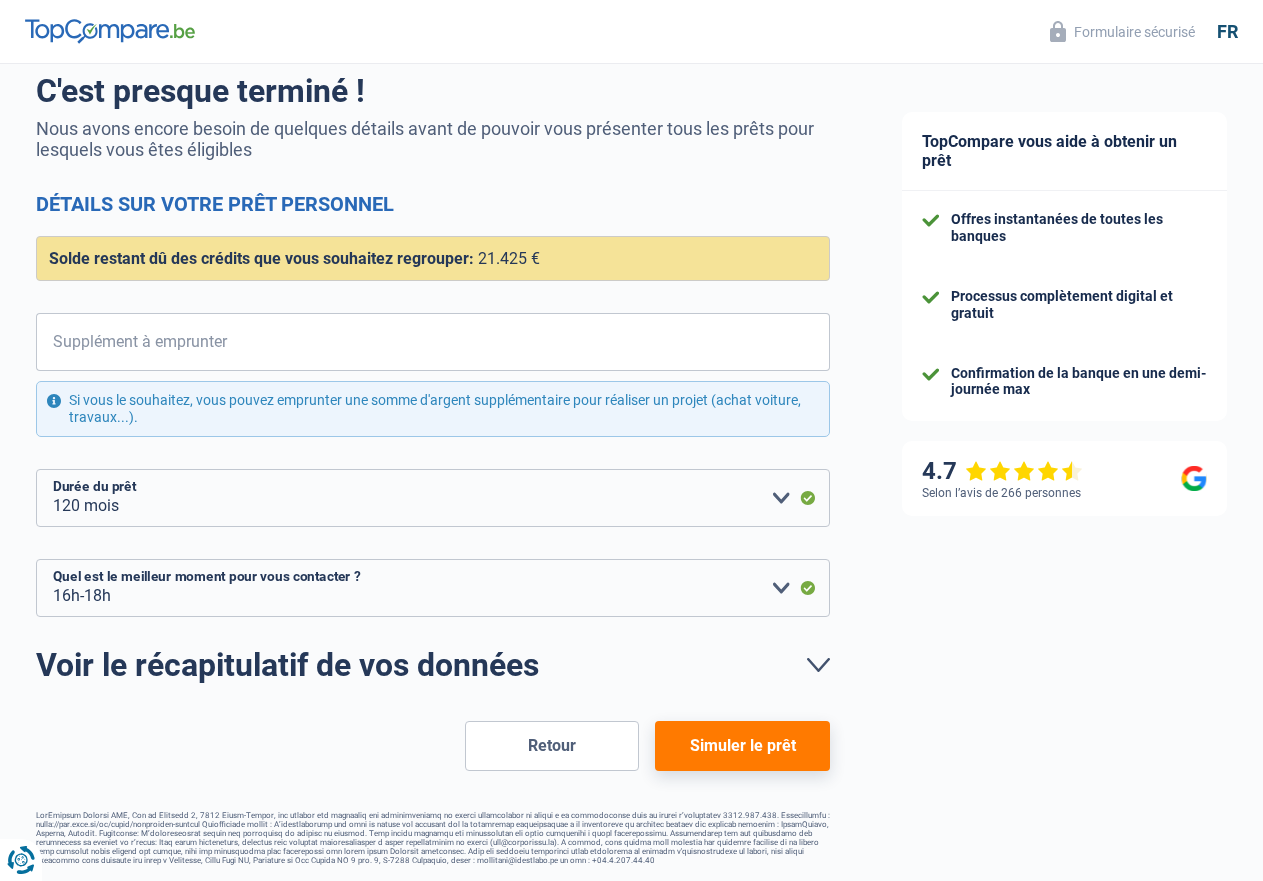 click on "Voir le récapitulatif de vos données" at bounding box center [433, 665] 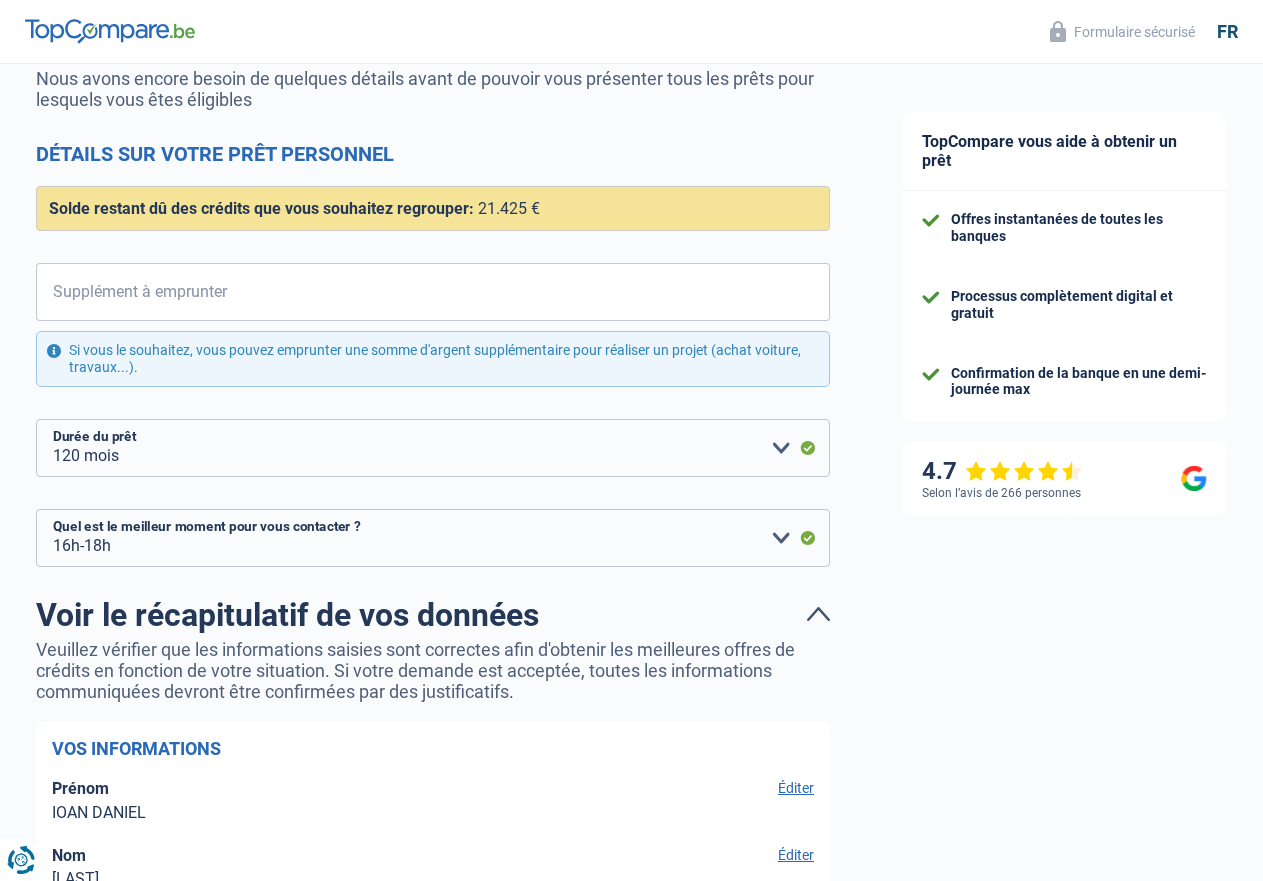 click on "Éditer" at bounding box center [793, 4902] 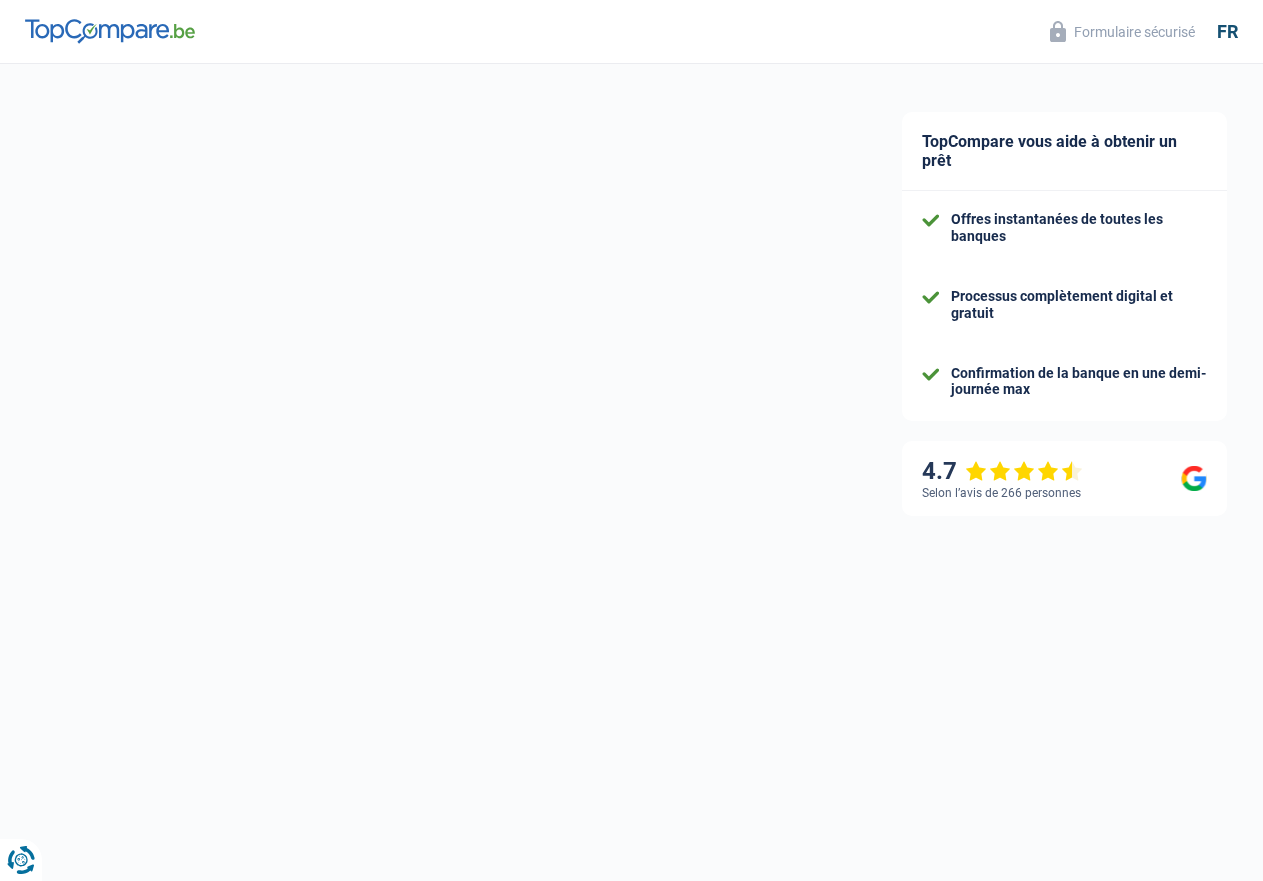select on "mutuality" 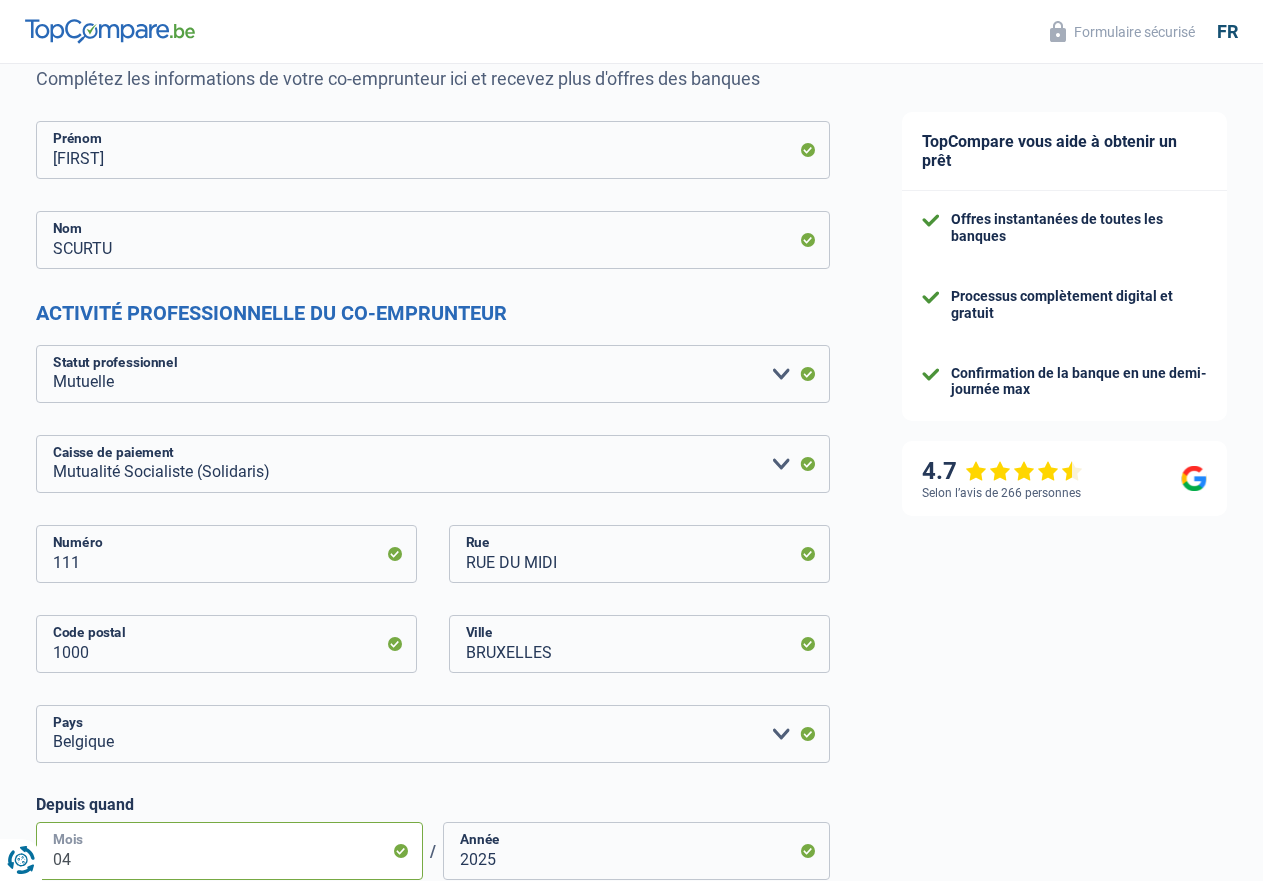 click on "04" at bounding box center [229, 851] 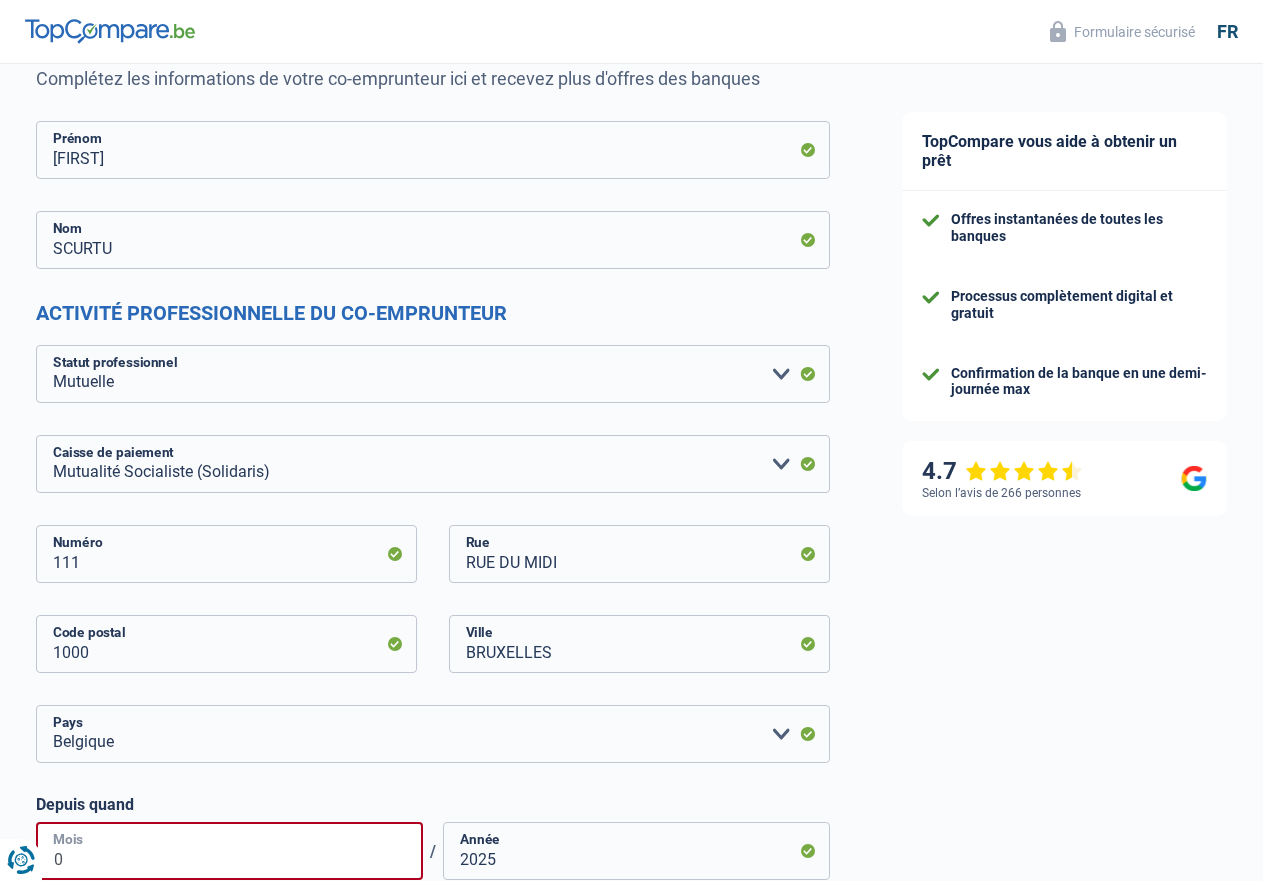 type on "08" 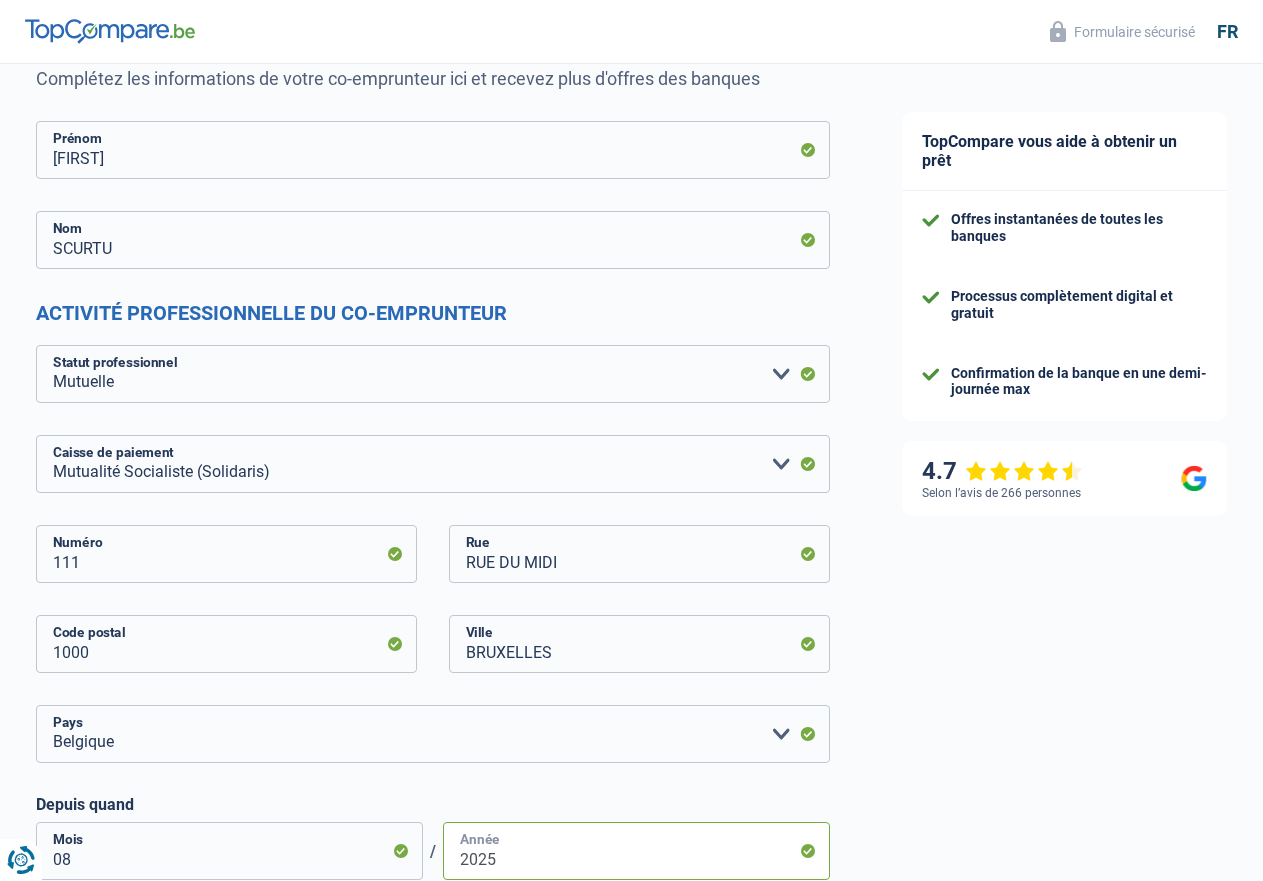 click on "2025" at bounding box center [636, 851] 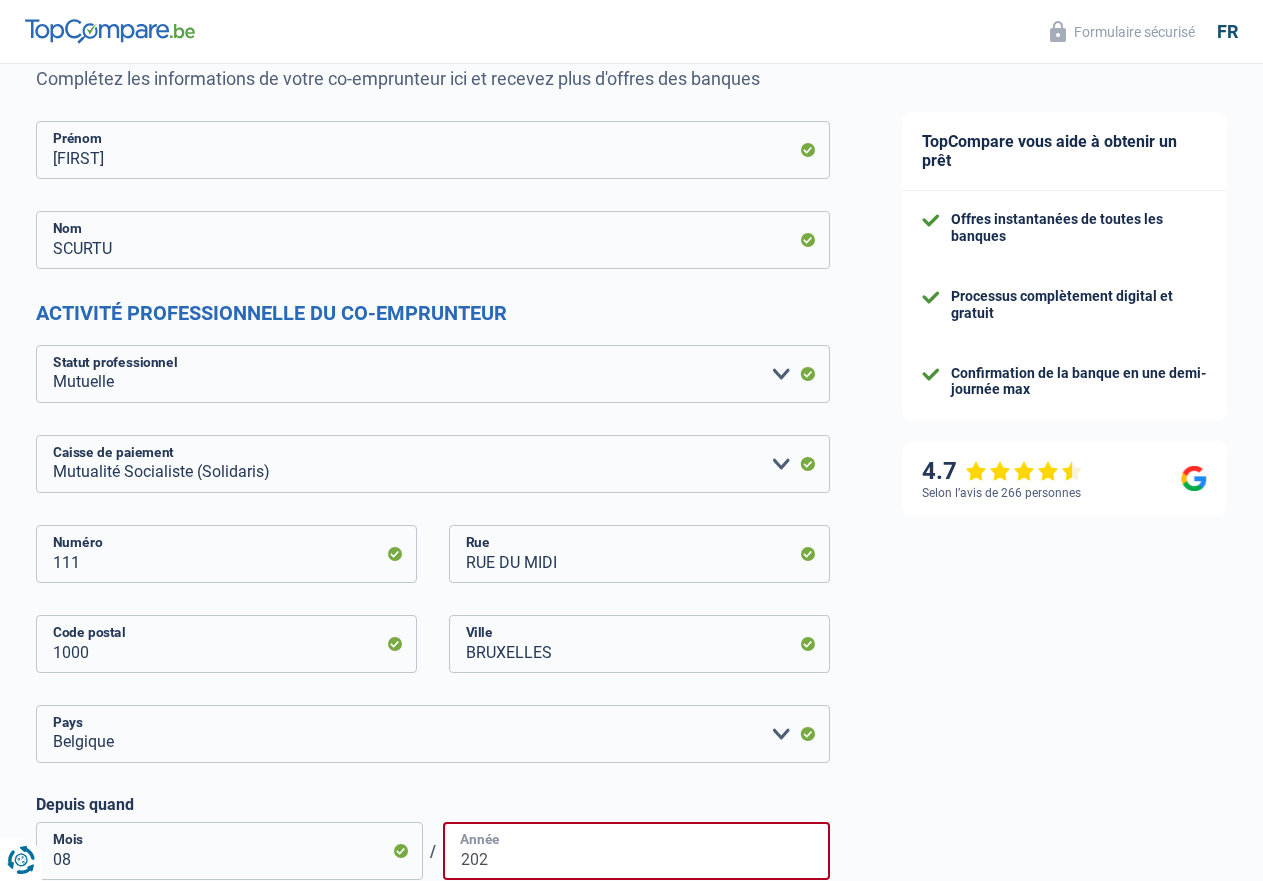 type on "2023" 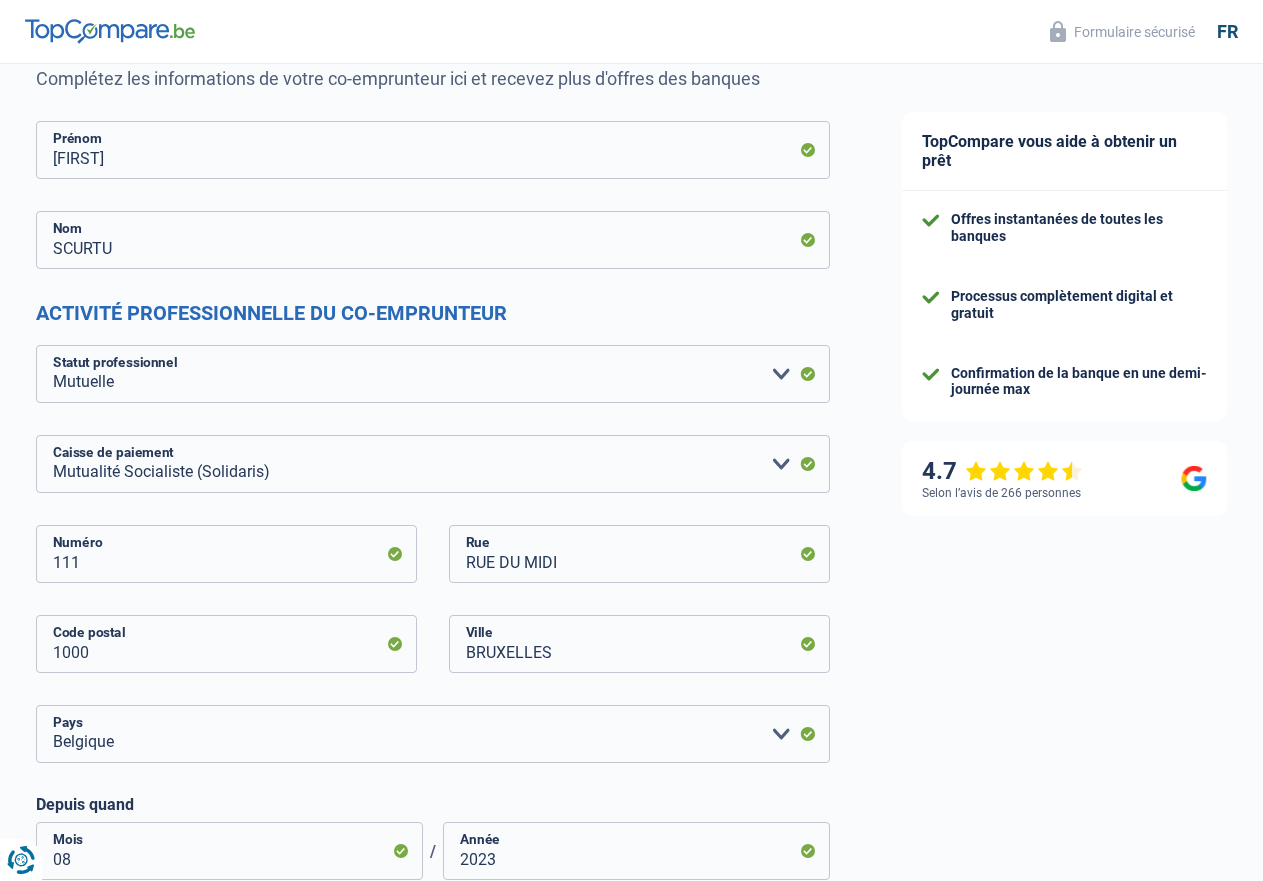 click on "Suivant" at bounding box center (742, 2886) 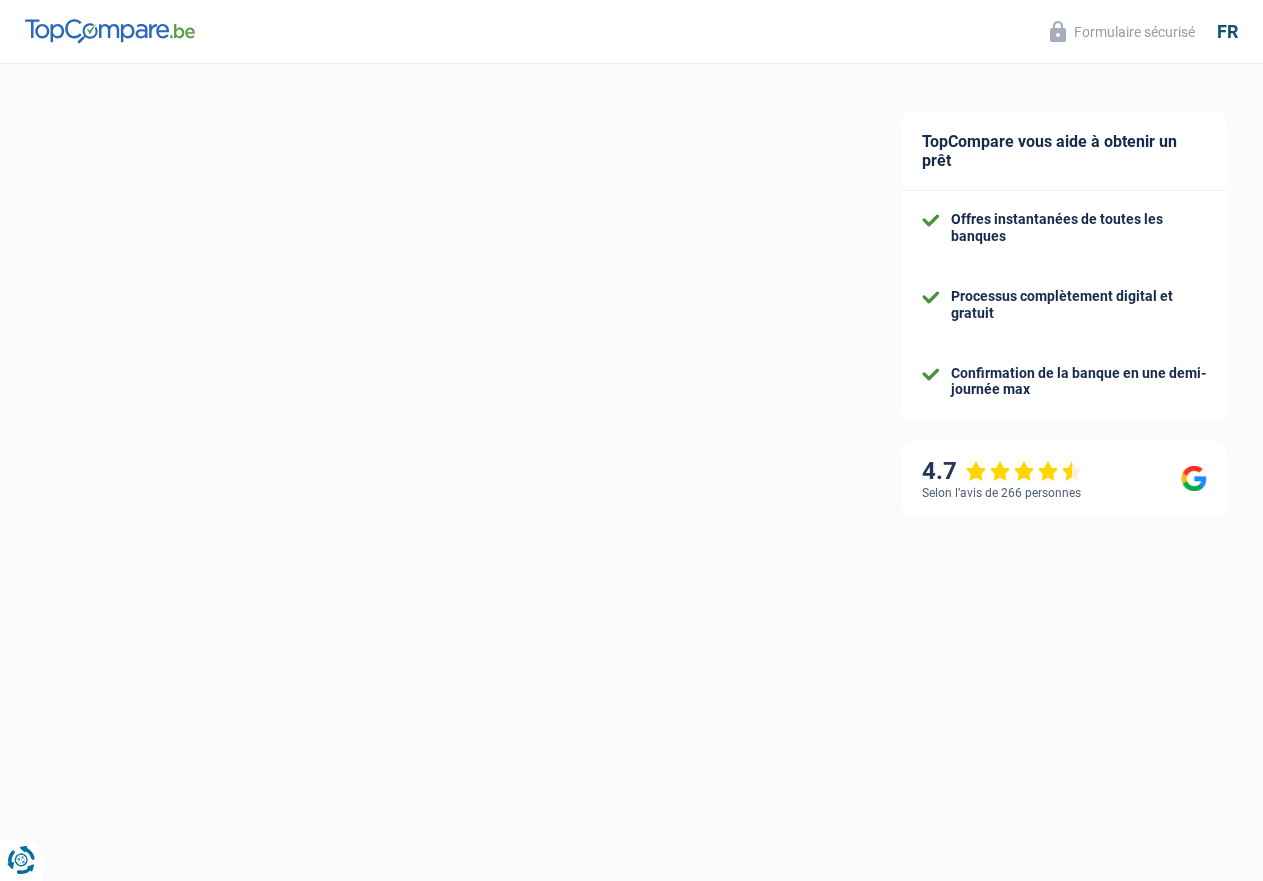 select on "refinancing" 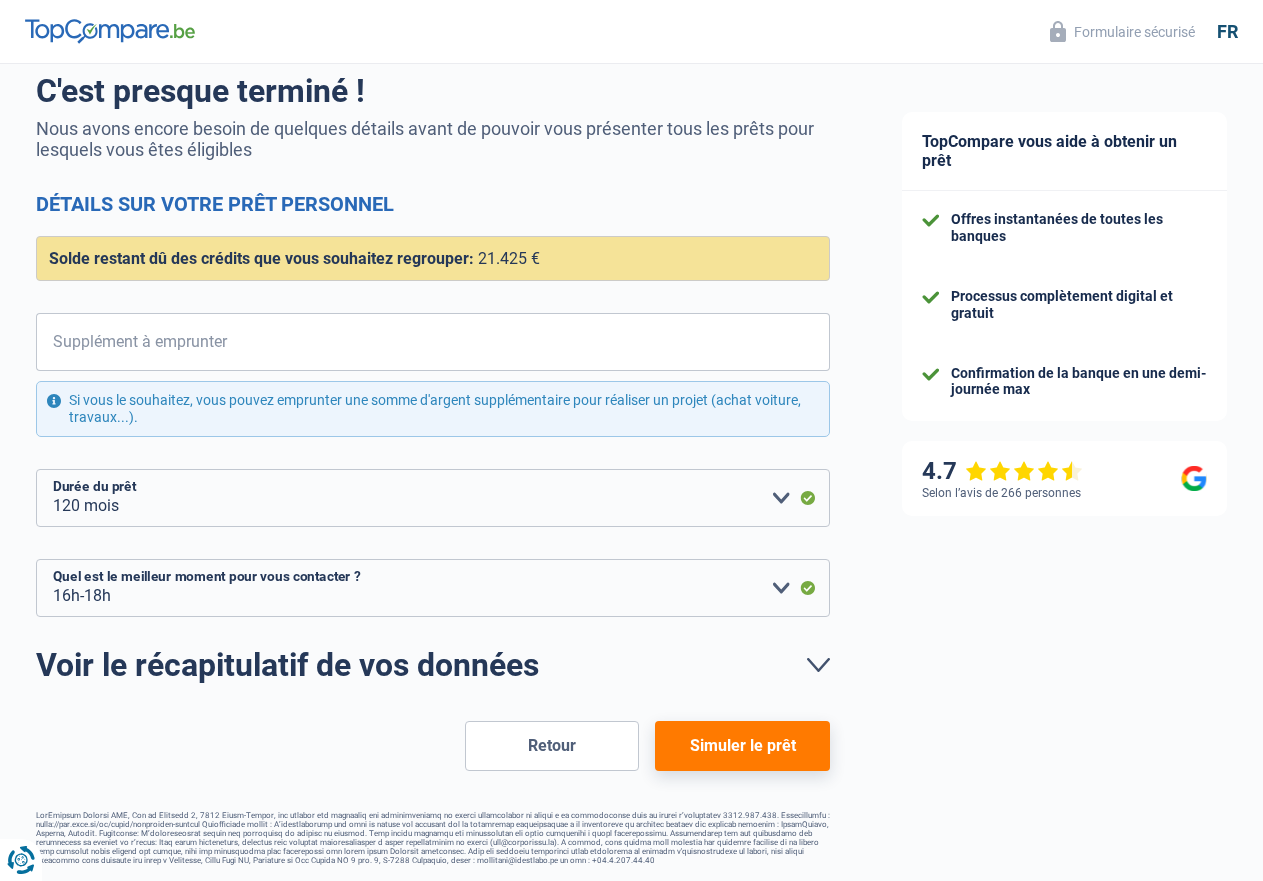 drag, startPoint x: 792, startPoint y: 656, endPoint x: 817, endPoint y: 669, distance: 28.178005 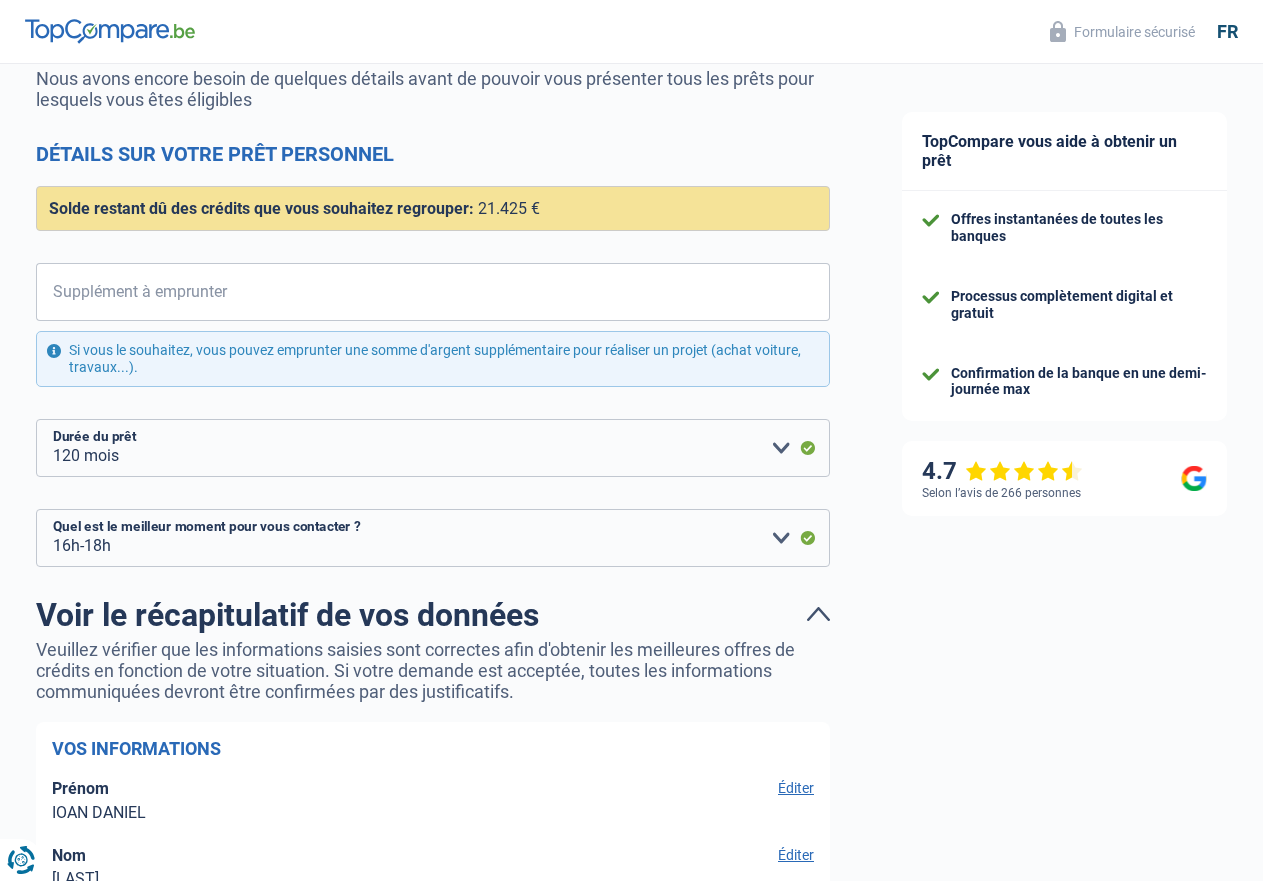 drag, startPoint x: 117, startPoint y: 580, endPoint x: 160, endPoint y: 577, distance: 43.104523 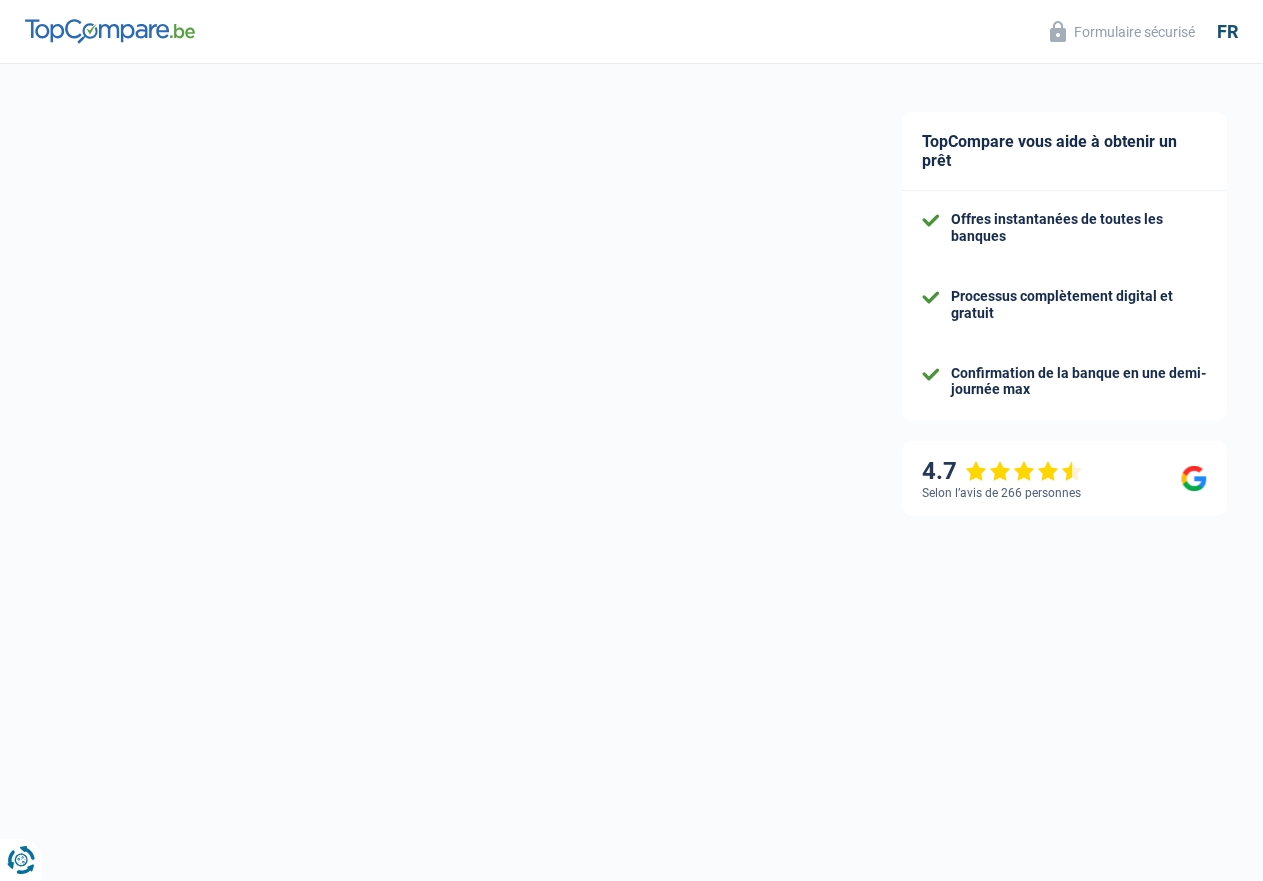 select on "mutuality" 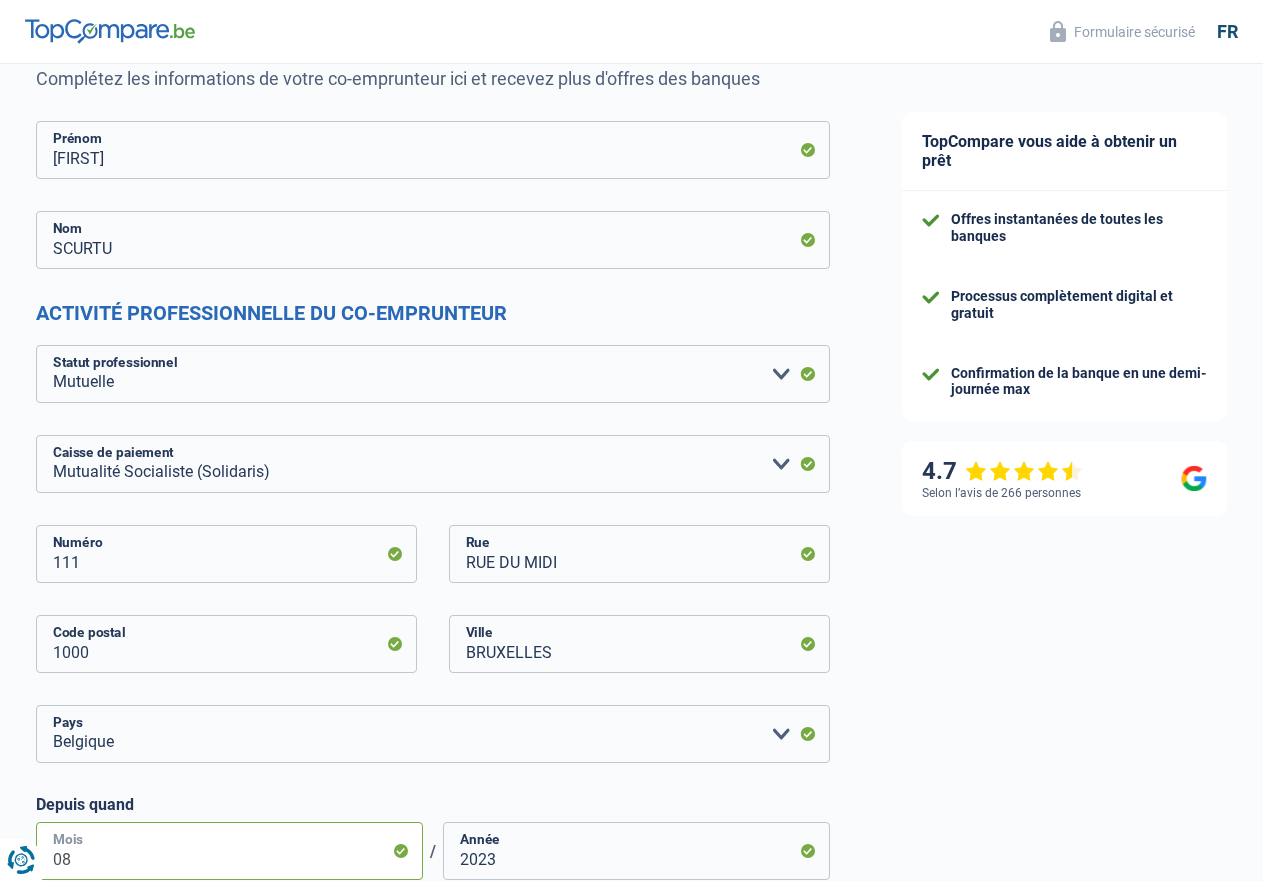 drag, startPoint x: 132, startPoint y: 452, endPoint x: 66, endPoint y: 449, distance: 66.068146 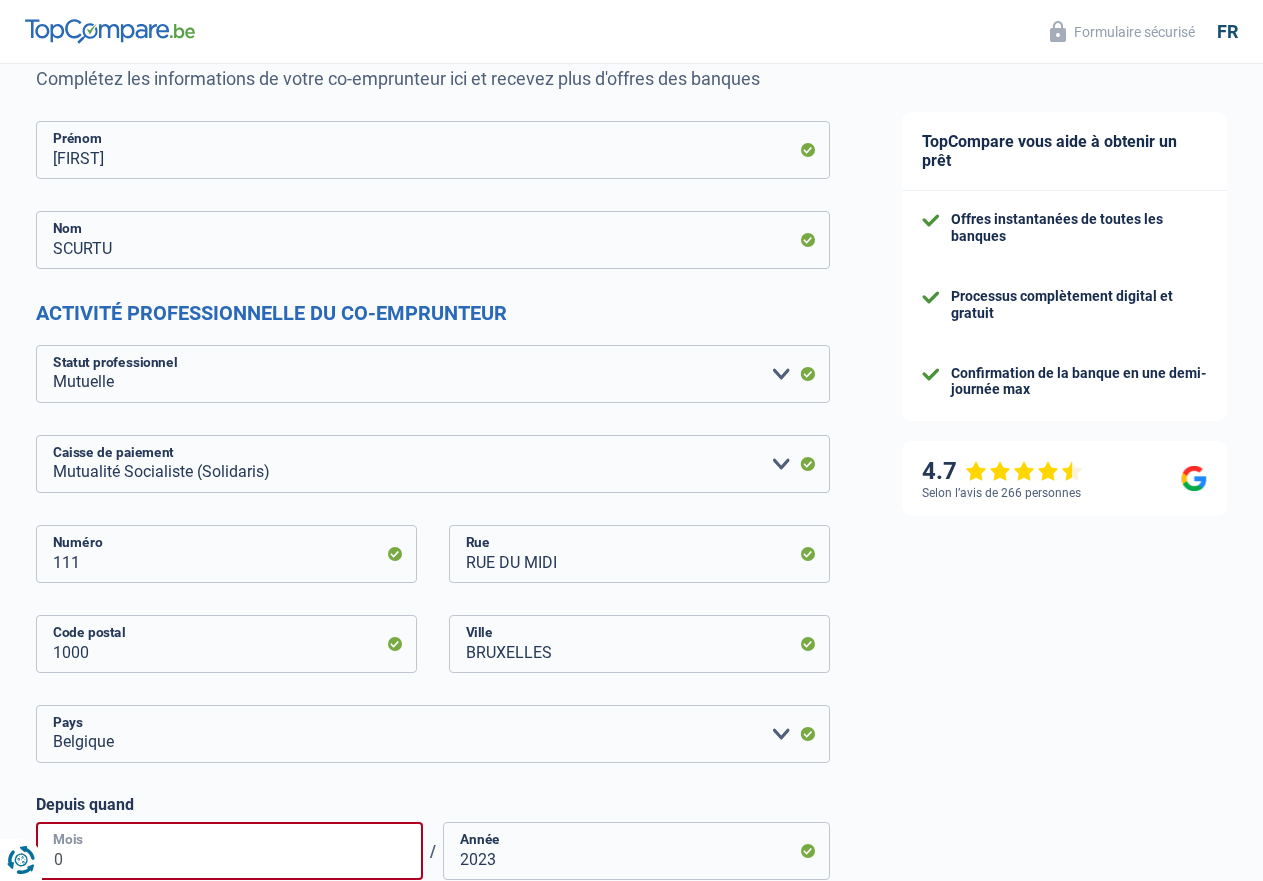 type on "04" 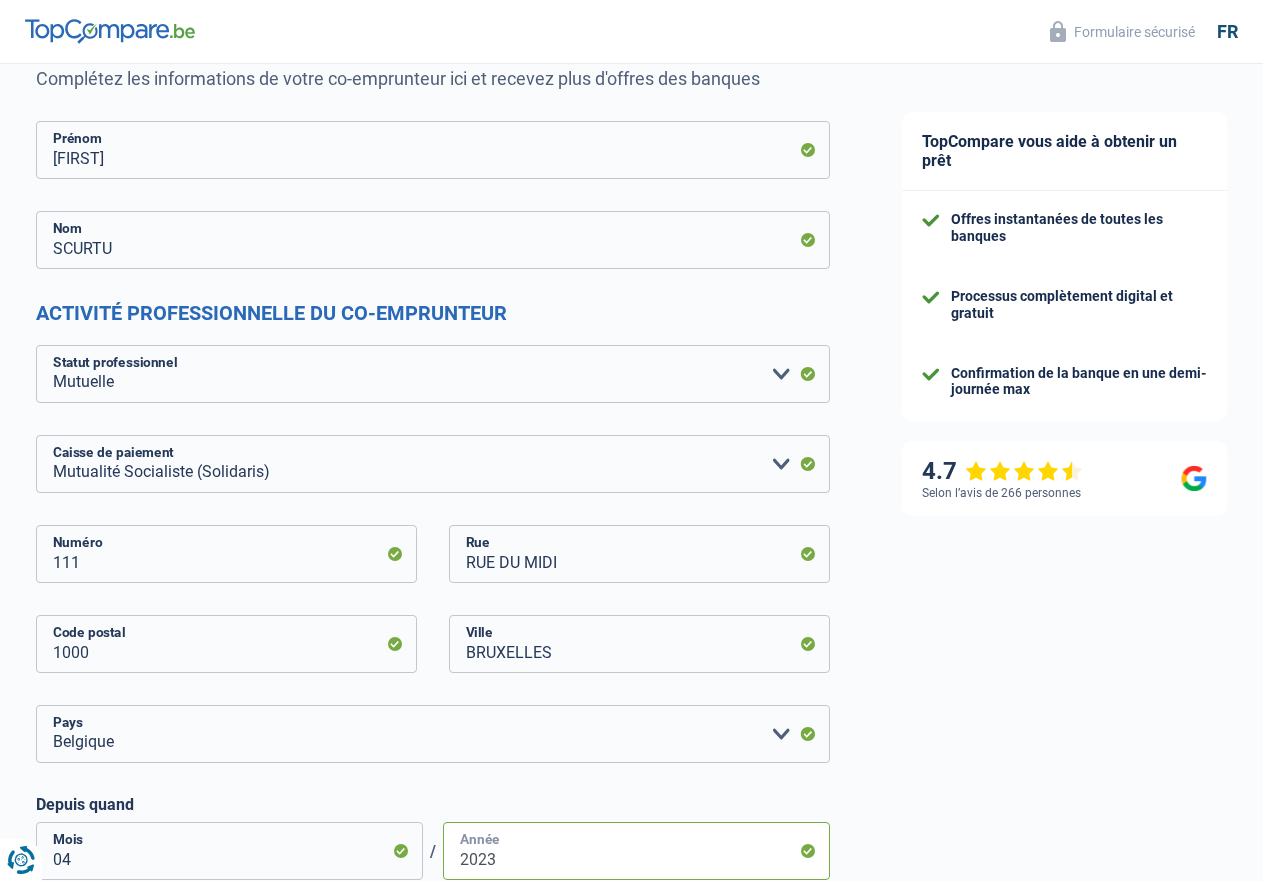 click on "2023" at bounding box center [636, 851] 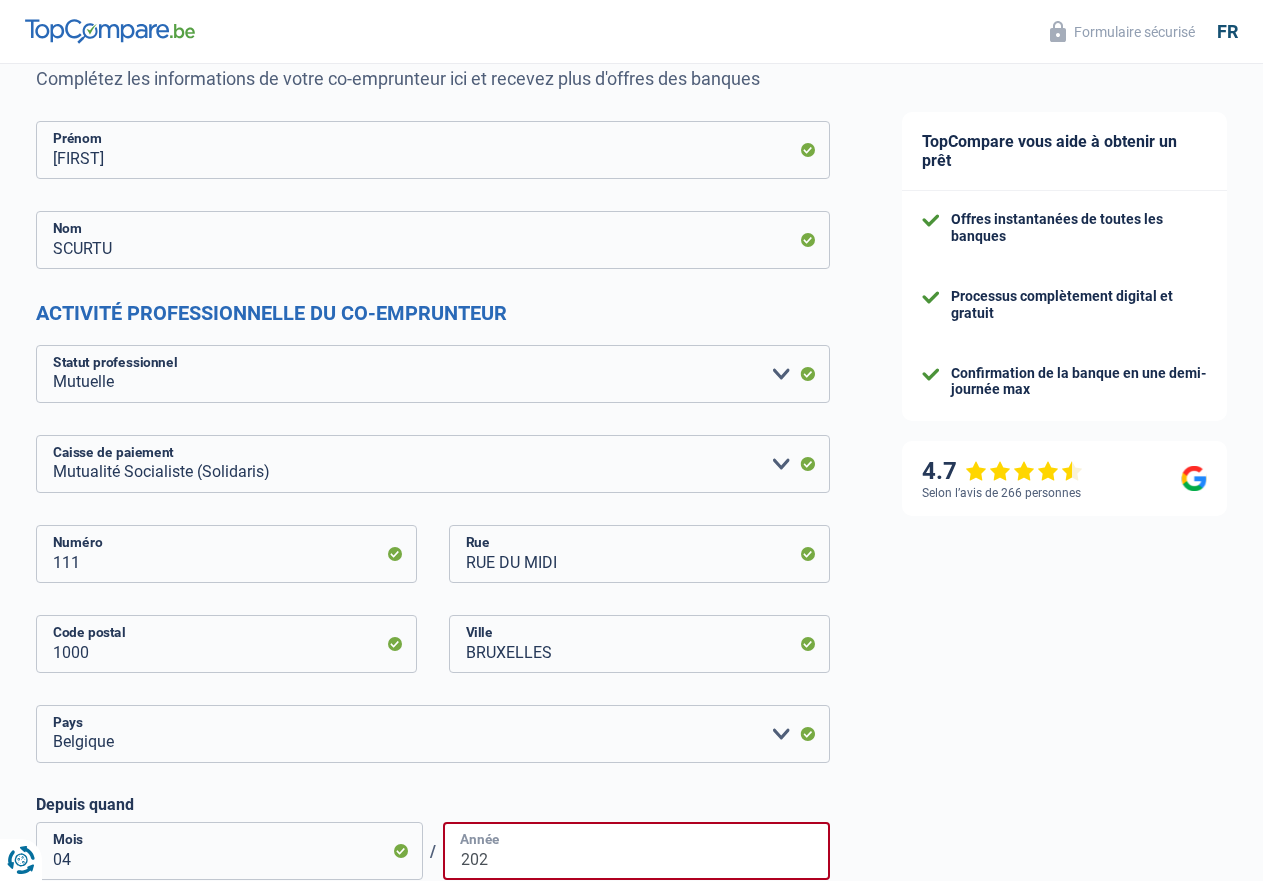 type on "2025" 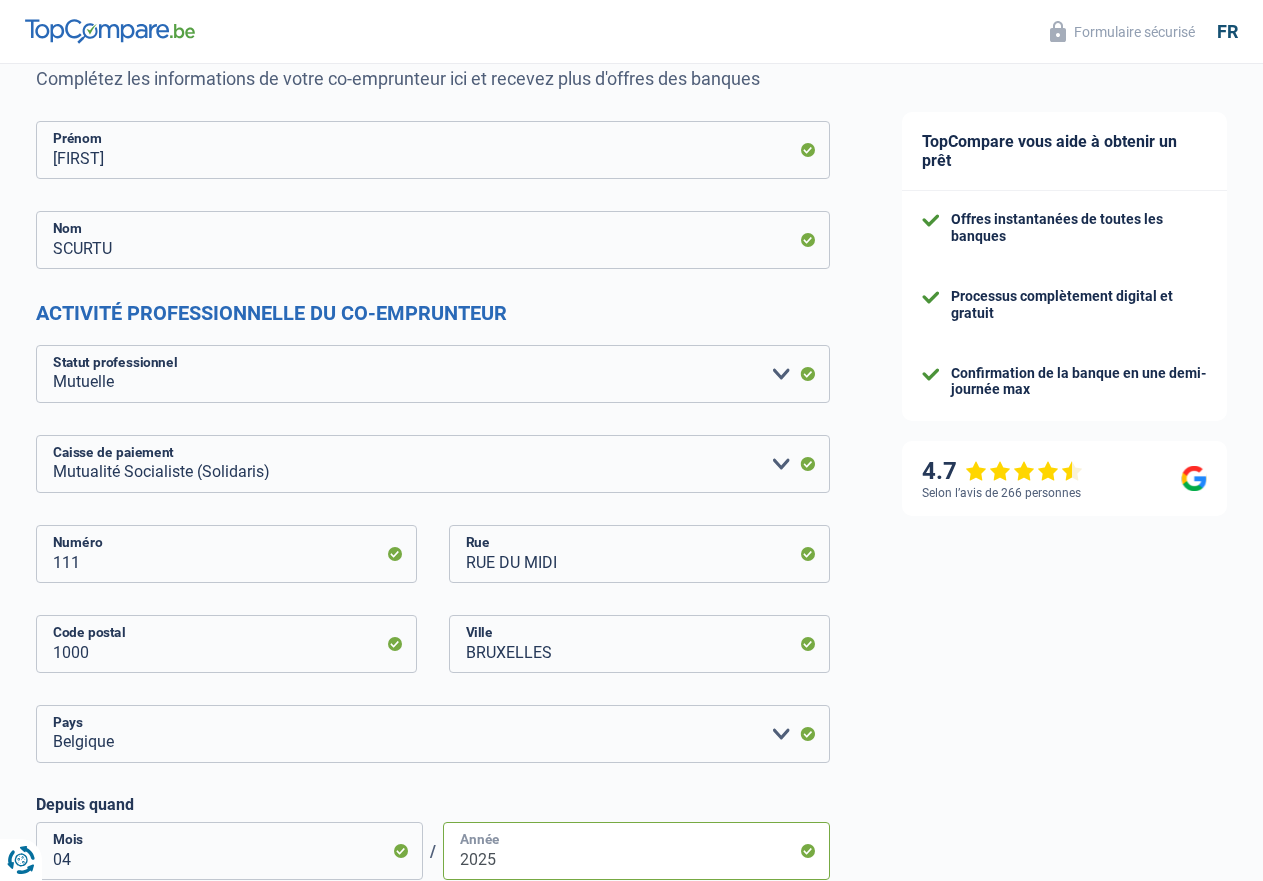drag, startPoint x: 641, startPoint y: 455, endPoint x: 710, endPoint y: 463, distance: 69.46222 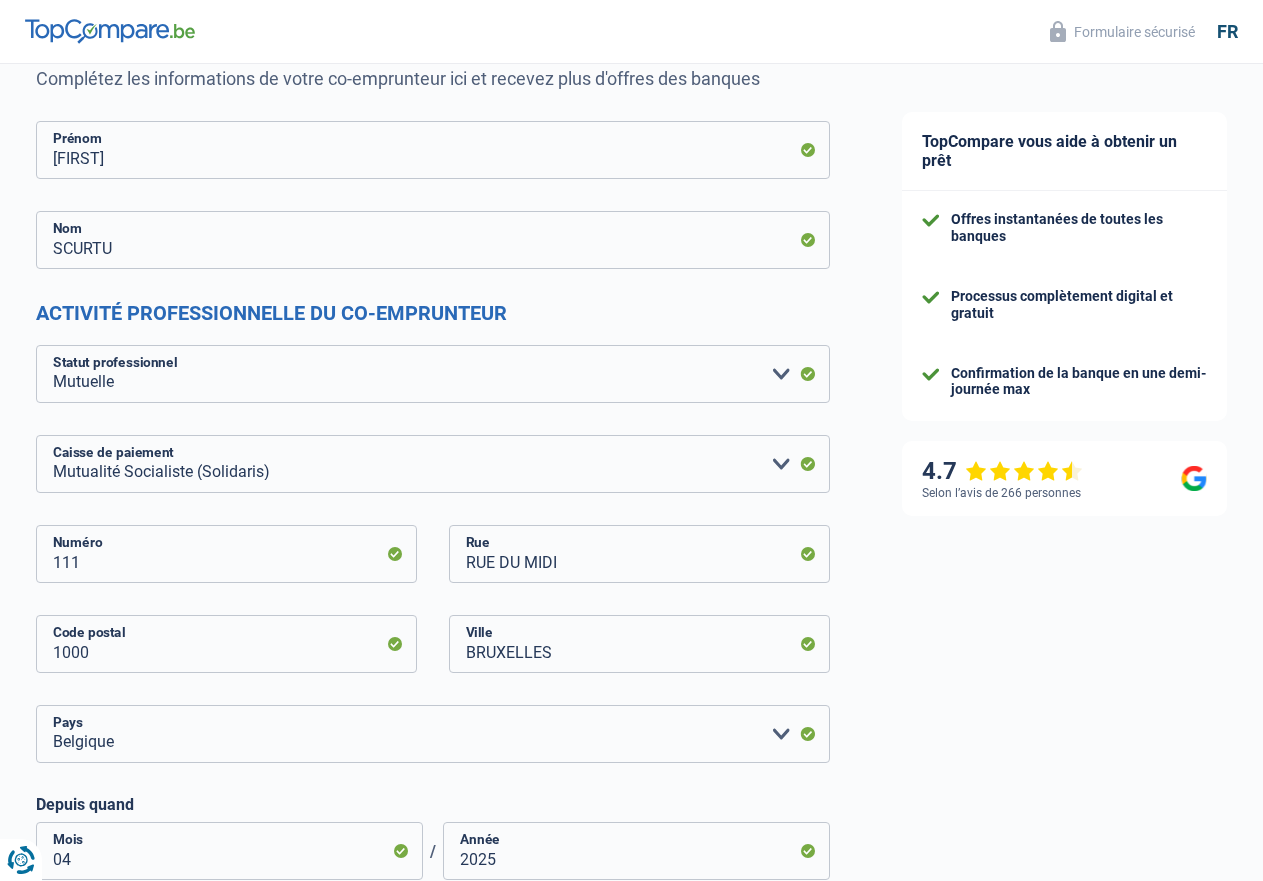 drag, startPoint x: 770, startPoint y: 741, endPoint x: 1022, endPoint y: 665, distance: 263.21094 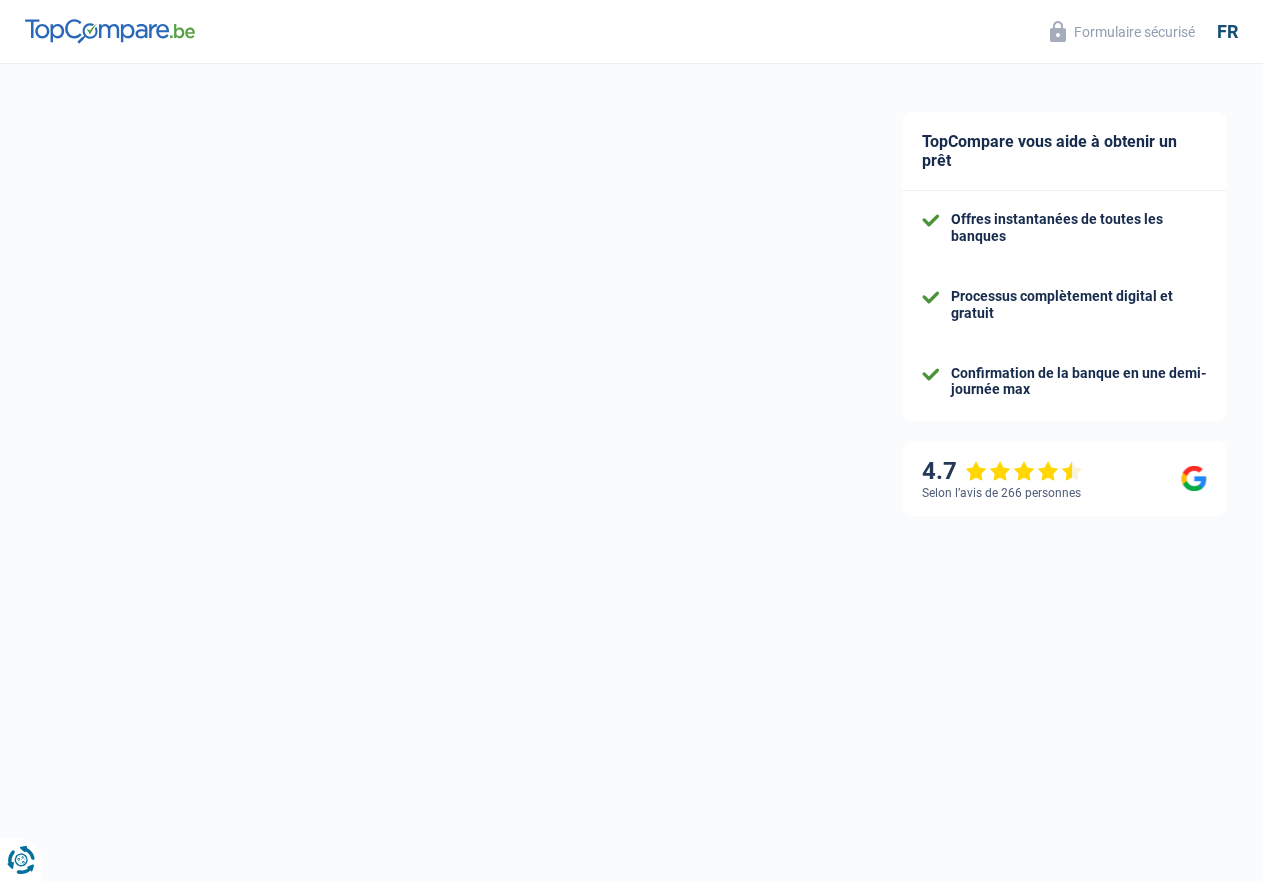 select on "refinancing" 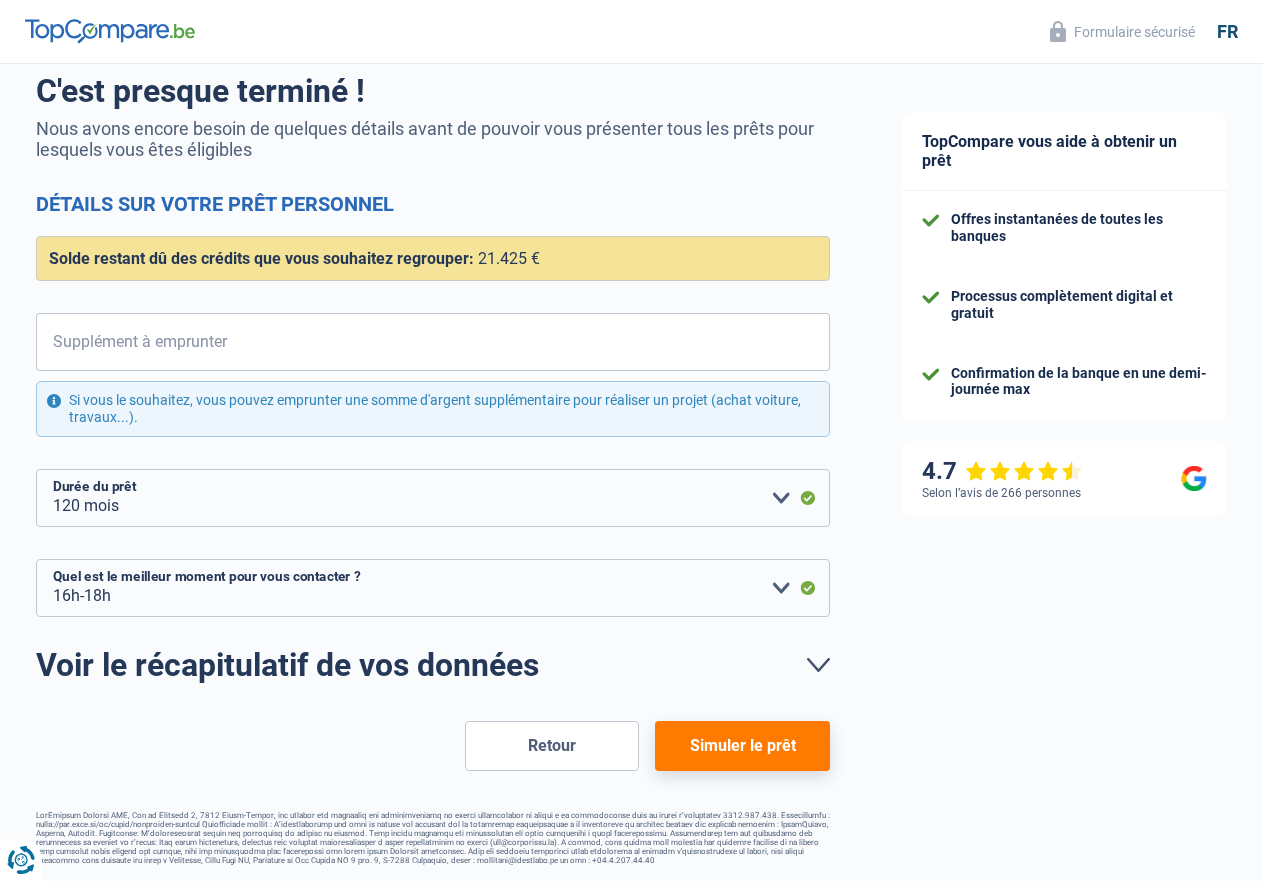 click on "Voir le récapitulatif de vos données" at bounding box center (433, 665) 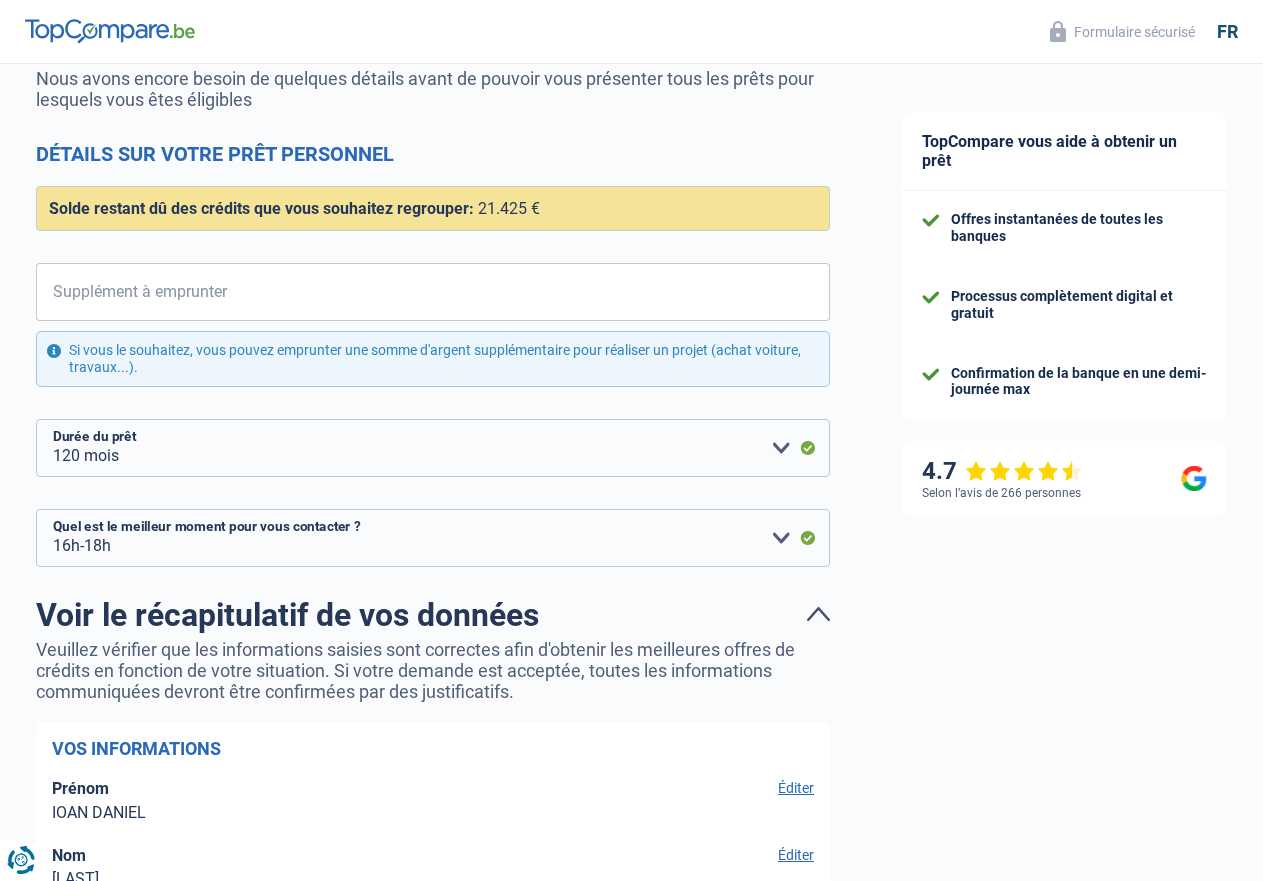 drag, startPoint x: 124, startPoint y: 685, endPoint x: 470, endPoint y: 640, distance: 348.91403 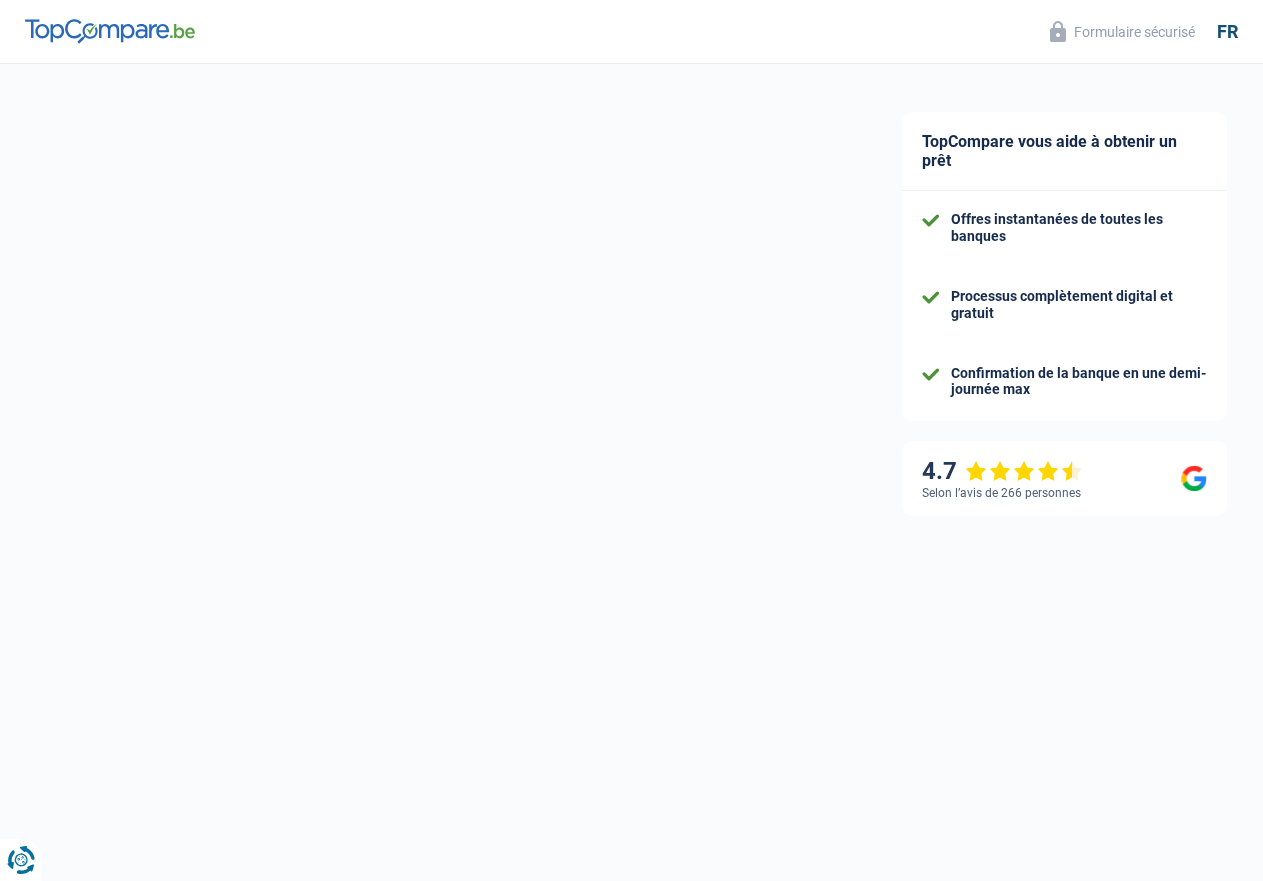 select on "mutuality" 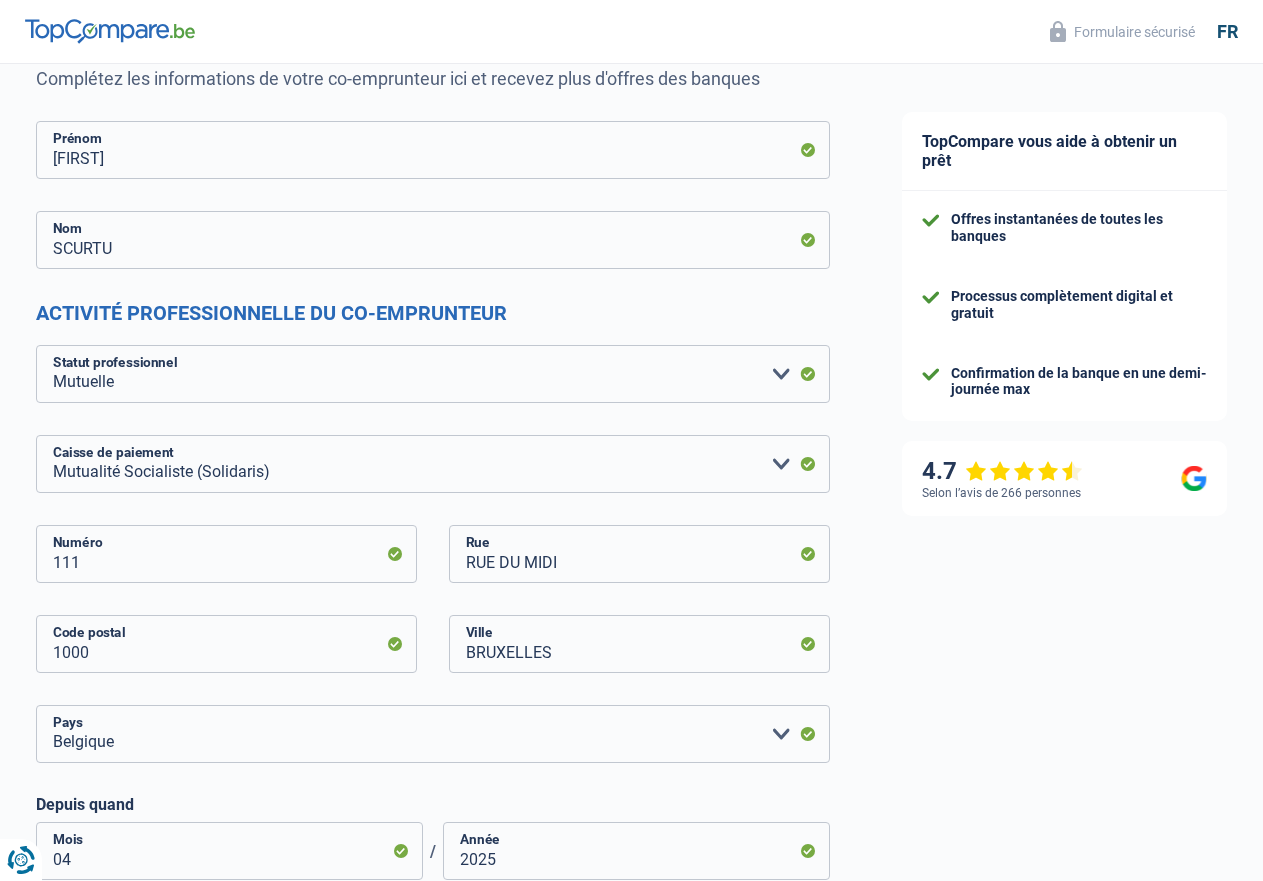 drag, startPoint x: 543, startPoint y: 737, endPoint x: 867, endPoint y: 653, distance: 334.71182 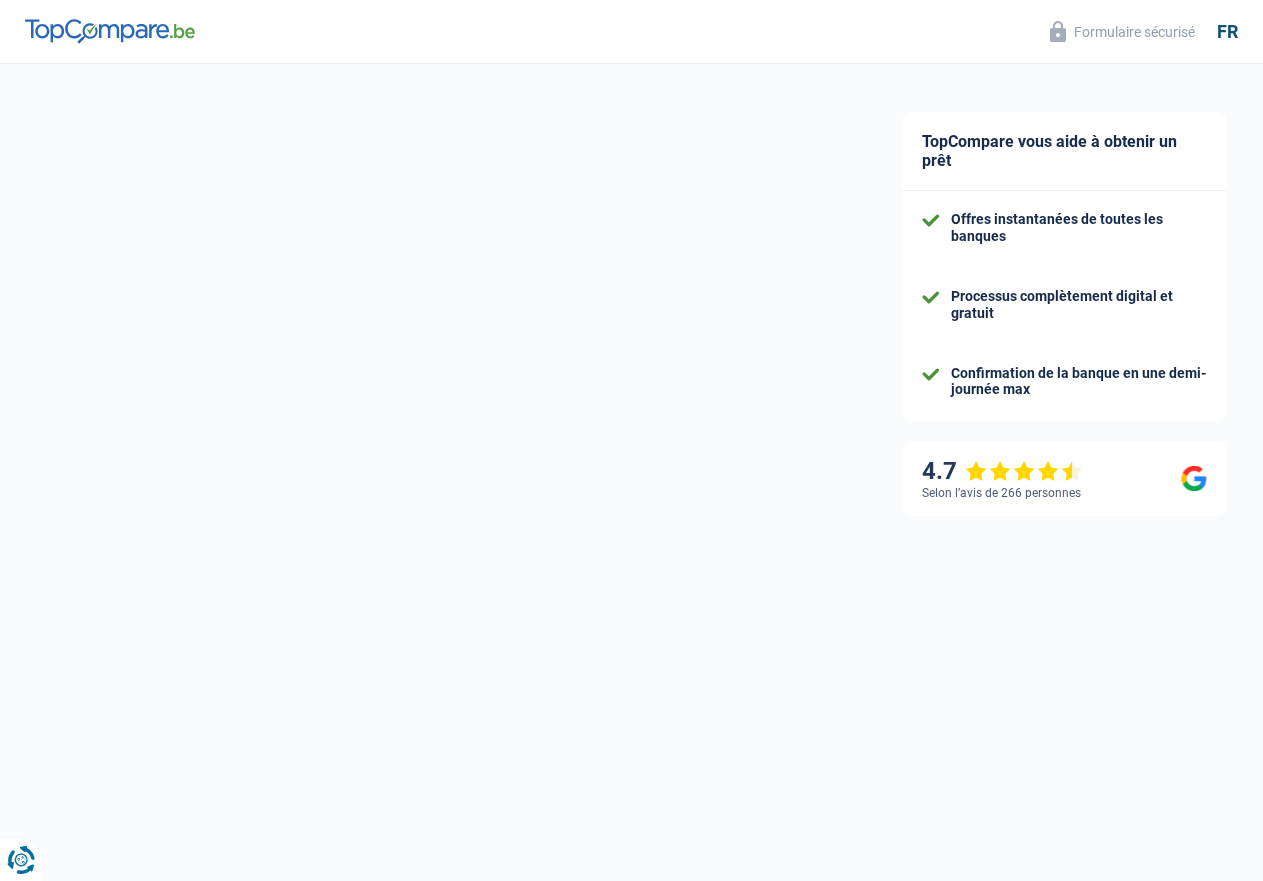 select on "netSalary" 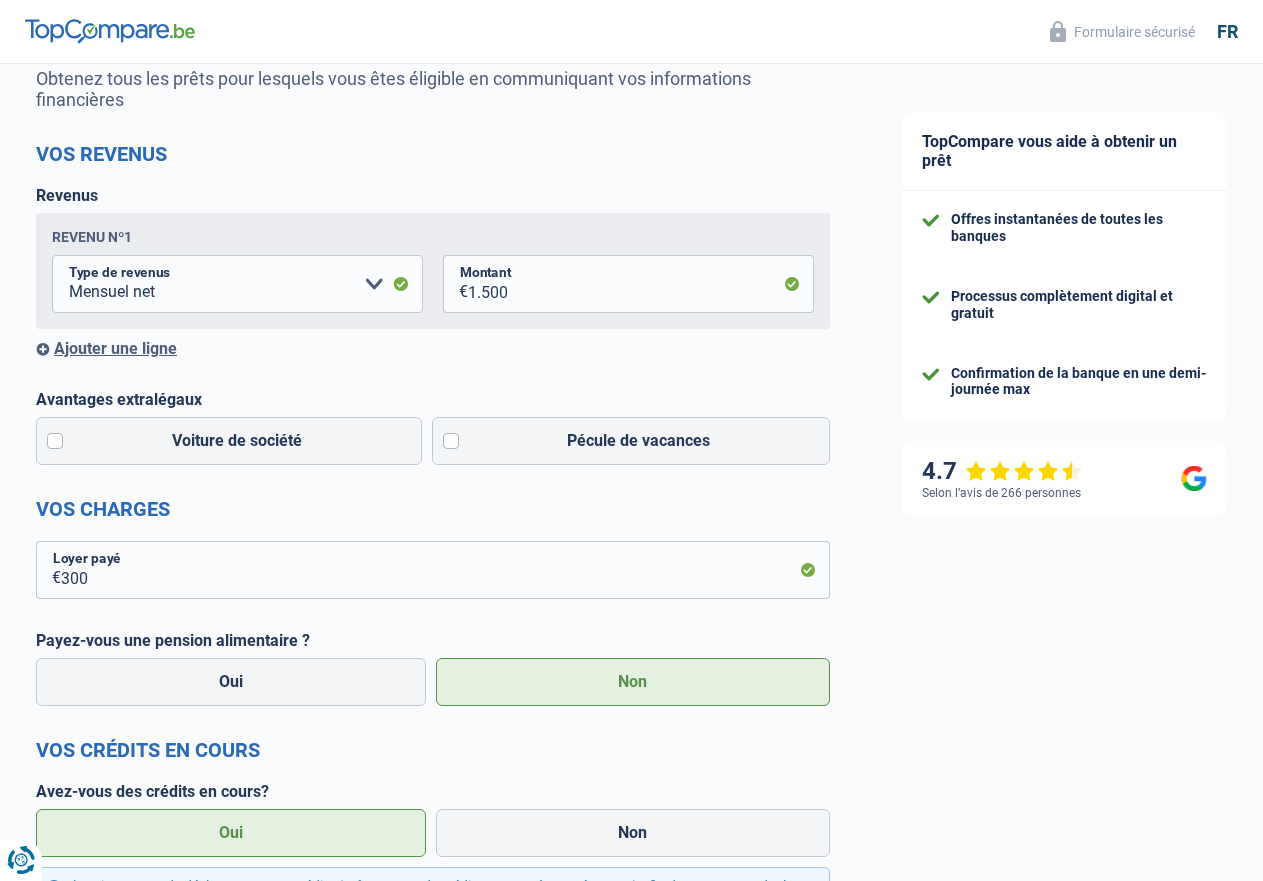 click on "Suivant" at bounding box center [742, 1890] 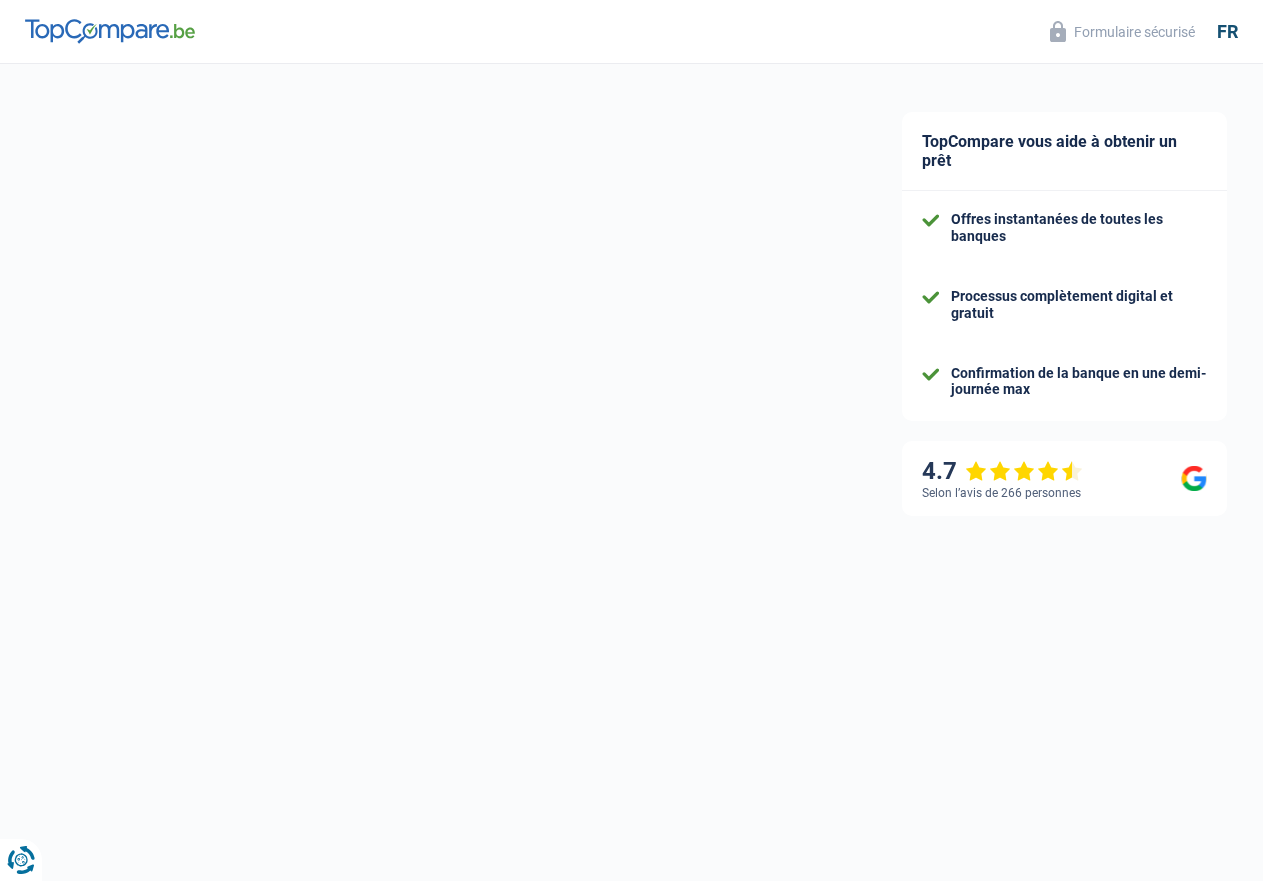 select on "mutuality" 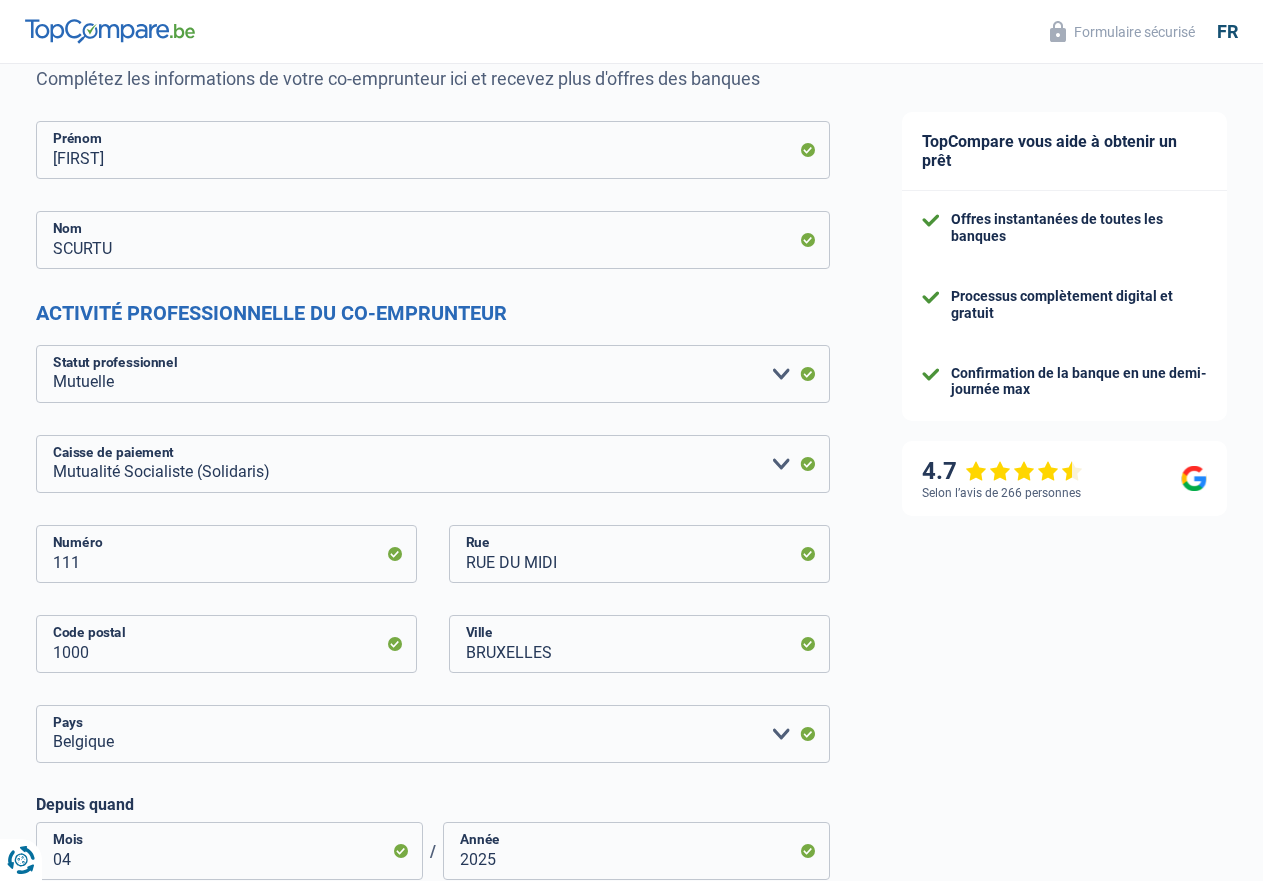 drag, startPoint x: 731, startPoint y: 742, endPoint x: 968, endPoint y: 719, distance: 238.11342 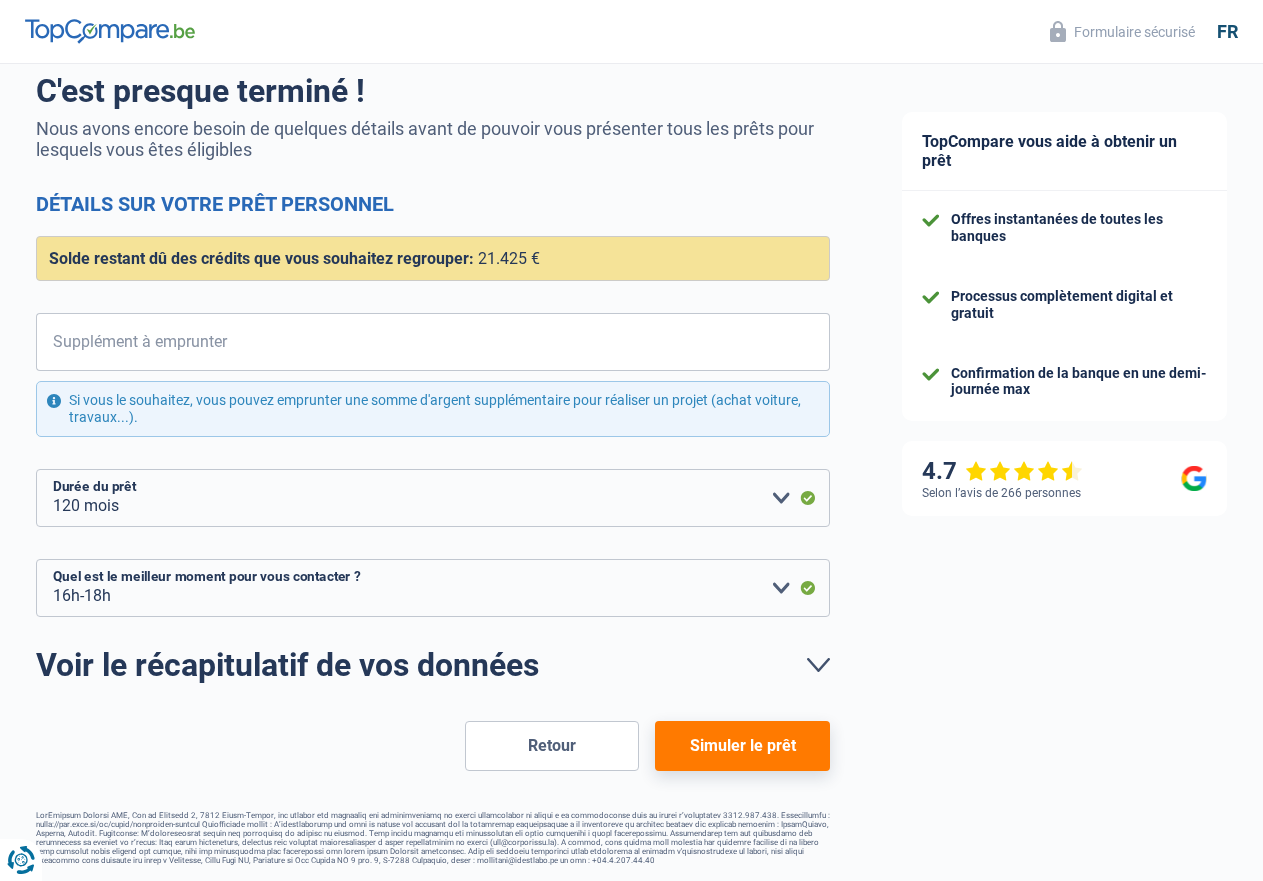 click on "Voir le récapitulatif de vos données" at bounding box center [433, 665] 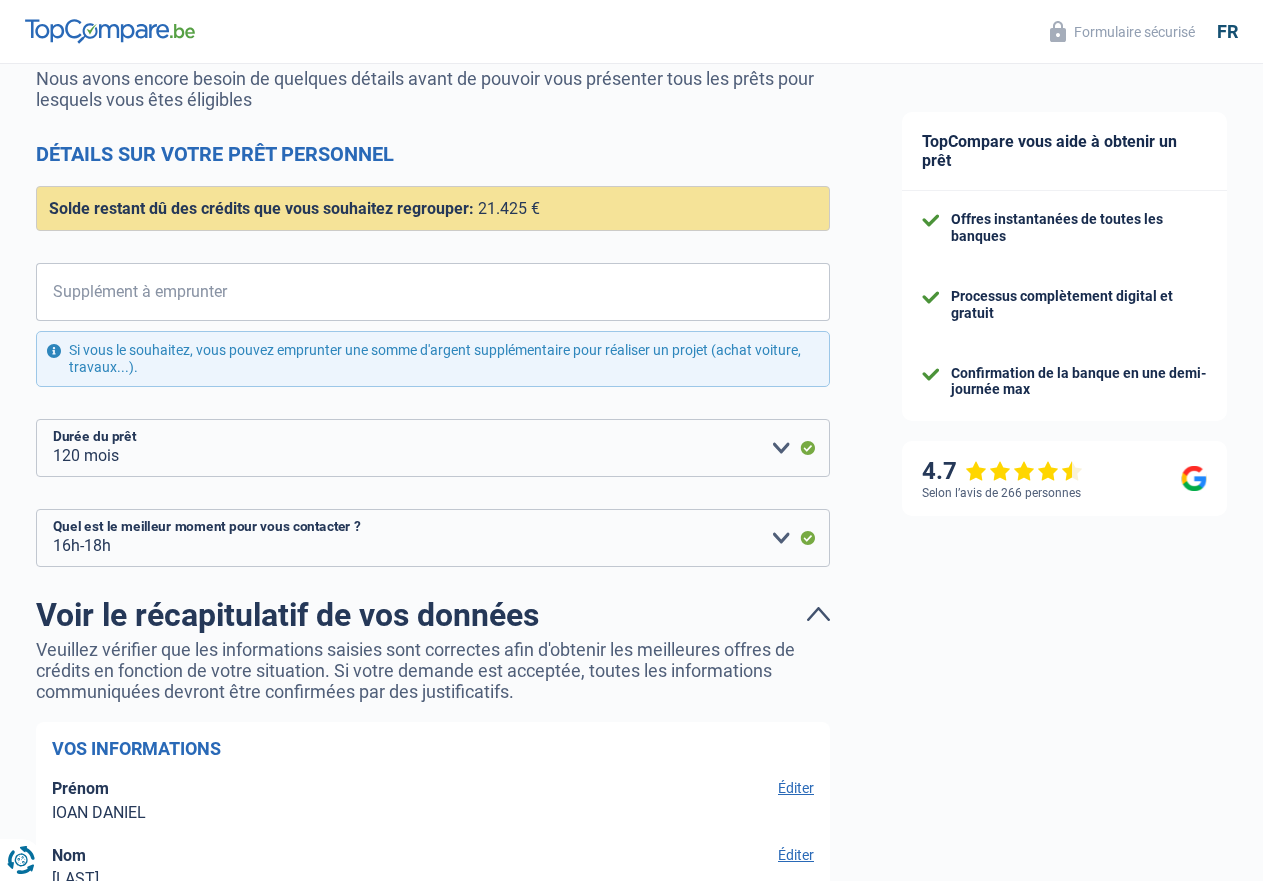 click on "Éditer" at bounding box center (793, 4902) 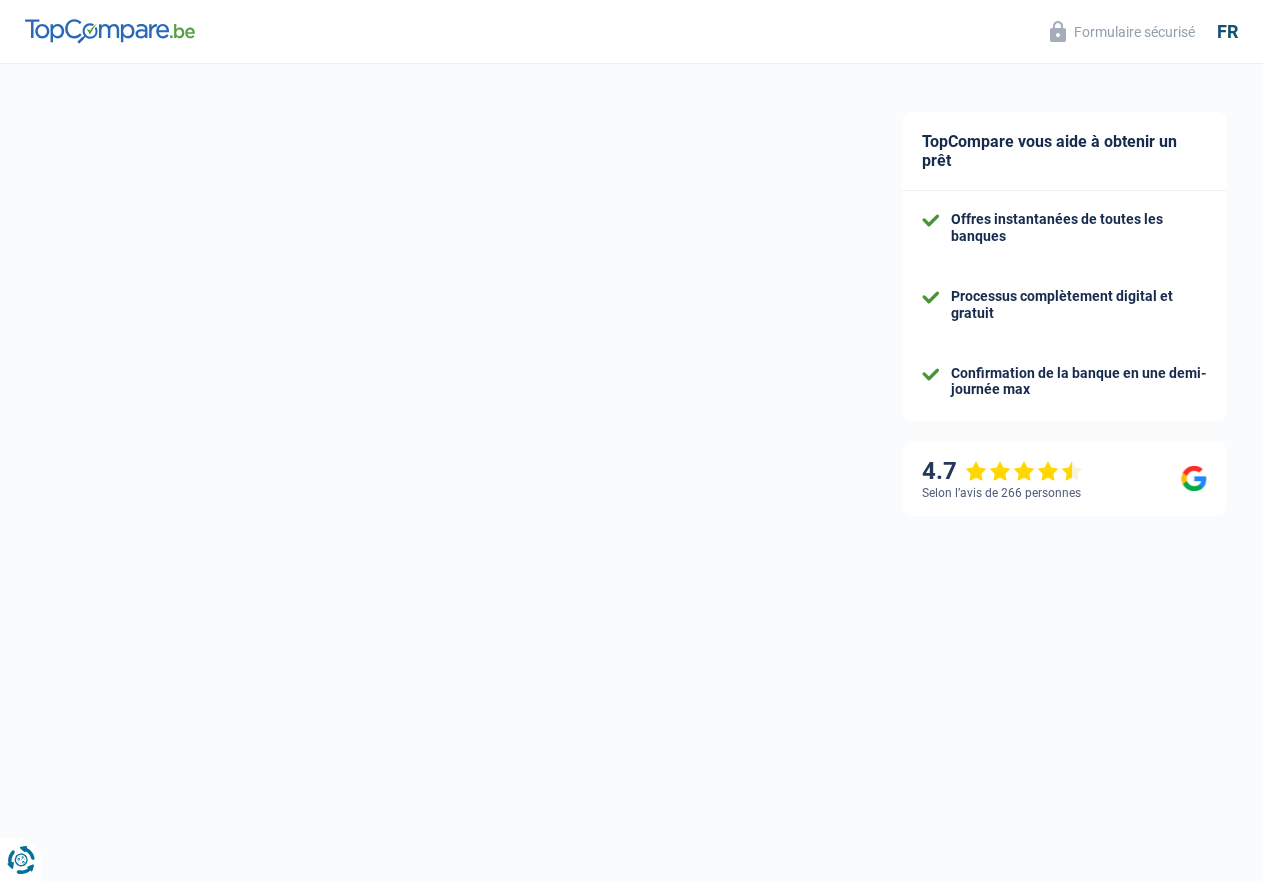 select on "mutuality" 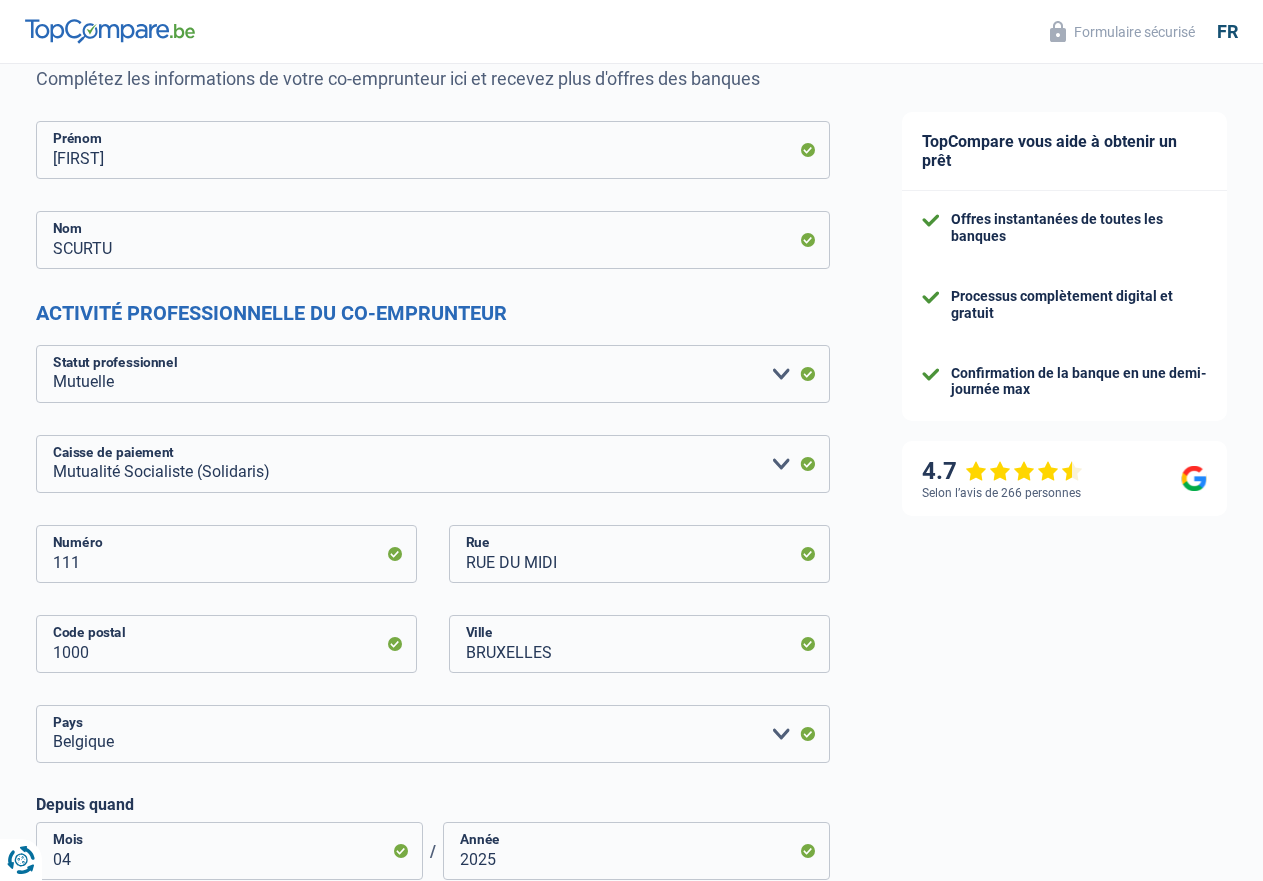 click on "Suivant" at bounding box center [742, 2886] 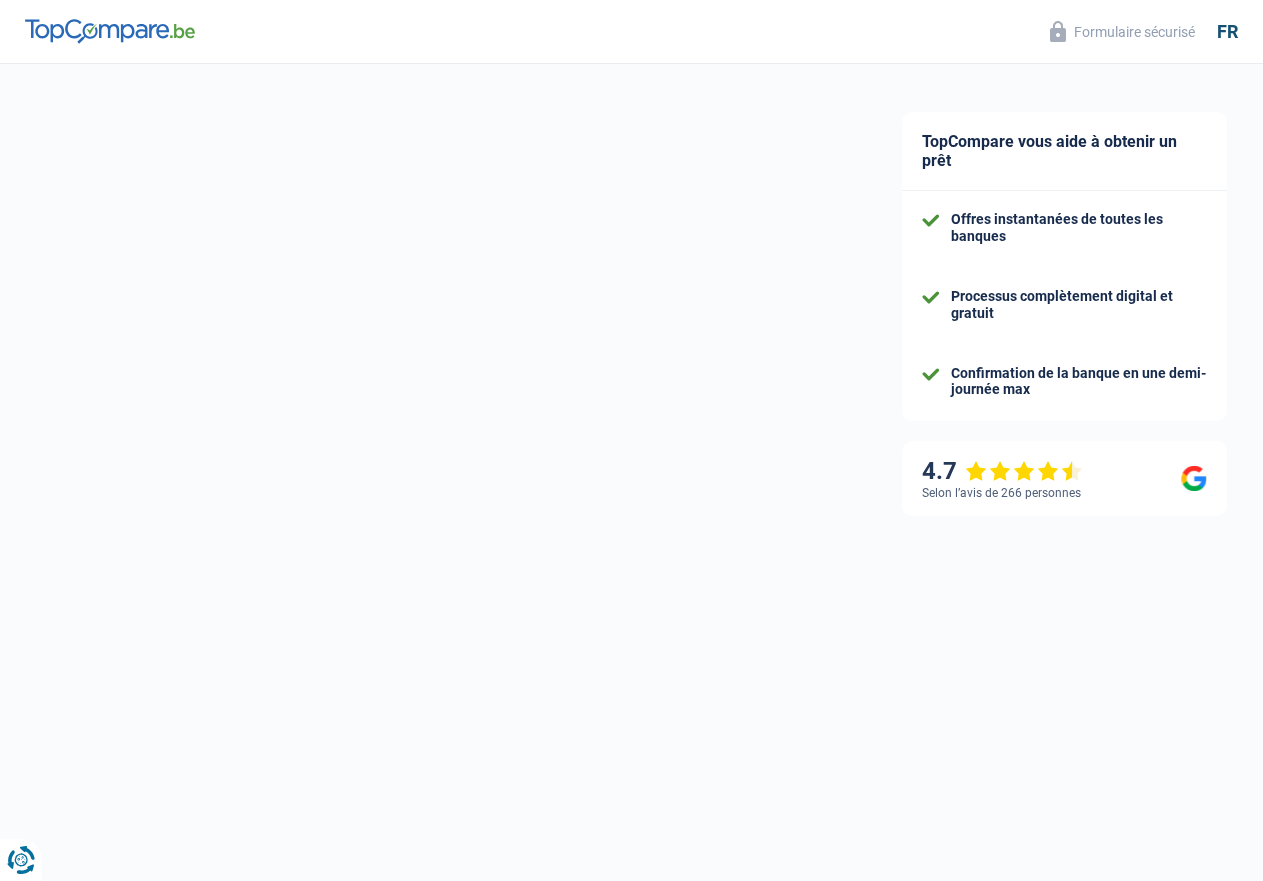 select on "refinancing" 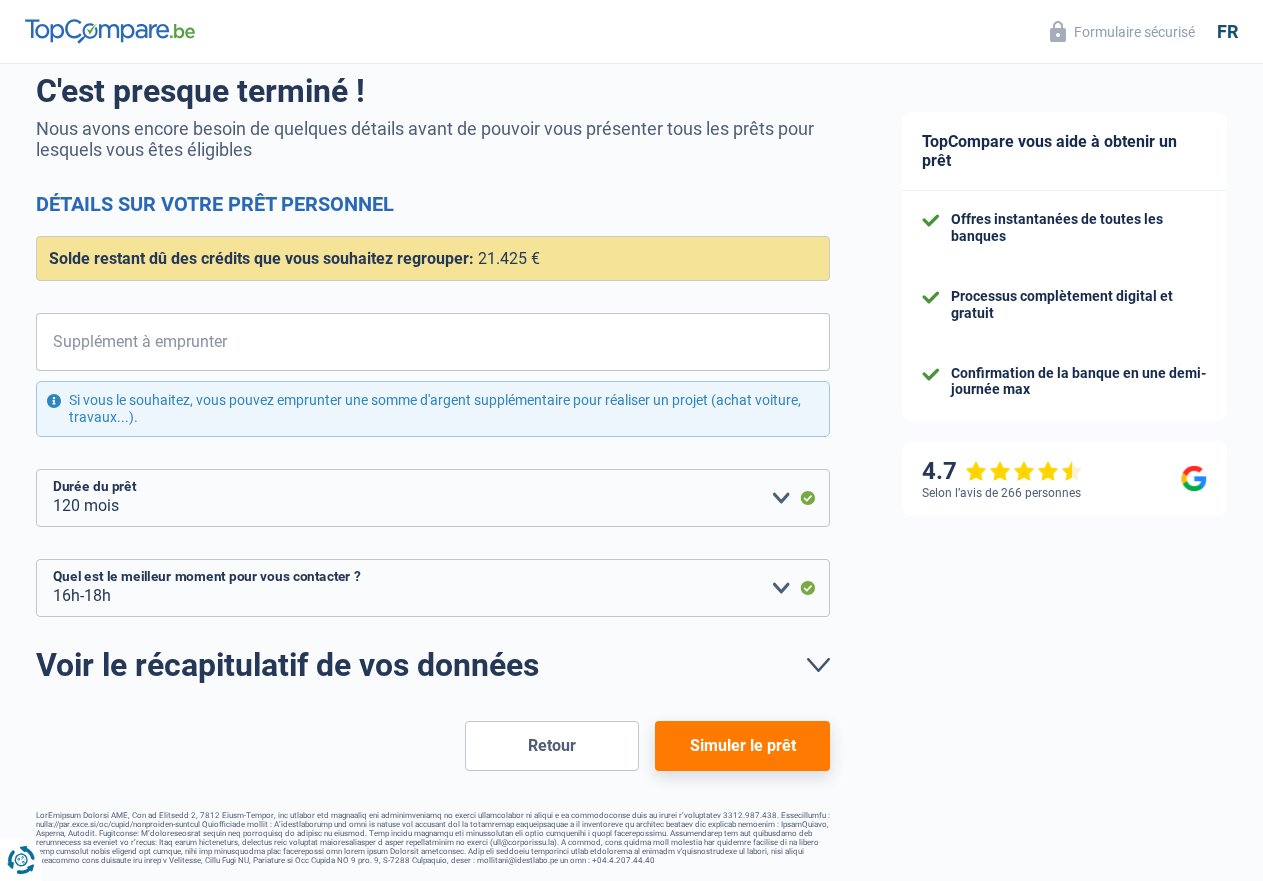 click on "Voir le récapitulatif de vos données" at bounding box center [433, 665] 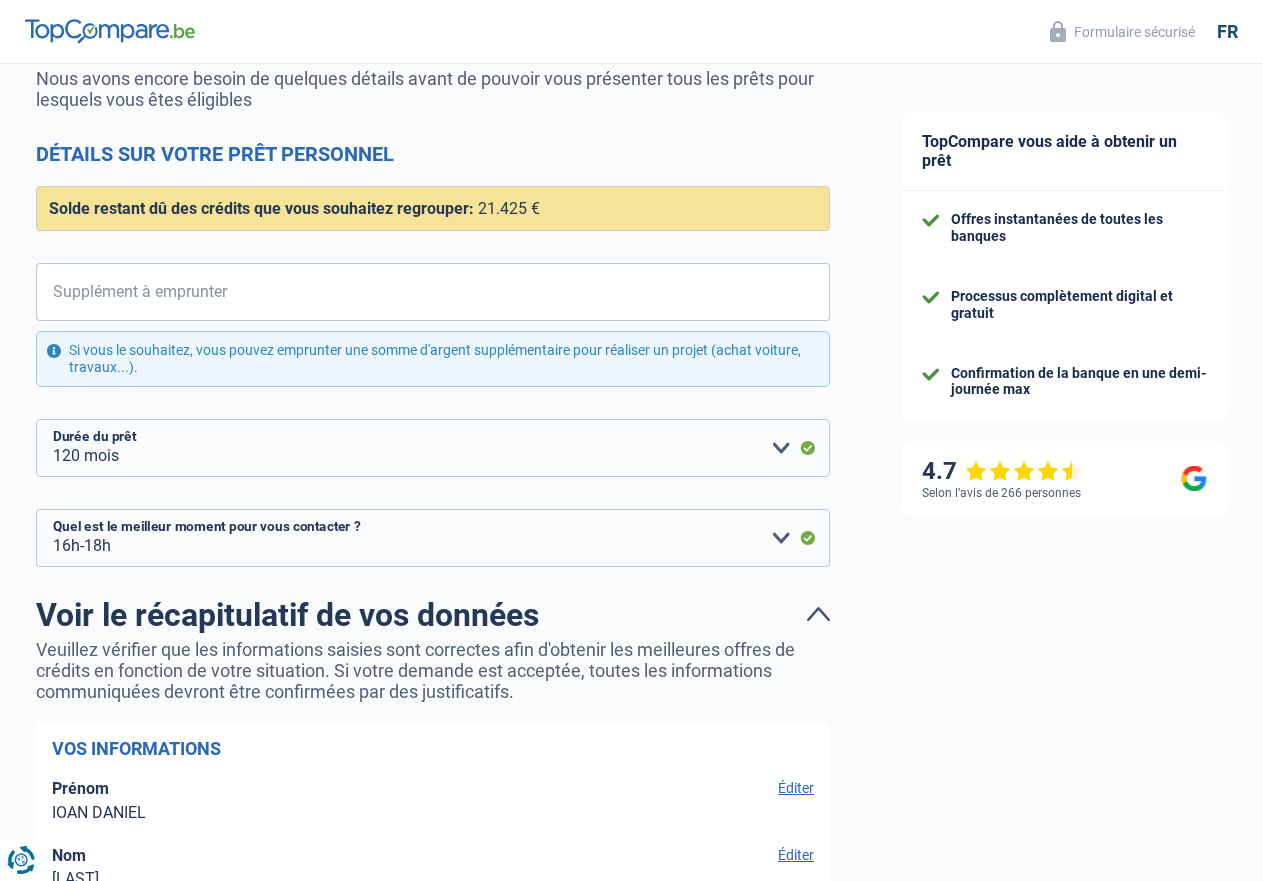 click on "A cette adresse depuis
9/1/1984" at bounding box center [134, 4914] 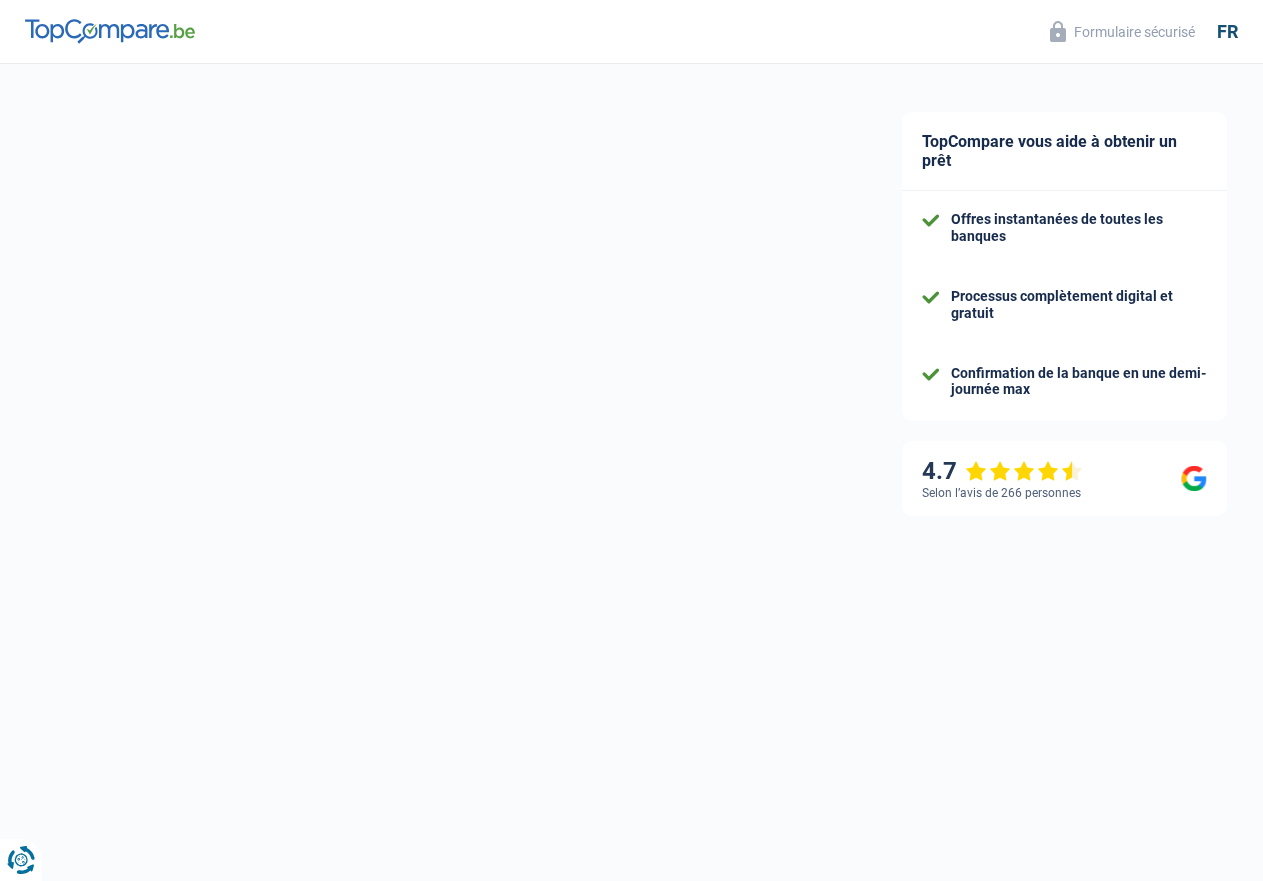 select on "mutuality" 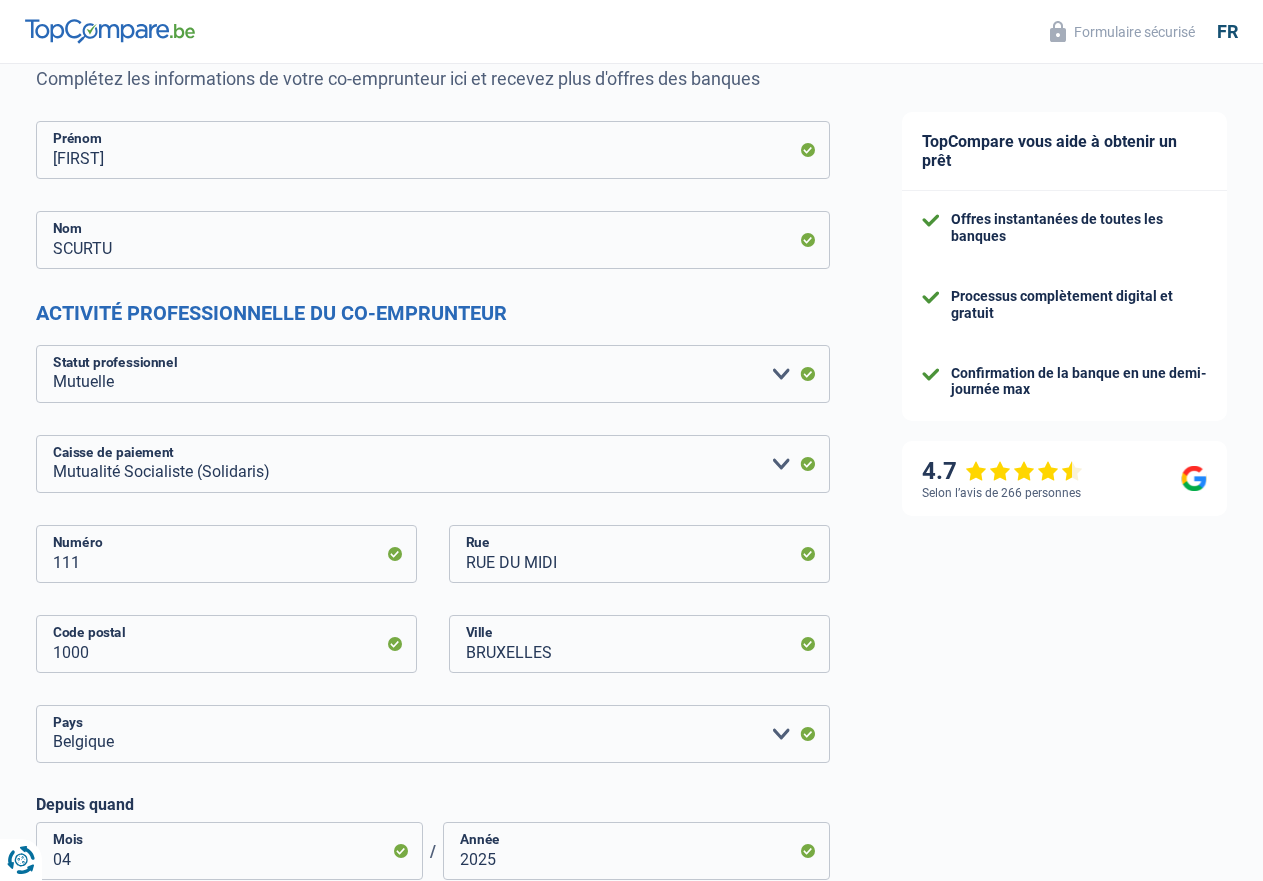drag, startPoint x: 716, startPoint y: 739, endPoint x: 774, endPoint y: 784, distance: 73.409805 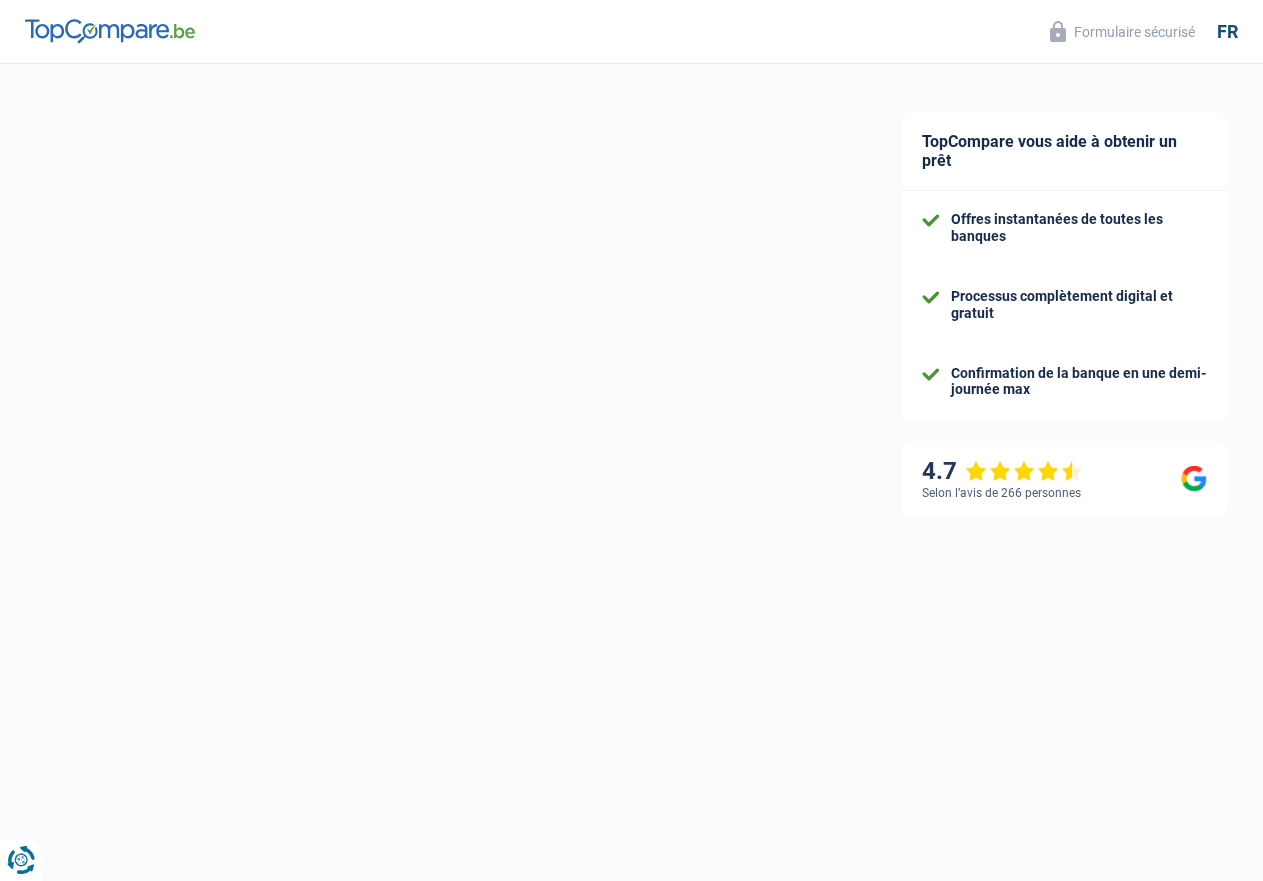 select on "refinancing" 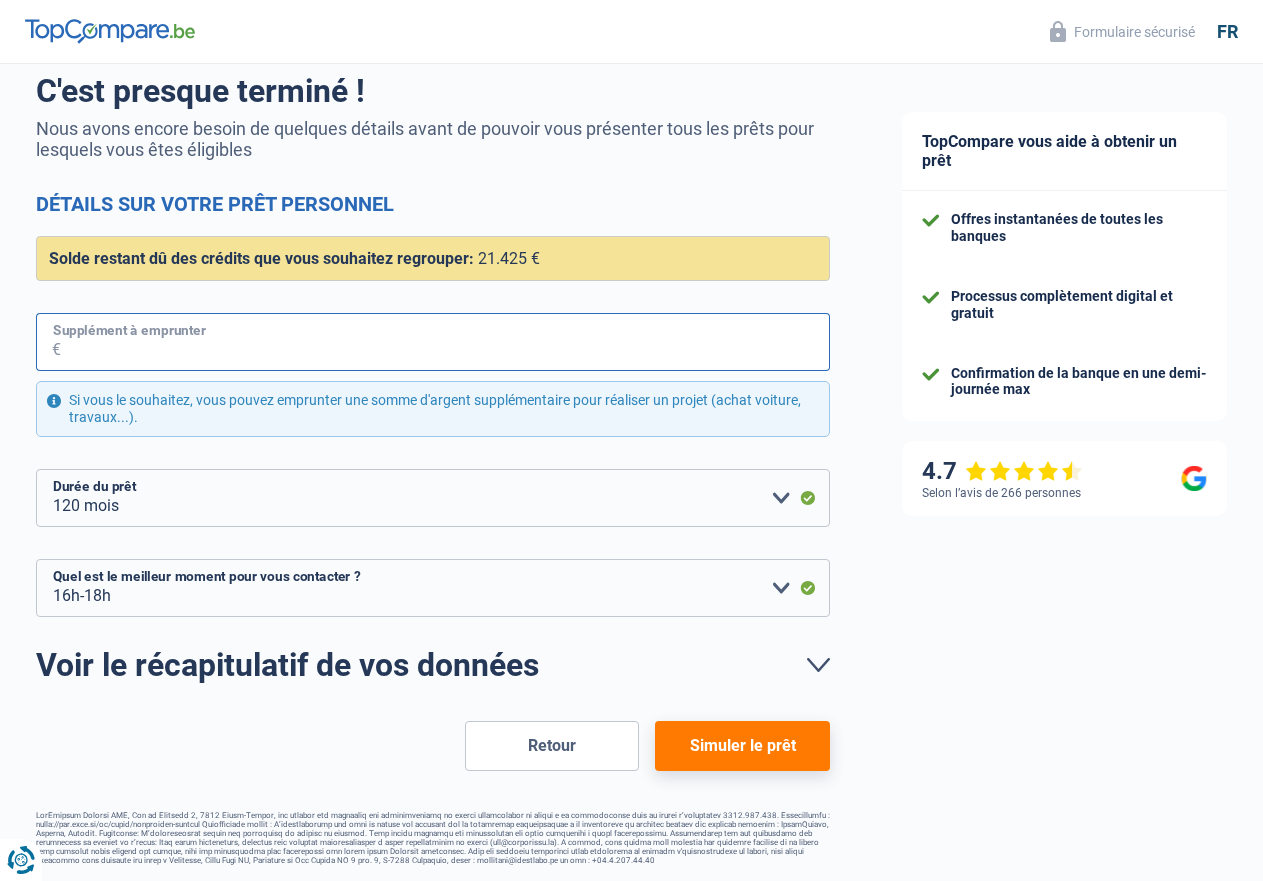 click on "Supplément à emprunter" at bounding box center [445, 342] 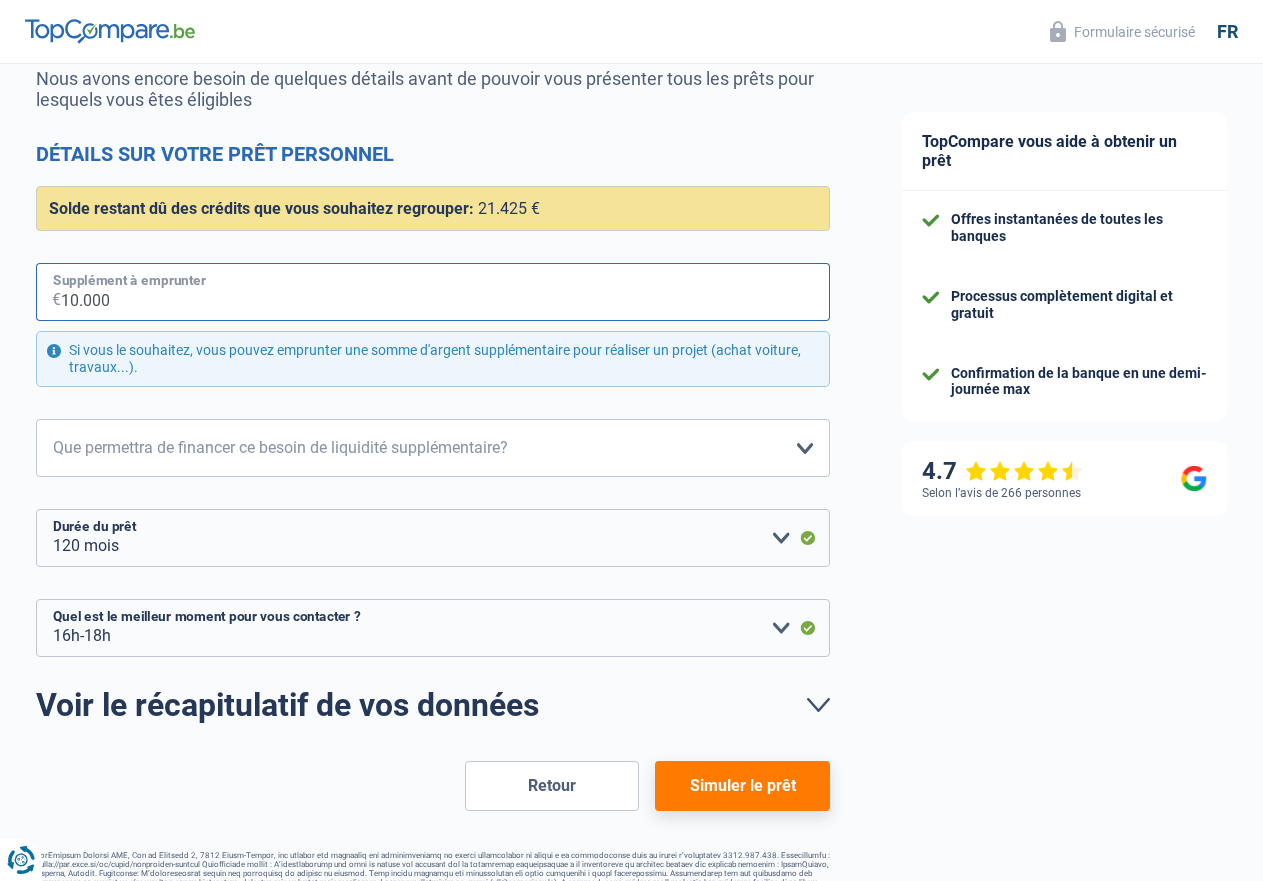 type on "10.000" 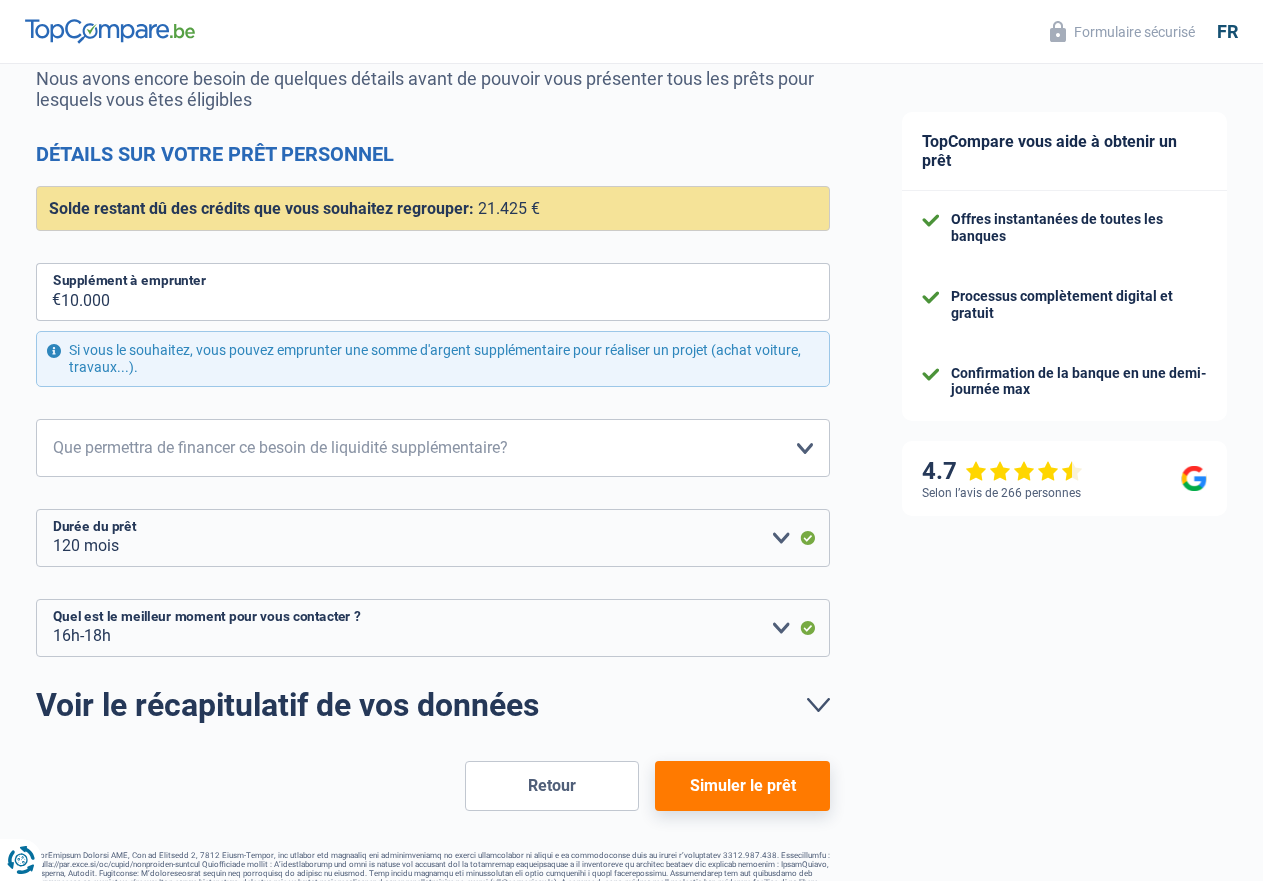 click on "Simuler le prêt" at bounding box center (742, 786) 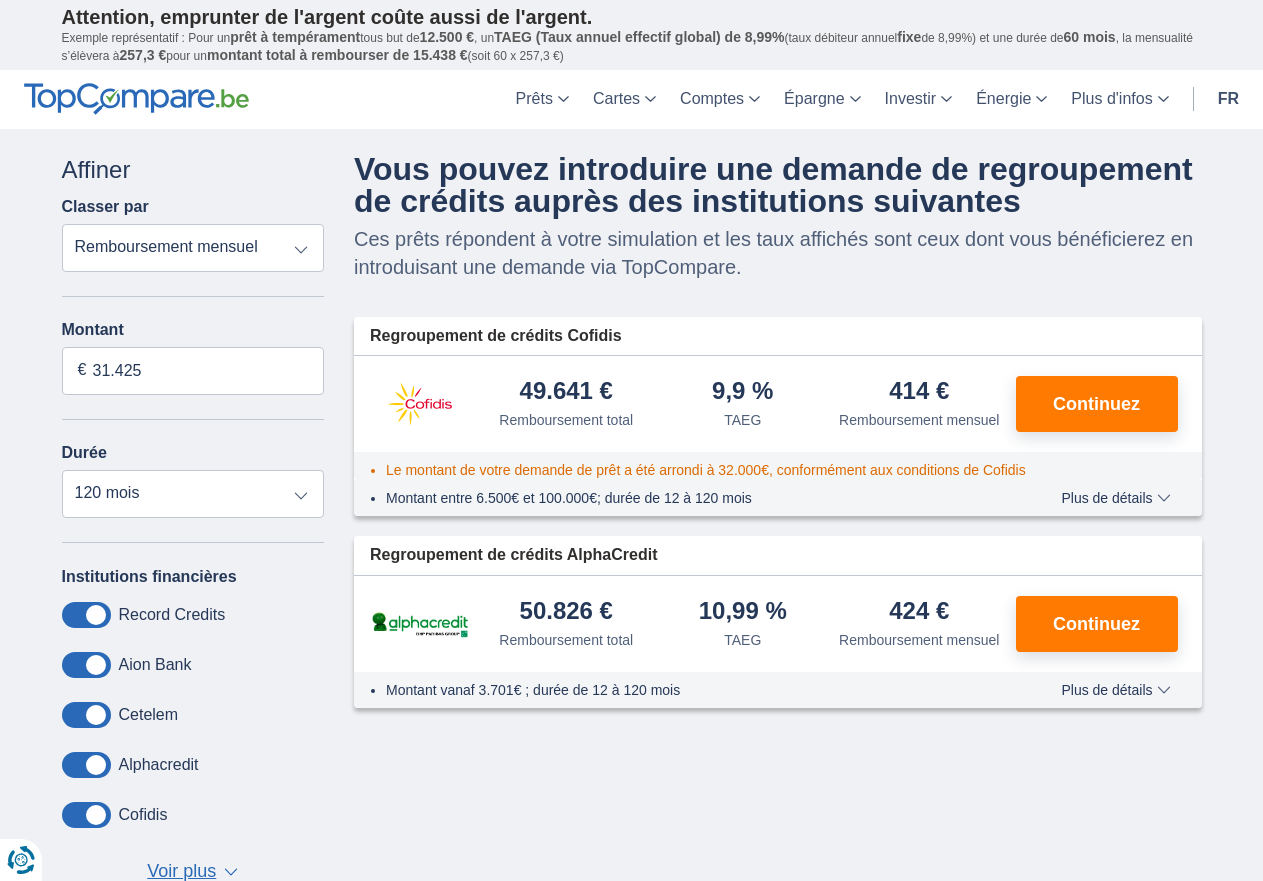 scroll, scrollTop: 0, scrollLeft: 0, axis: both 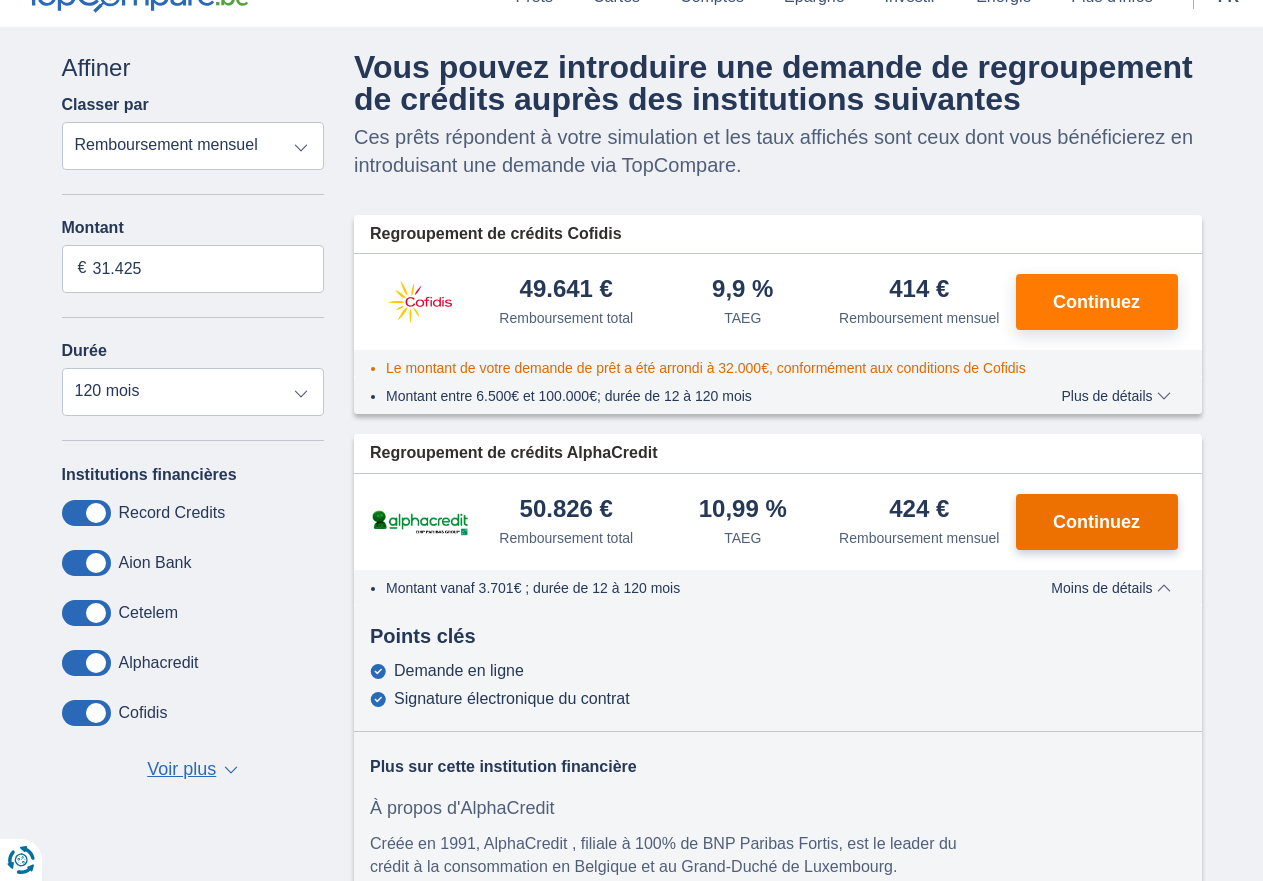 click on "Continuez" at bounding box center [1096, 522] 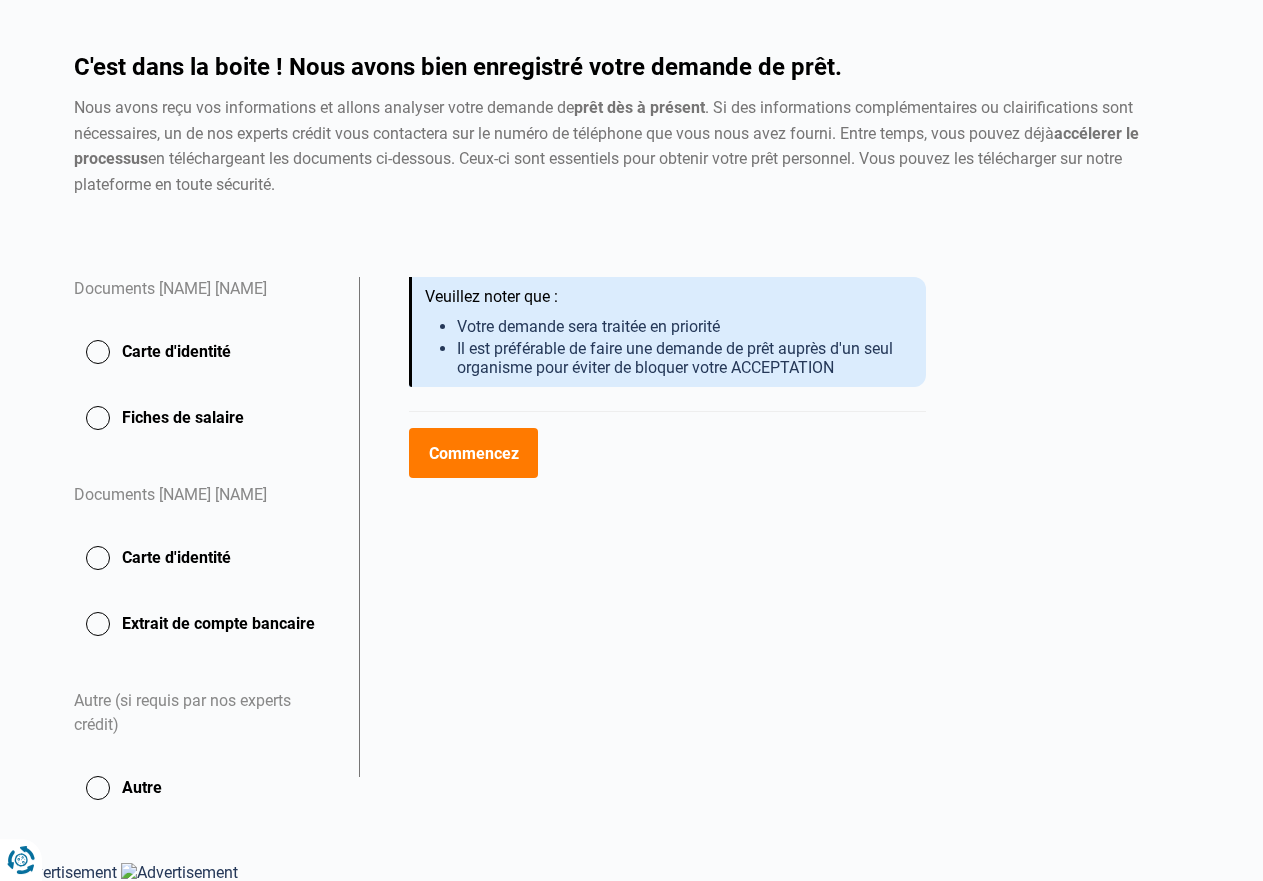 scroll, scrollTop: 146, scrollLeft: 0, axis: vertical 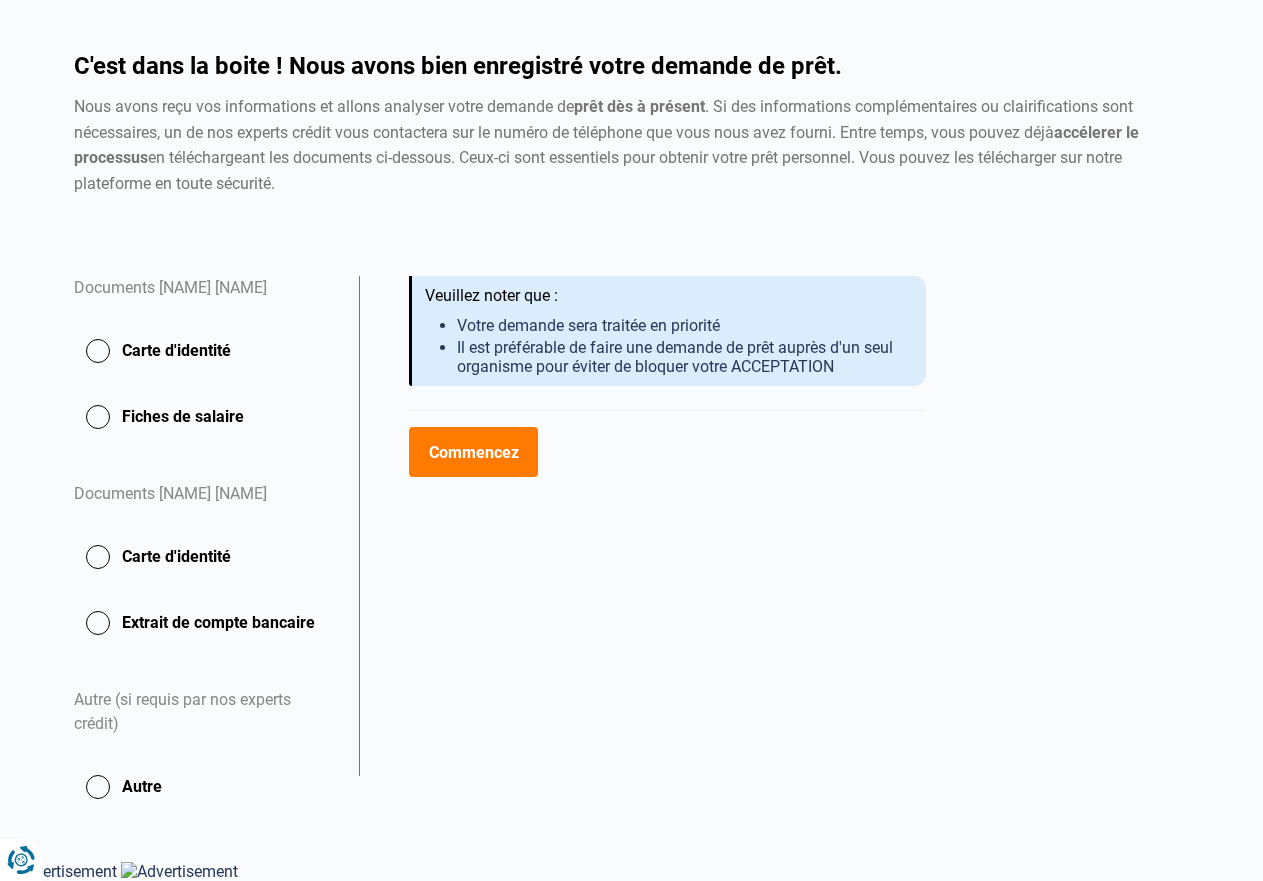 drag, startPoint x: 95, startPoint y: 346, endPoint x: 98, endPoint y: 420, distance: 74.06078 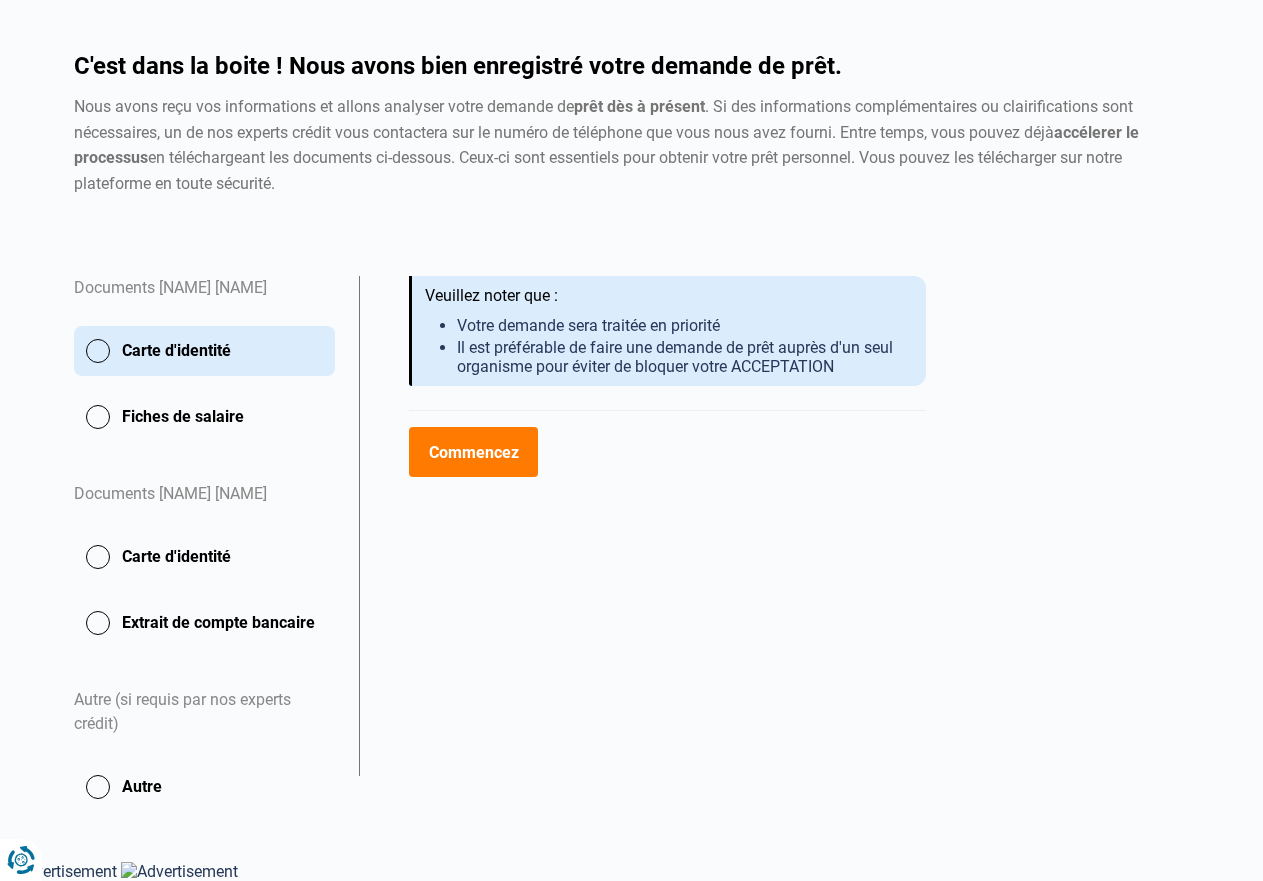 drag, startPoint x: 98, startPoint y: 419, endPoint x: 147, endPoint y: 448, distance: 56.938564 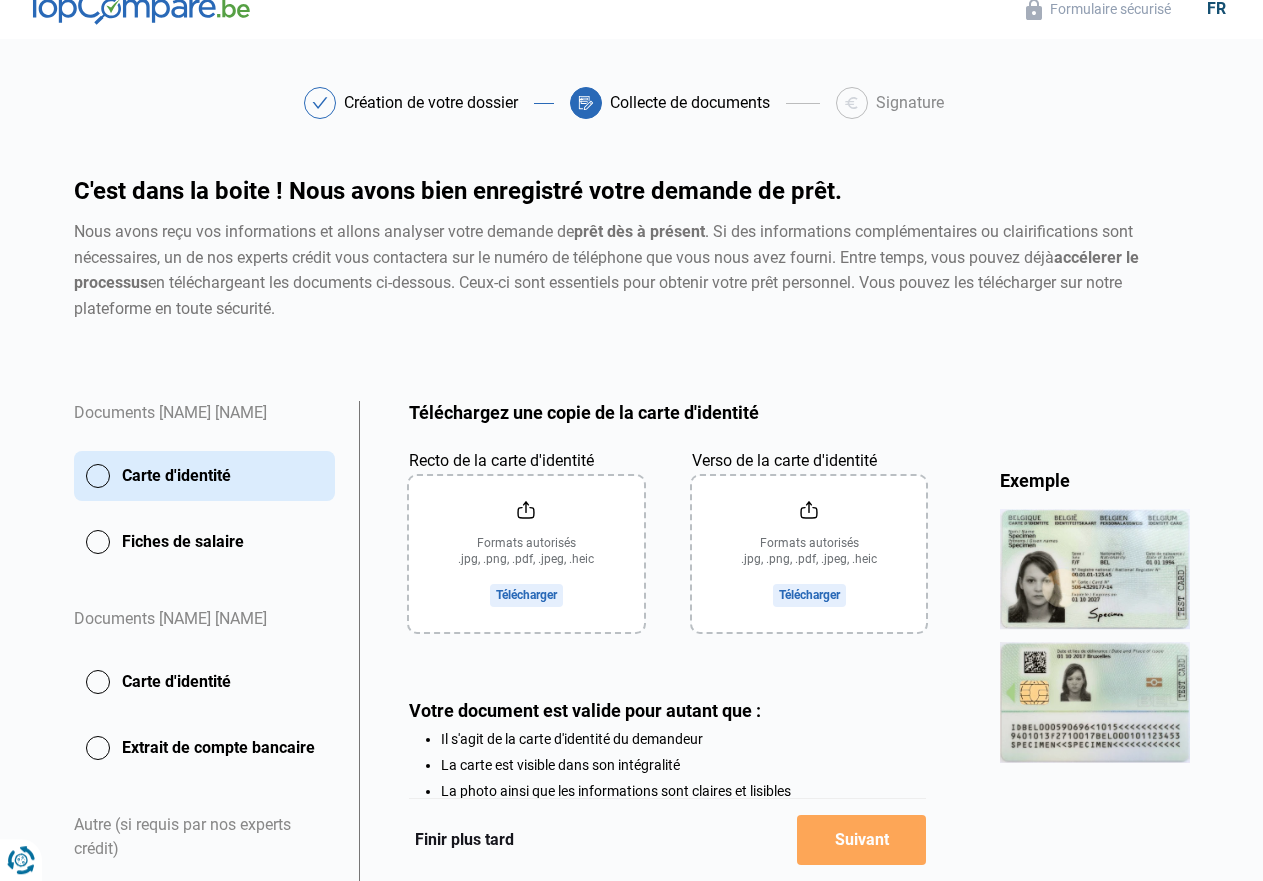 drag, startPoint x: 700, startPoint y: 825, endPoint x: 628, endPoint y: 777, distance: 86.53323 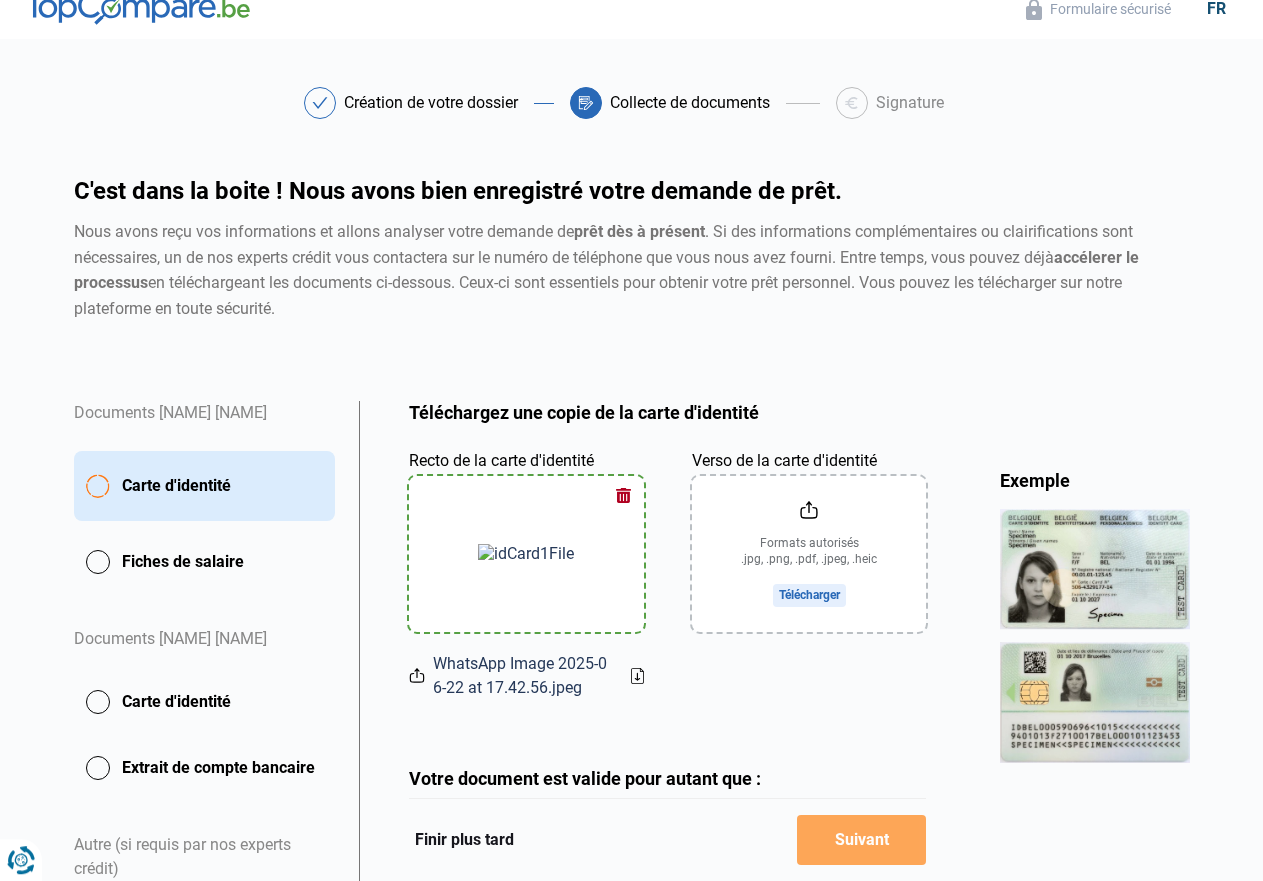 click on "Verso de la carte d'identité" 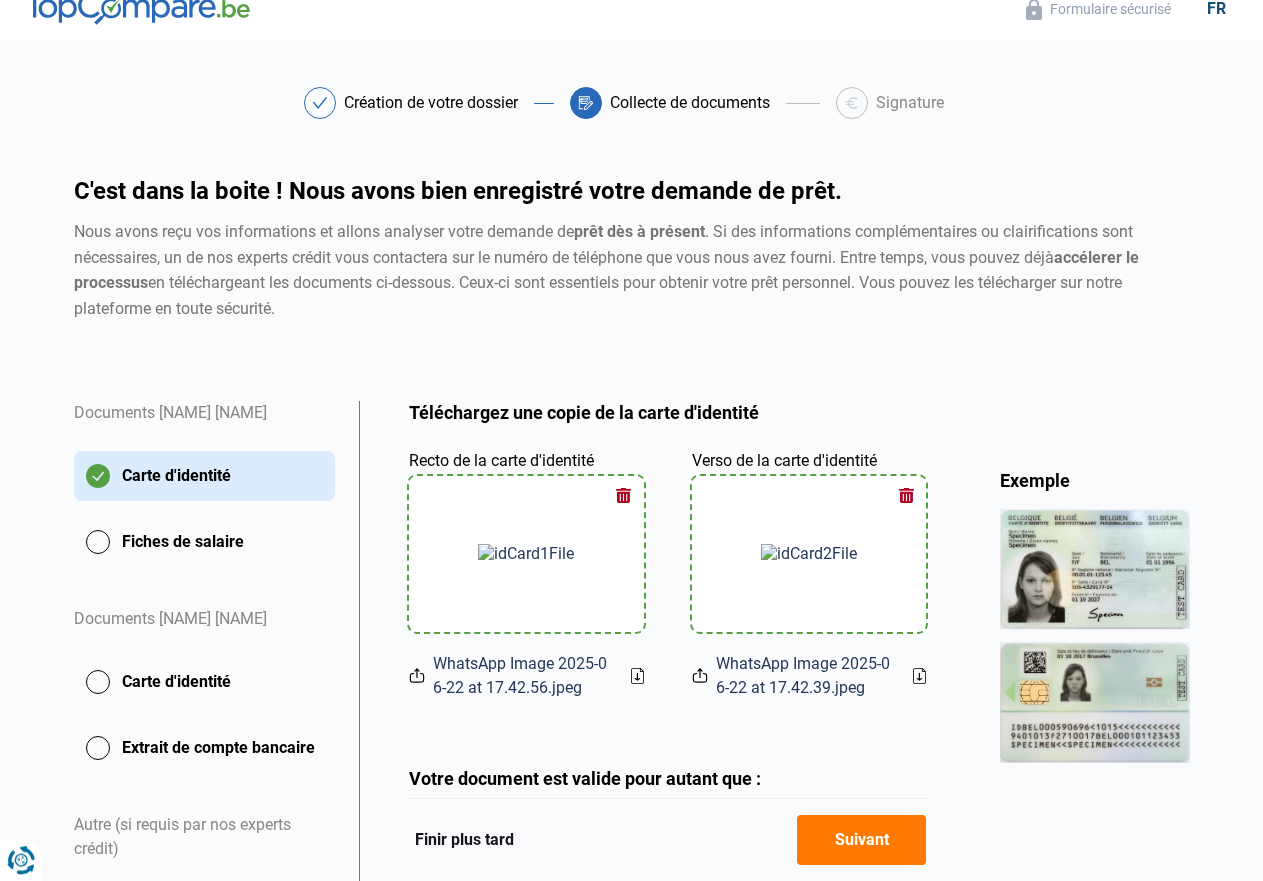 click on "Fiches de salaire" 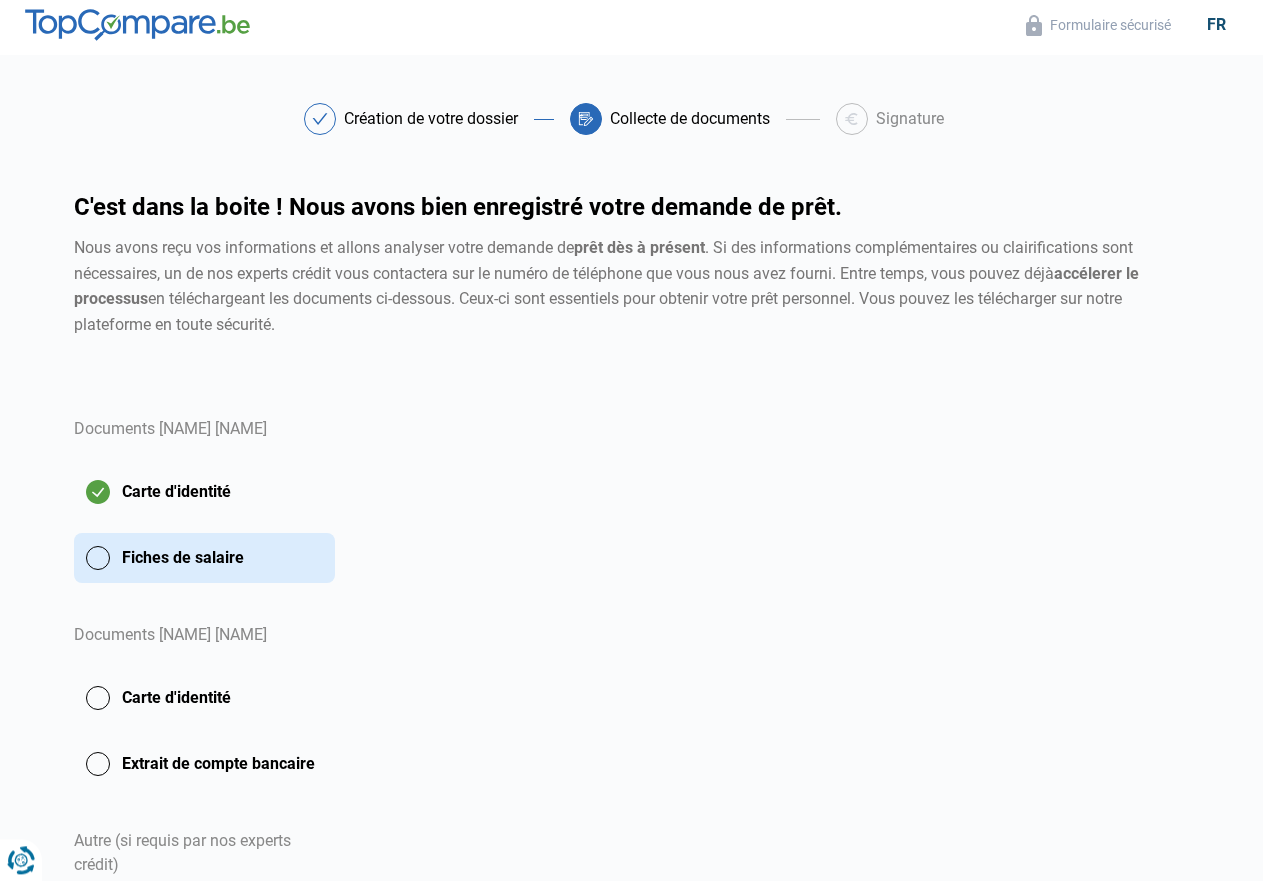scroll, scrollTop: 0, scrollLeft: 0, axis: both 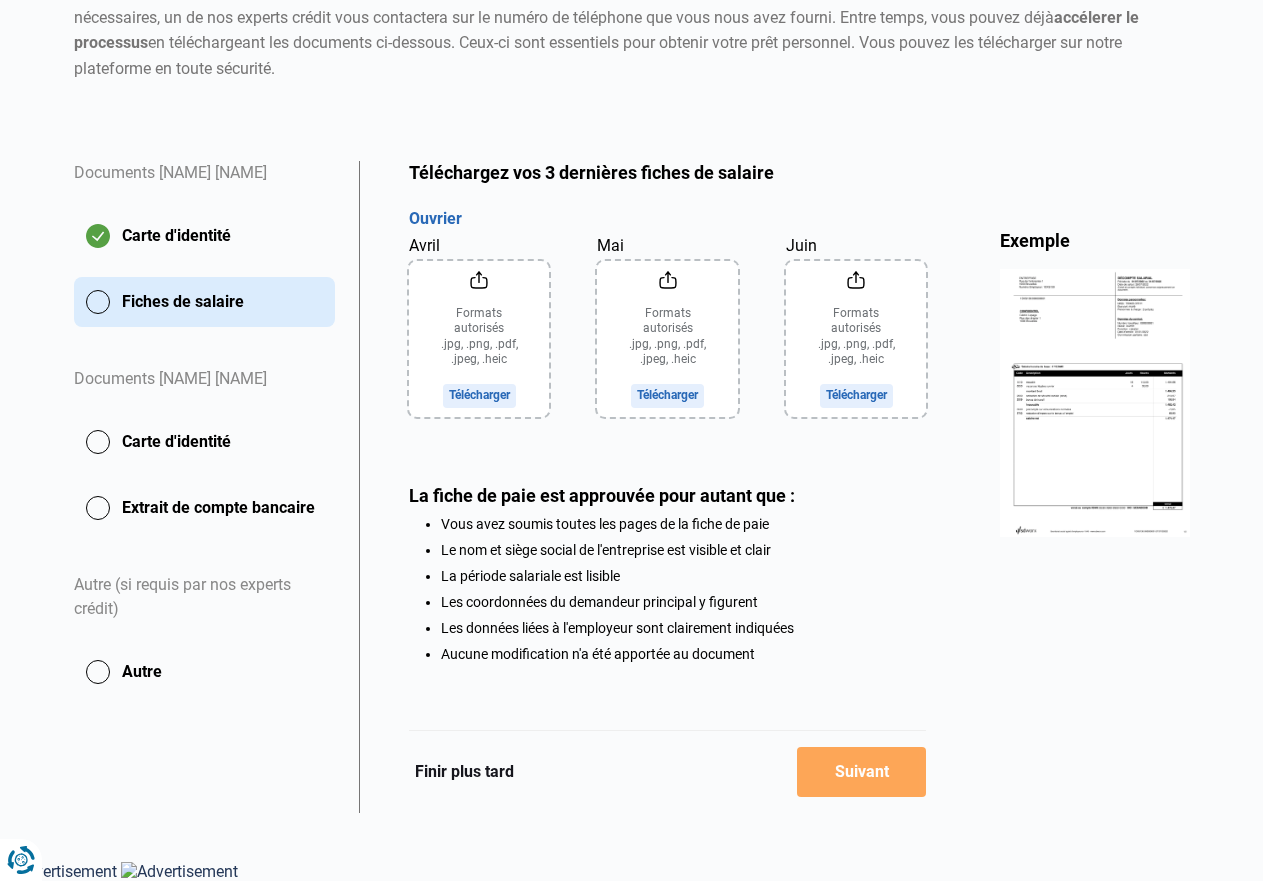 click on "Avril" 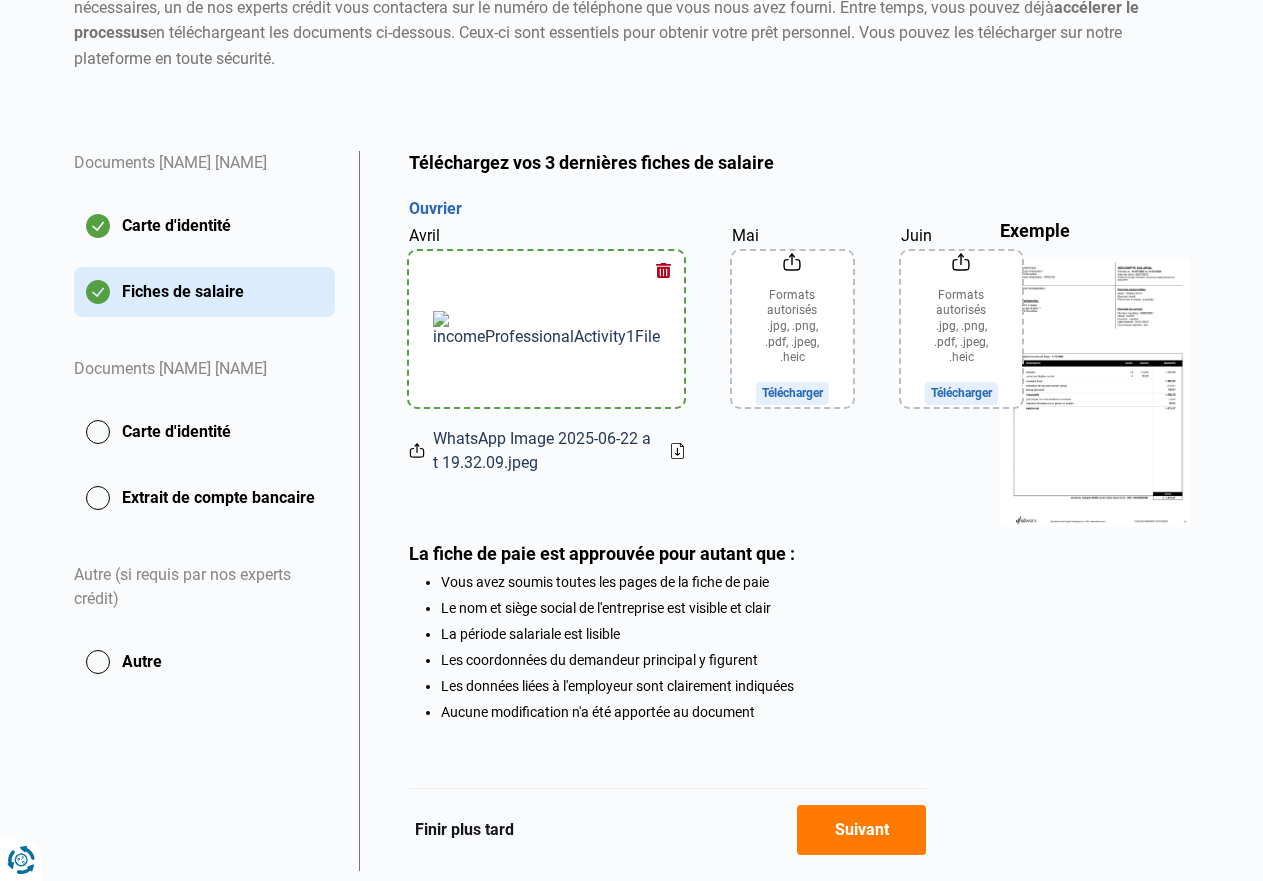 click on "Mai" 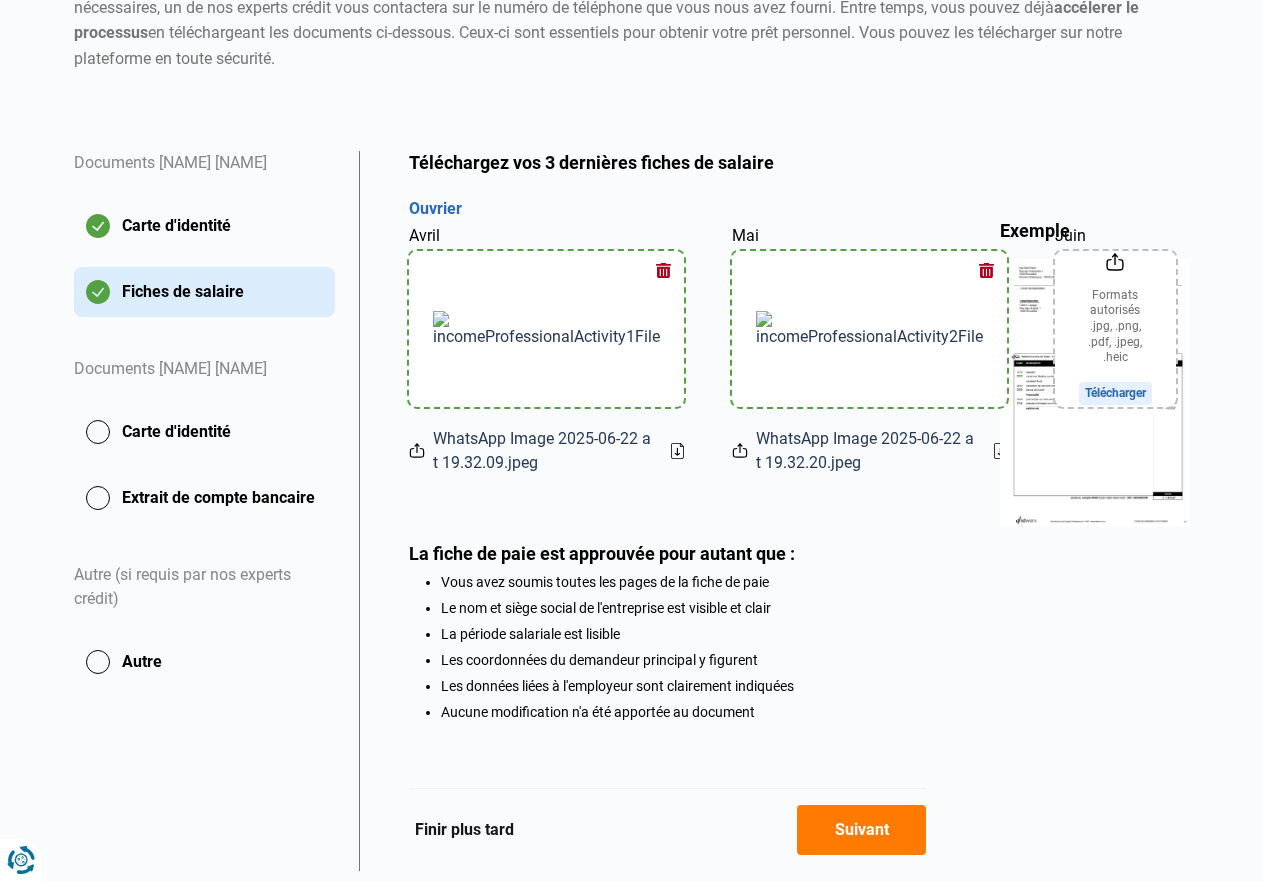 click on "Juin" 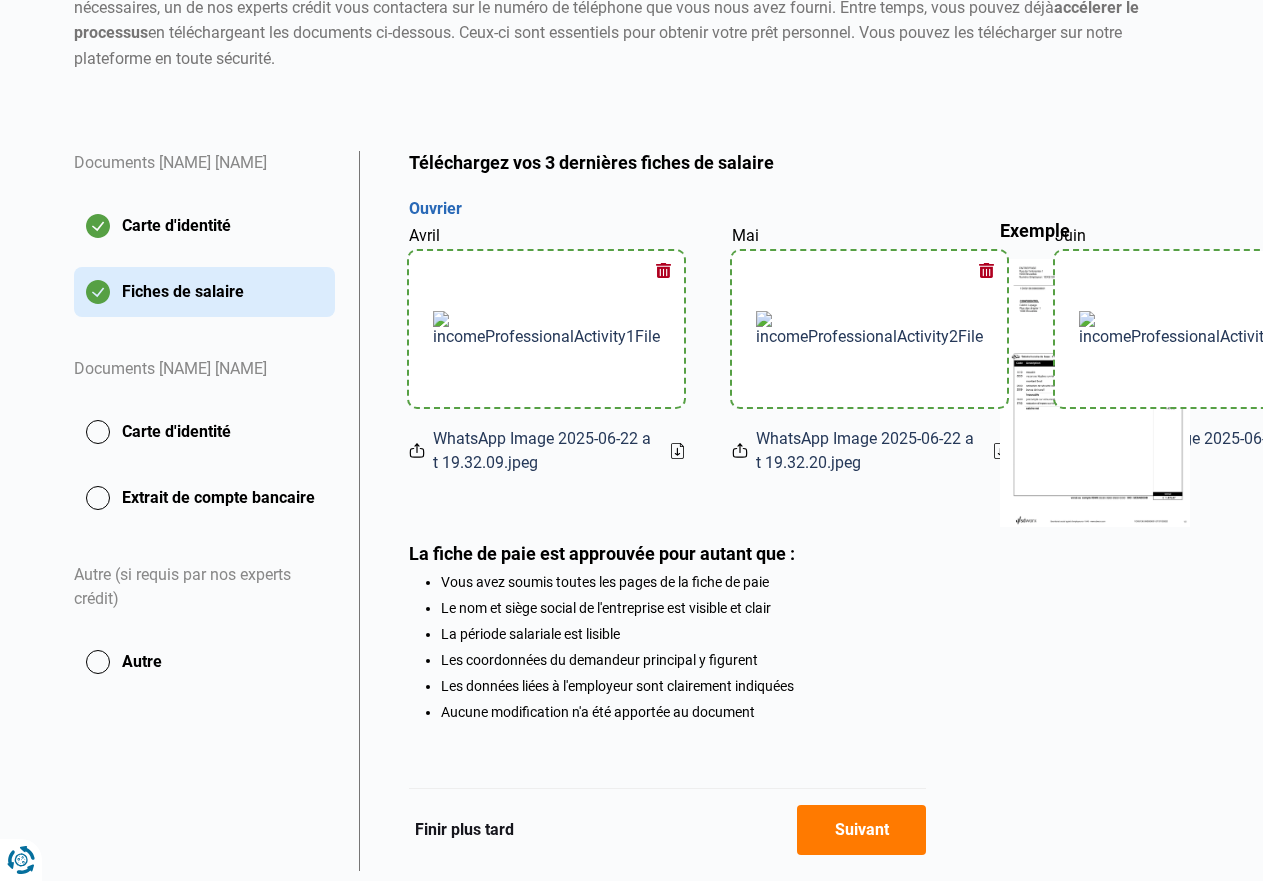 click on "Carte d'identité" 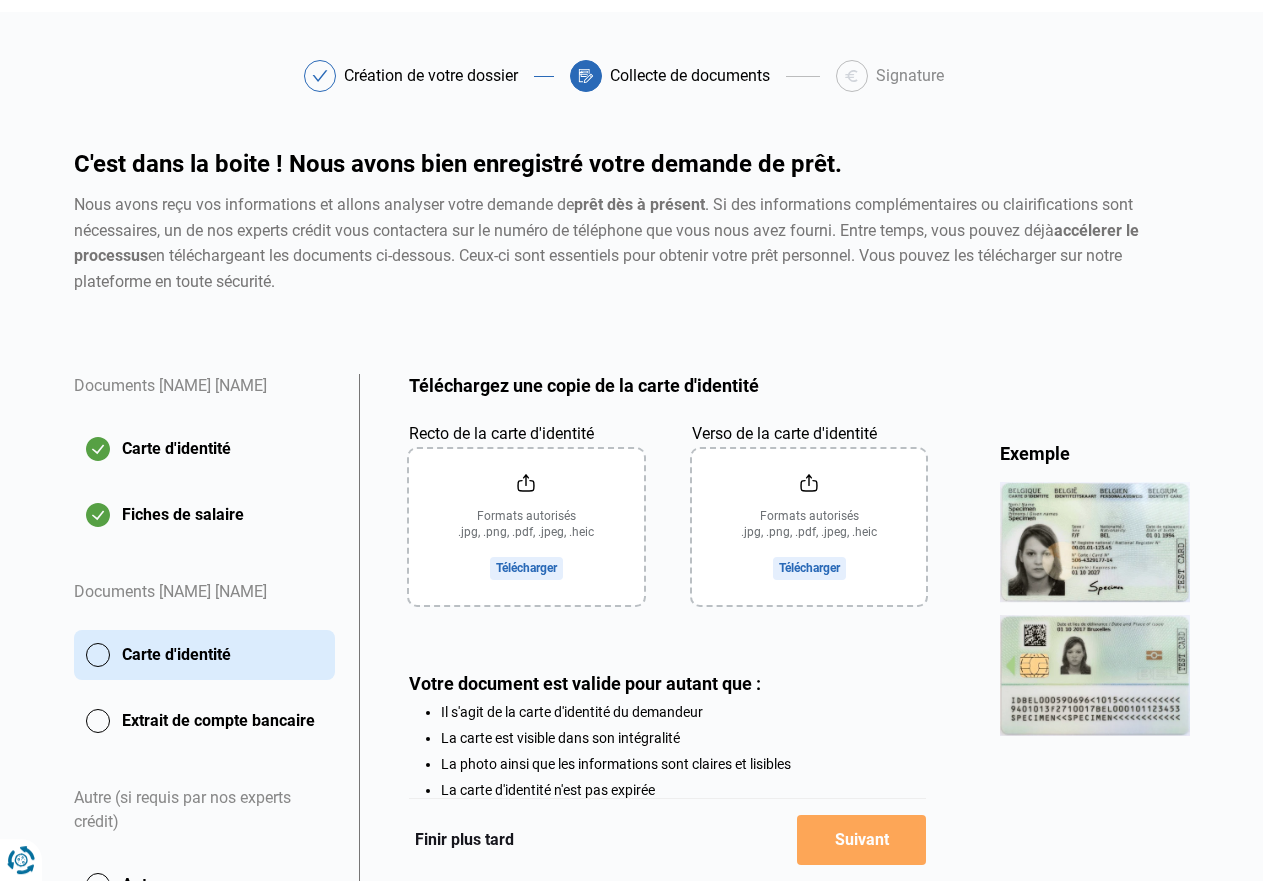 scroll, scrollTop: 0, scrollLeft: 0, axis: both 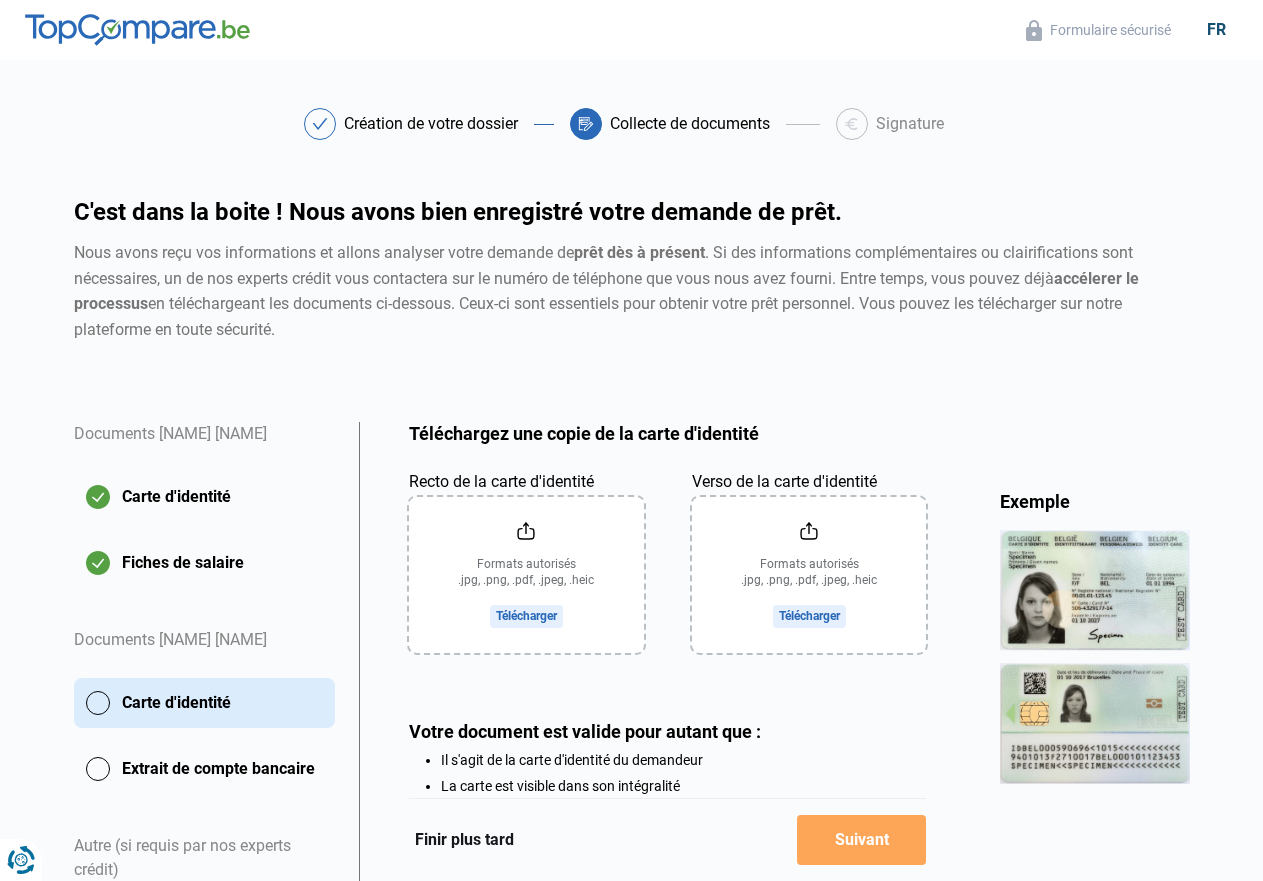 click on "Recto de la carte d'identité" 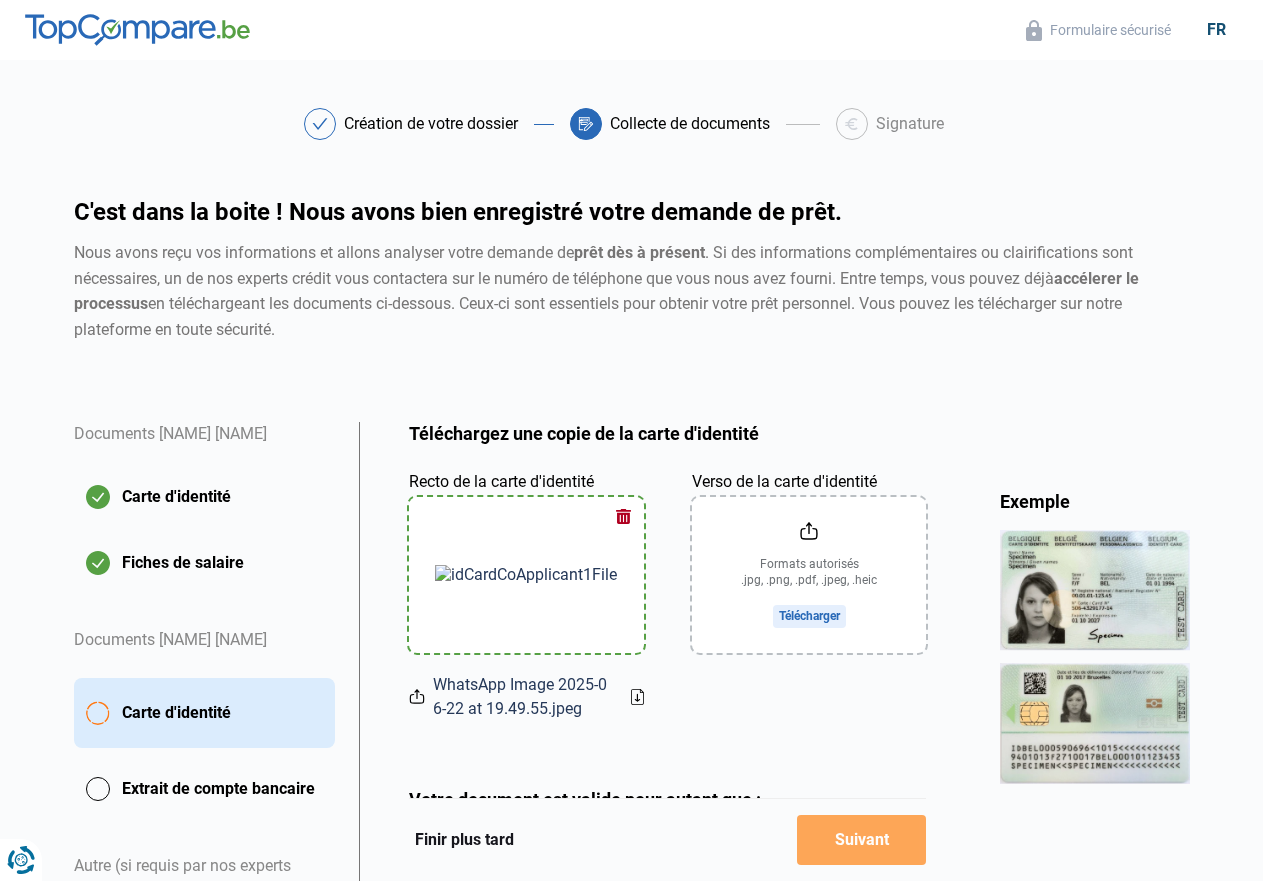 click on "Verso de la carte d'identité" 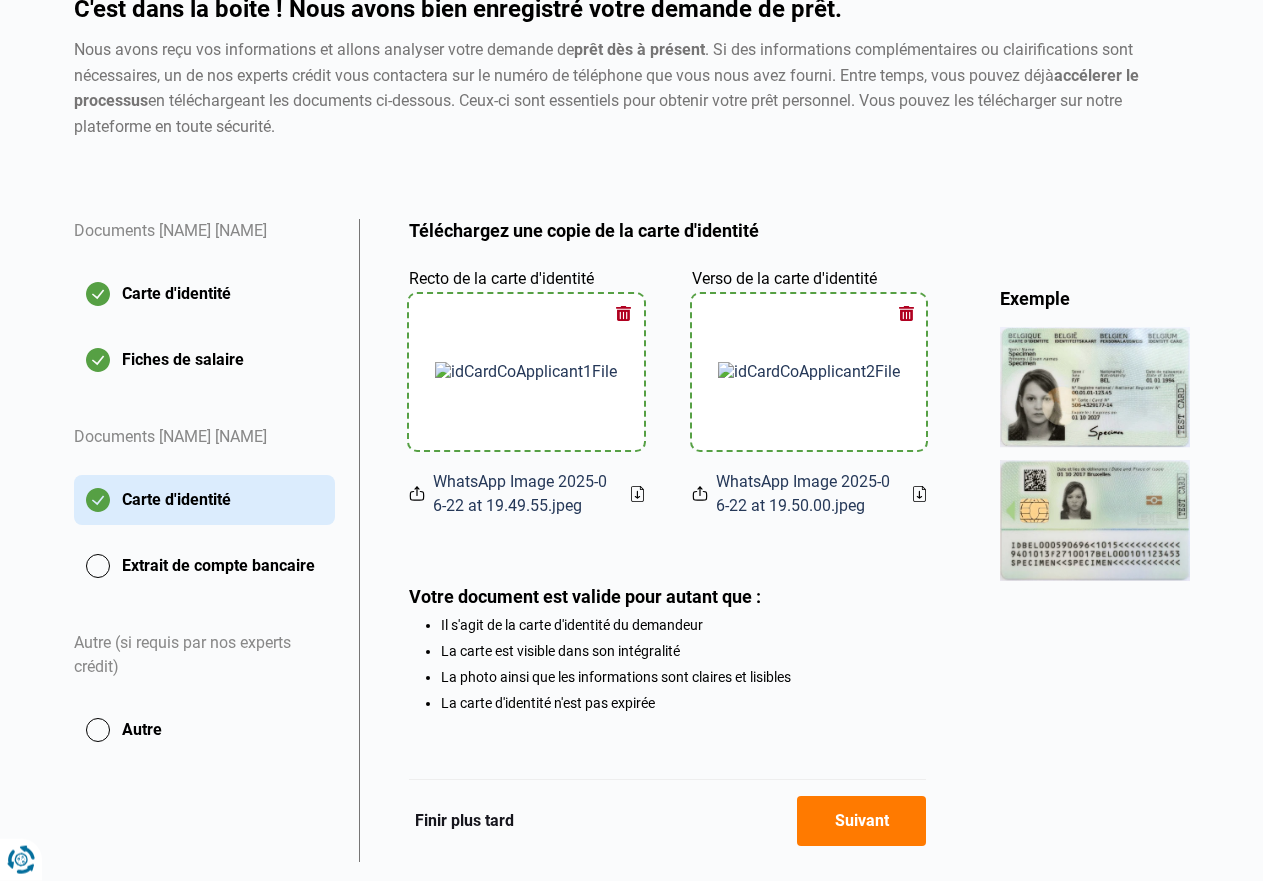 scroll, scrollTop: 204, scrollLeft: 0, axis: vertical 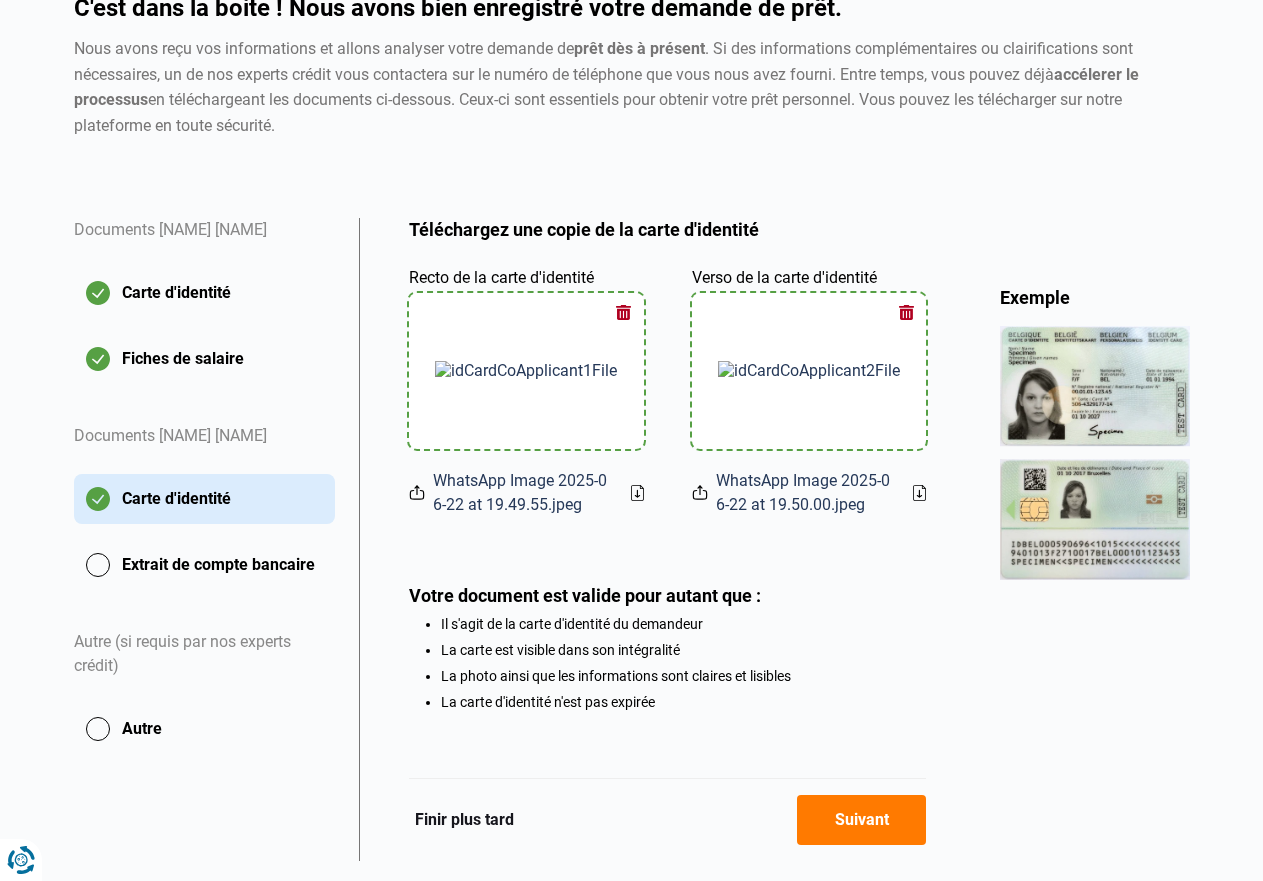 drag, startPoint x: 87, startPoint y: 566, endPoint x: 591, endPoint y: 552, distance: 504.1944 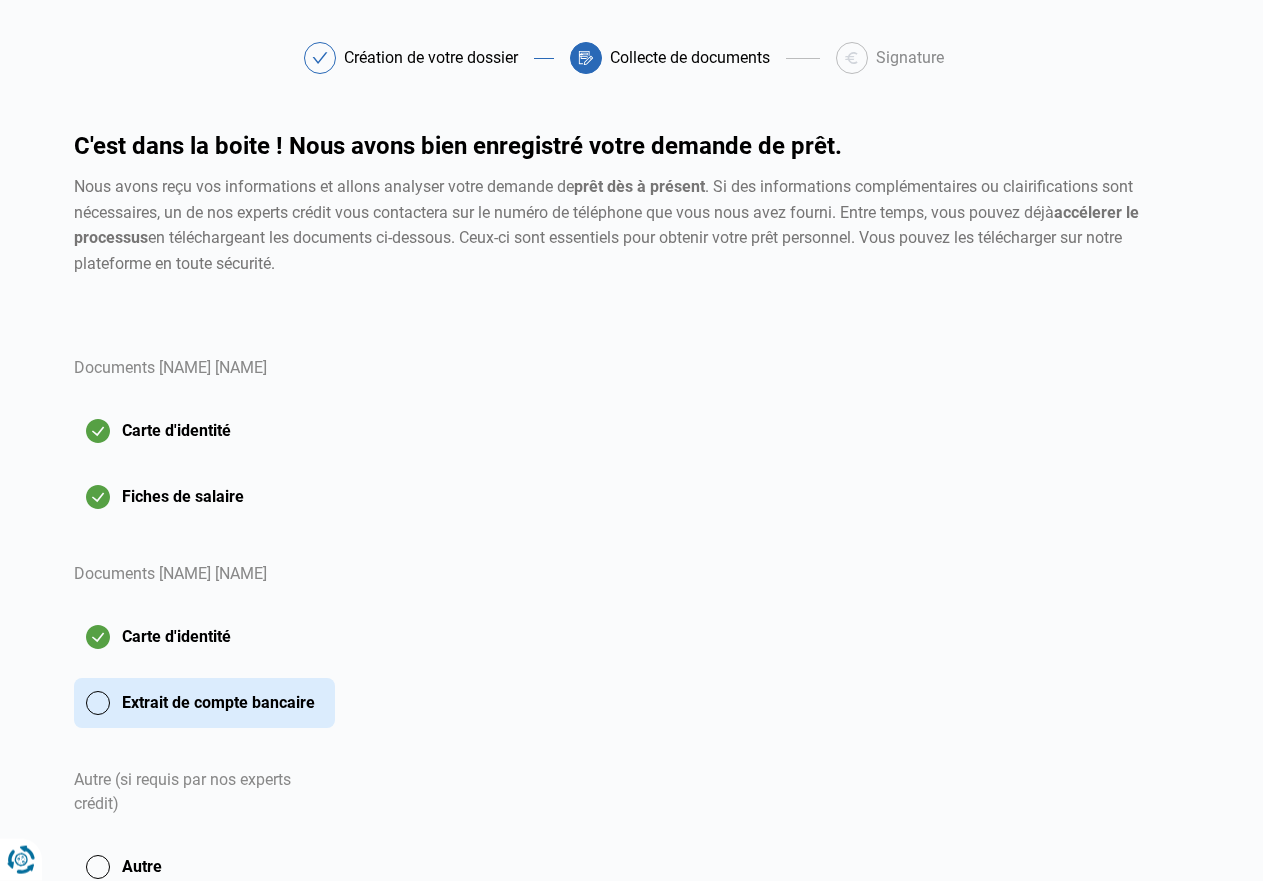 scroll, scrollTop: 0, scrollLeft: 0, axis: both 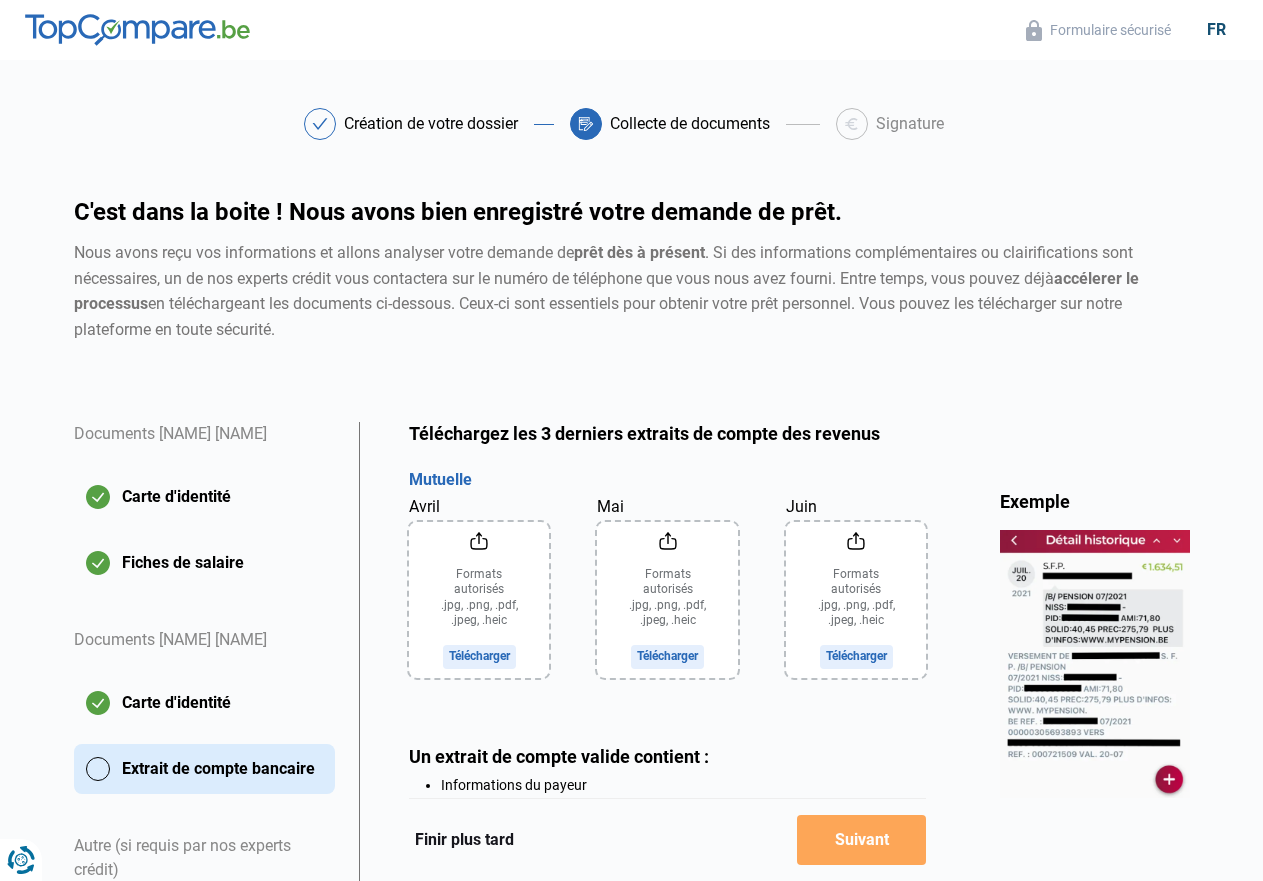 click on "Avril" 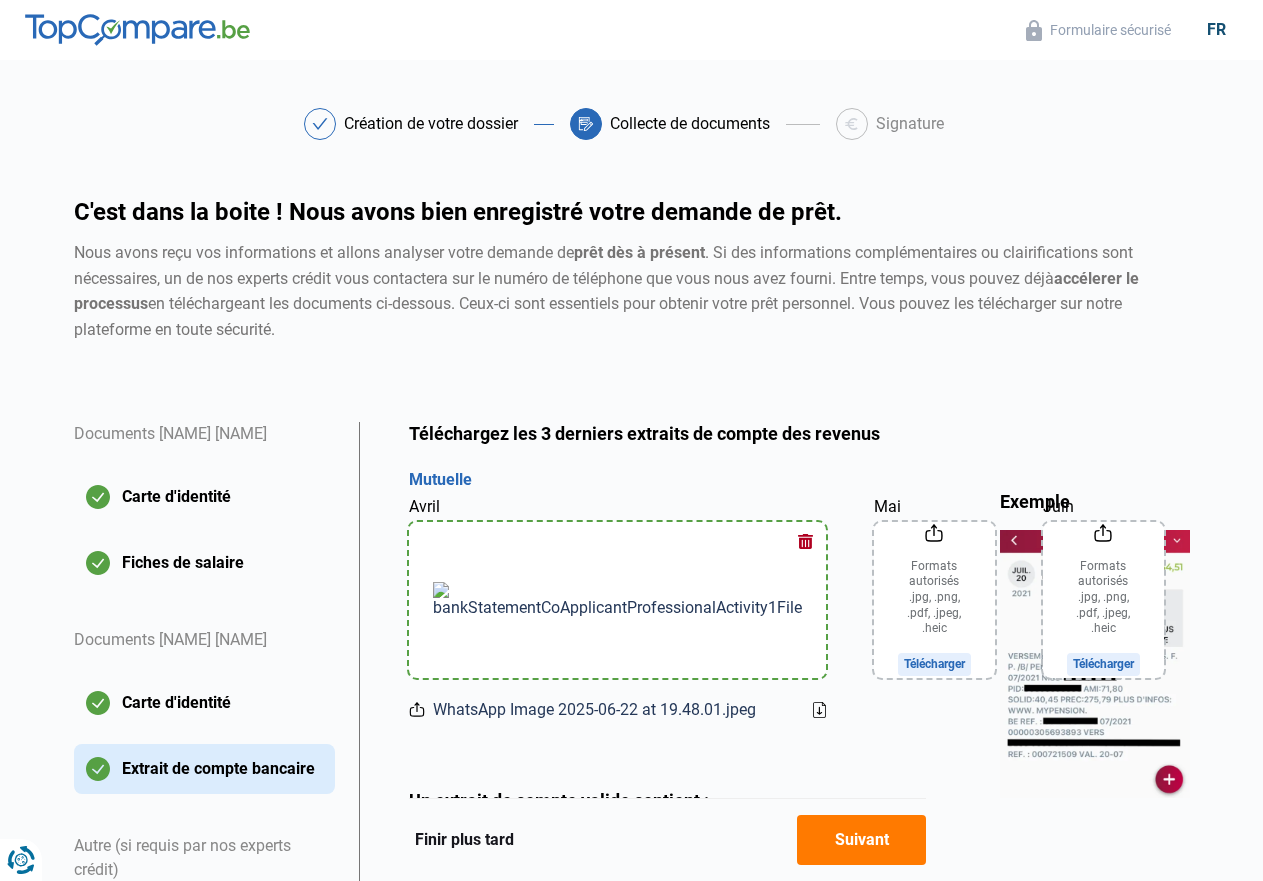 click on "Mai" 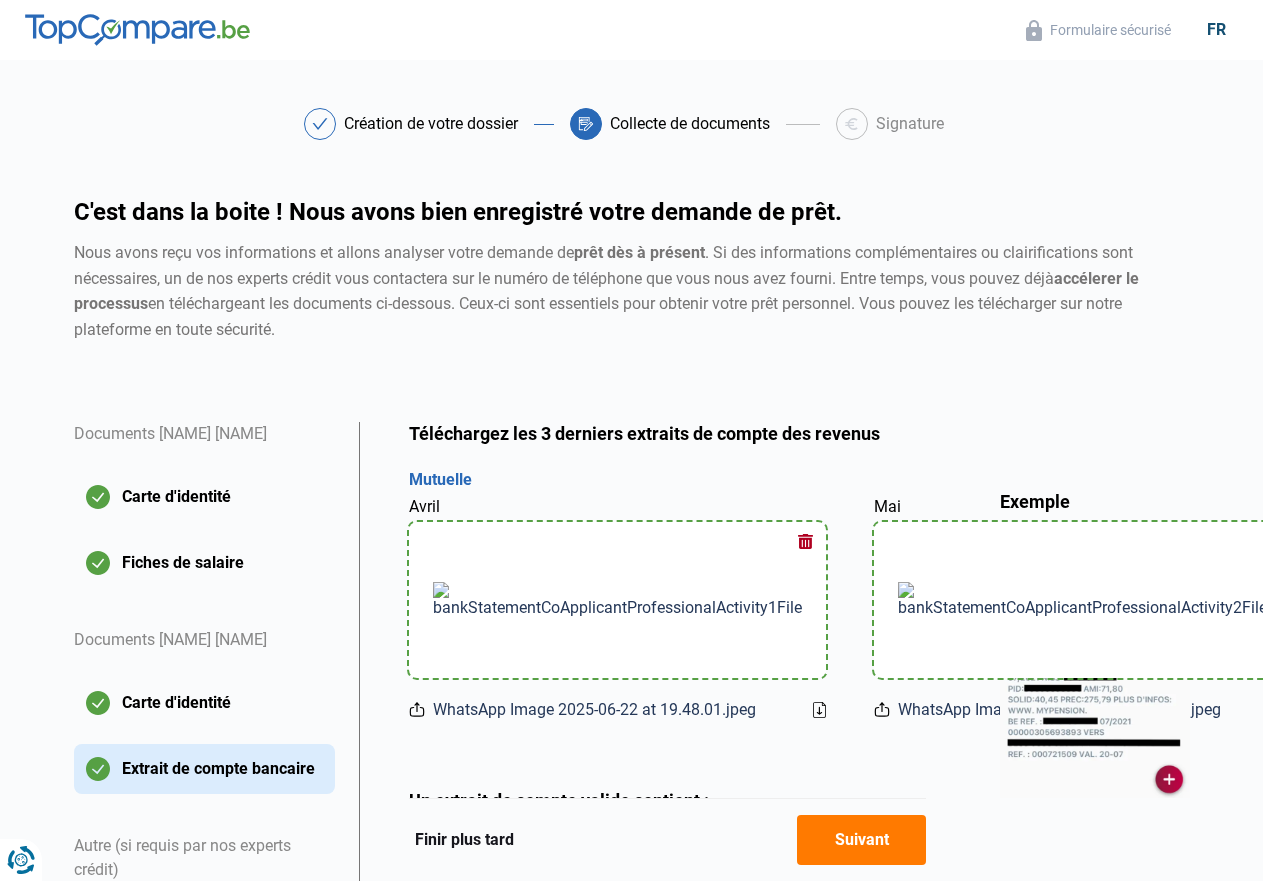 click on "Juin" 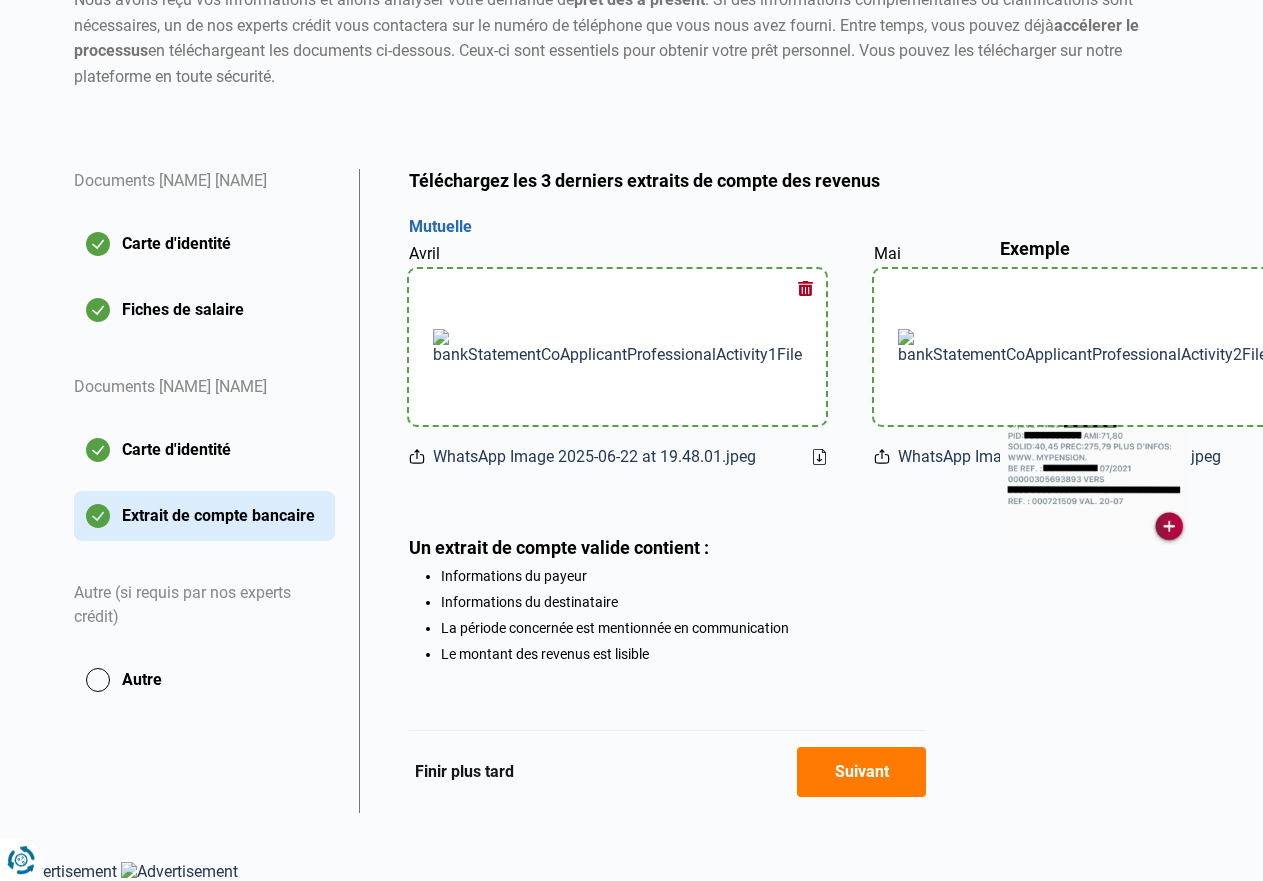 scroll, scrollTop: 332, scrollLeft: 0, axis: vertical 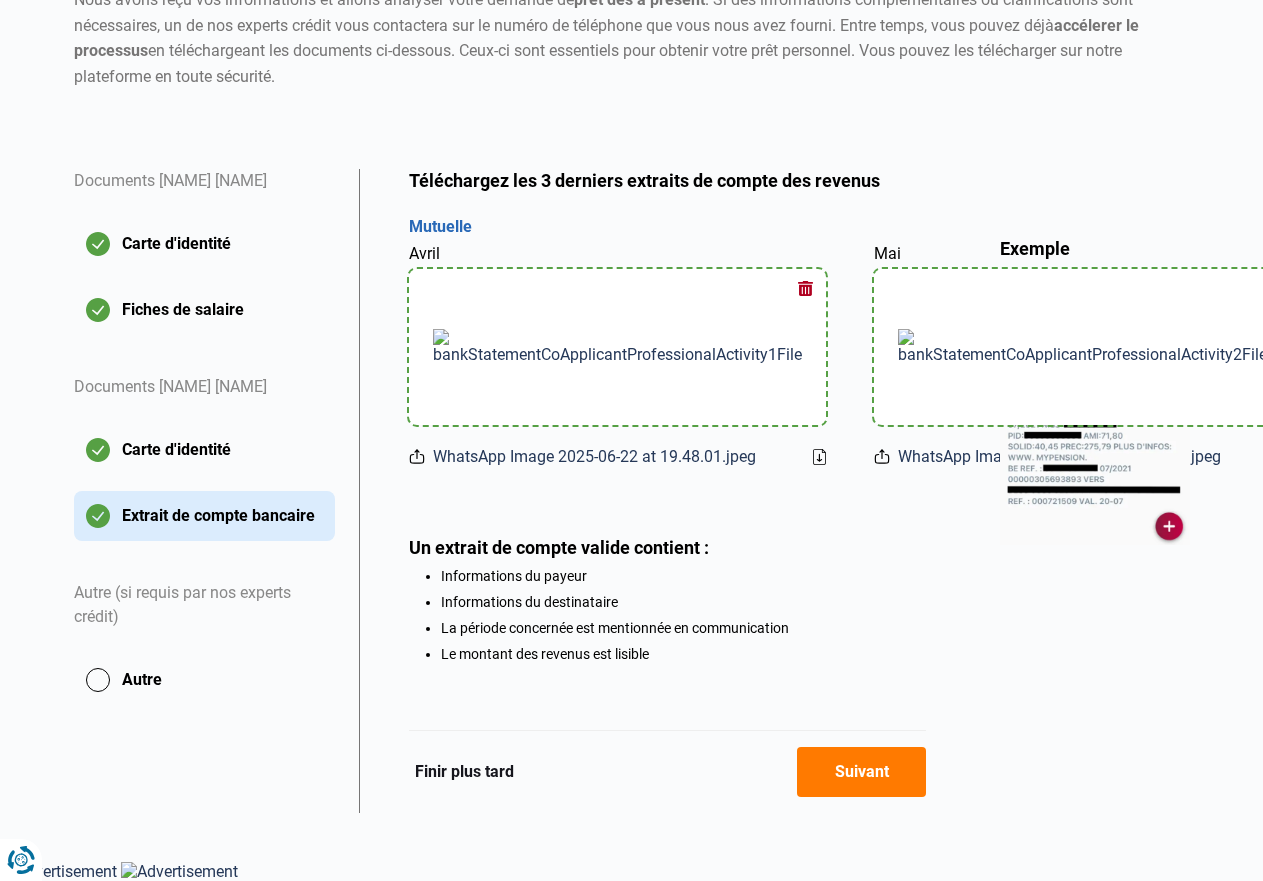 drag, startPoint x: 861, startPoint y: 767, endPoint x: 1011, endPoint y: 733, distance: 153.80507 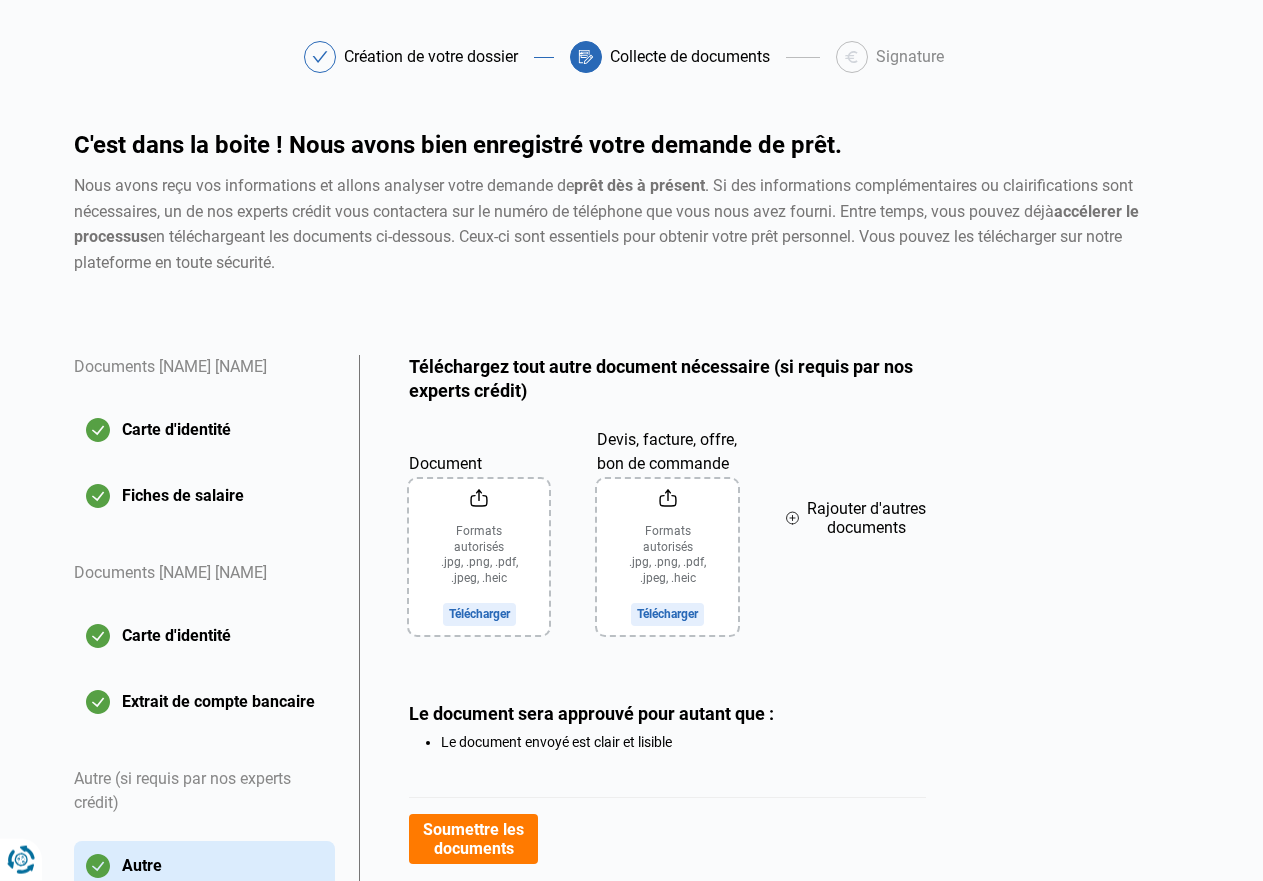 scroll, scrollTop: 159, scrollLeft: 0, axis: vertical 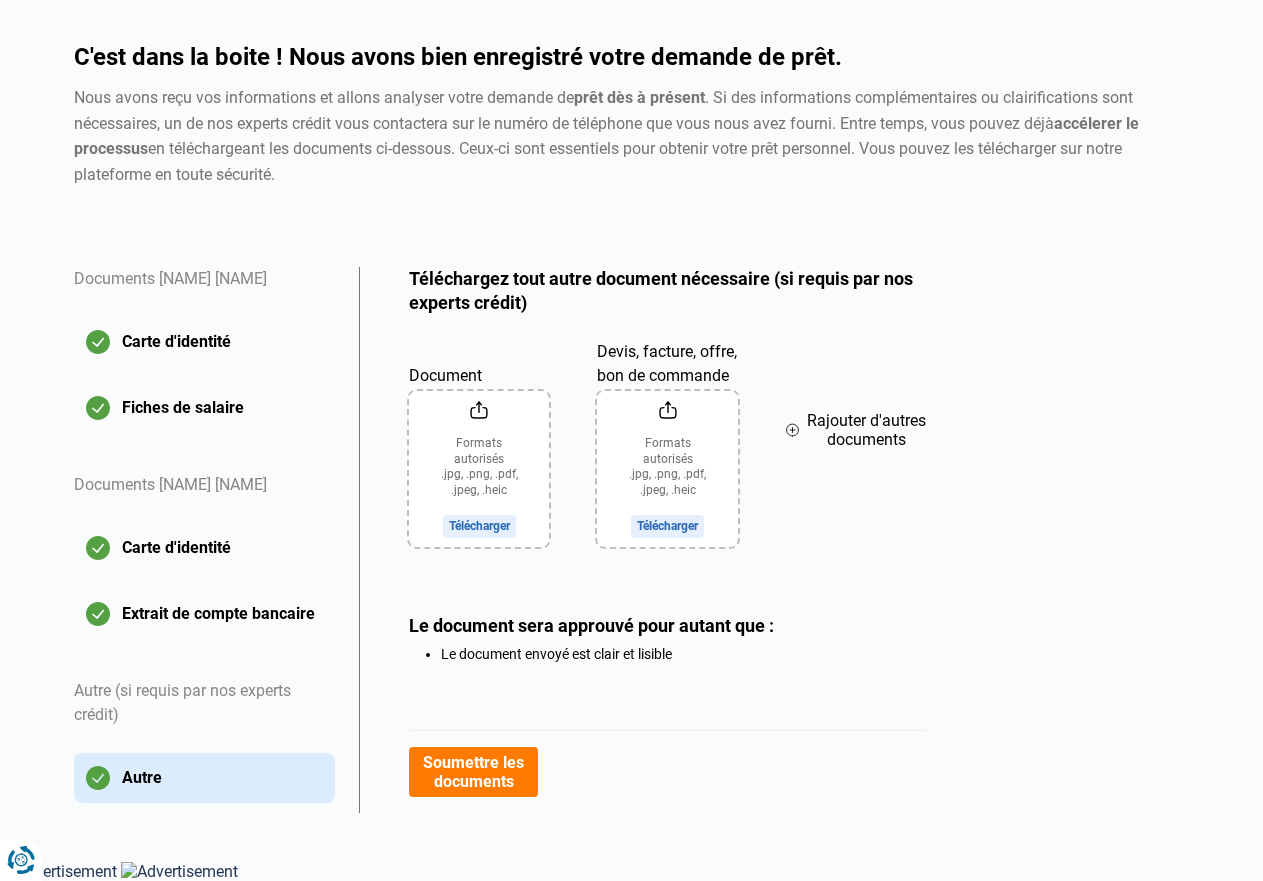 click on "Soumettre les documents" at bounding box center (473, 772) 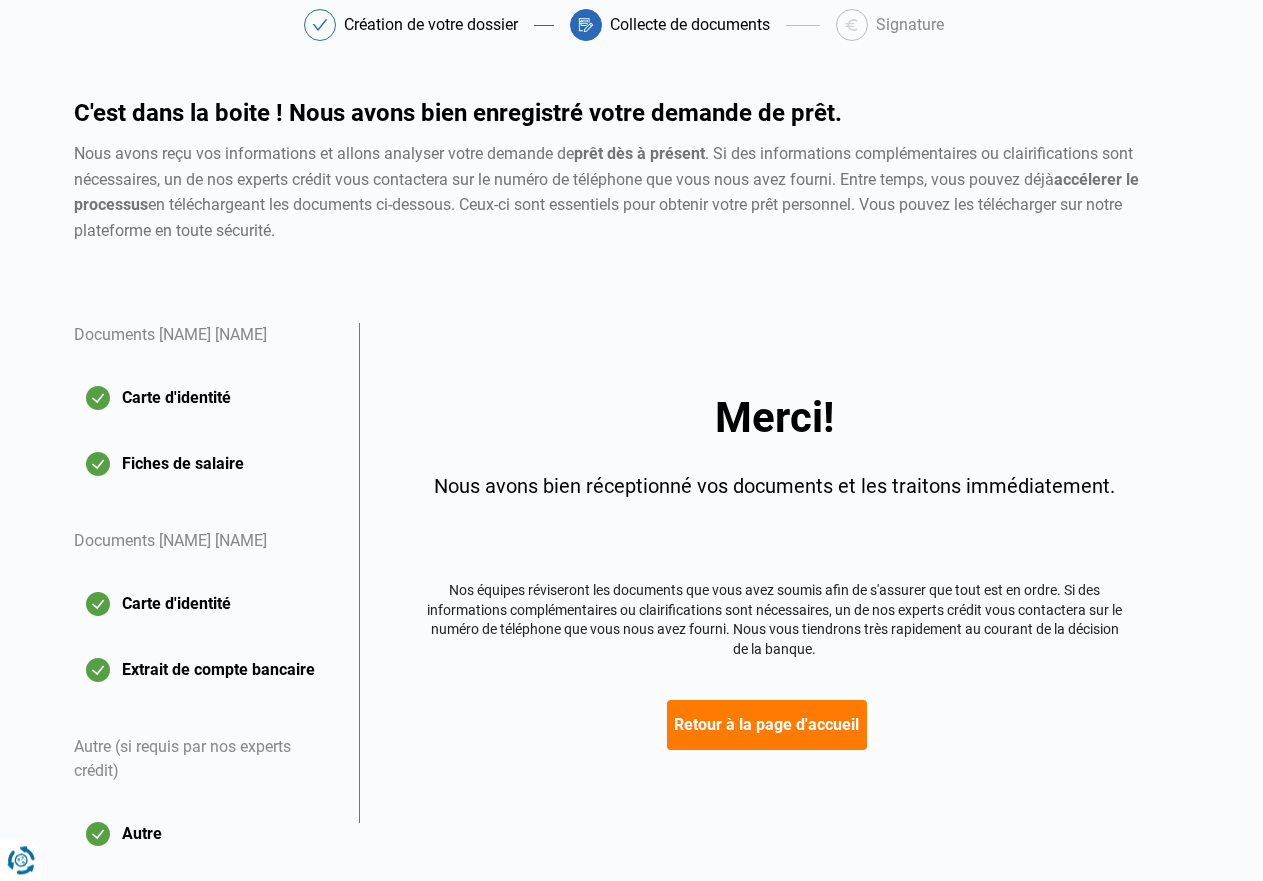 scroll, scrollTop: 102, scrollLeft: 0, axis: vertical 